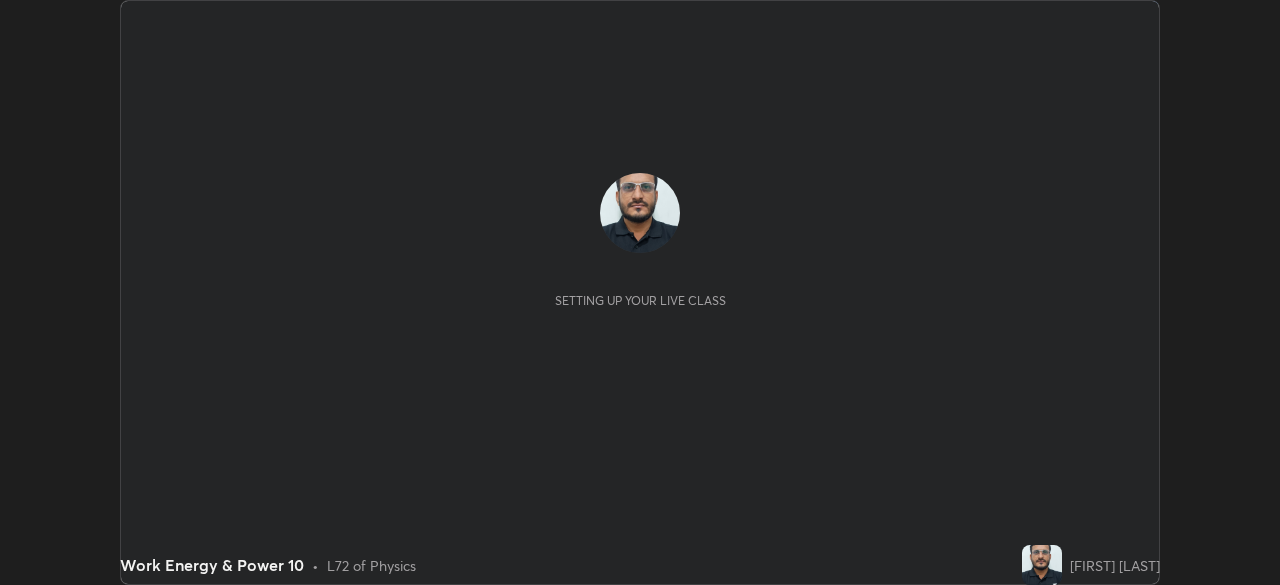 scroll, scrollTop: 0, scrollLeft: 0, axis: both 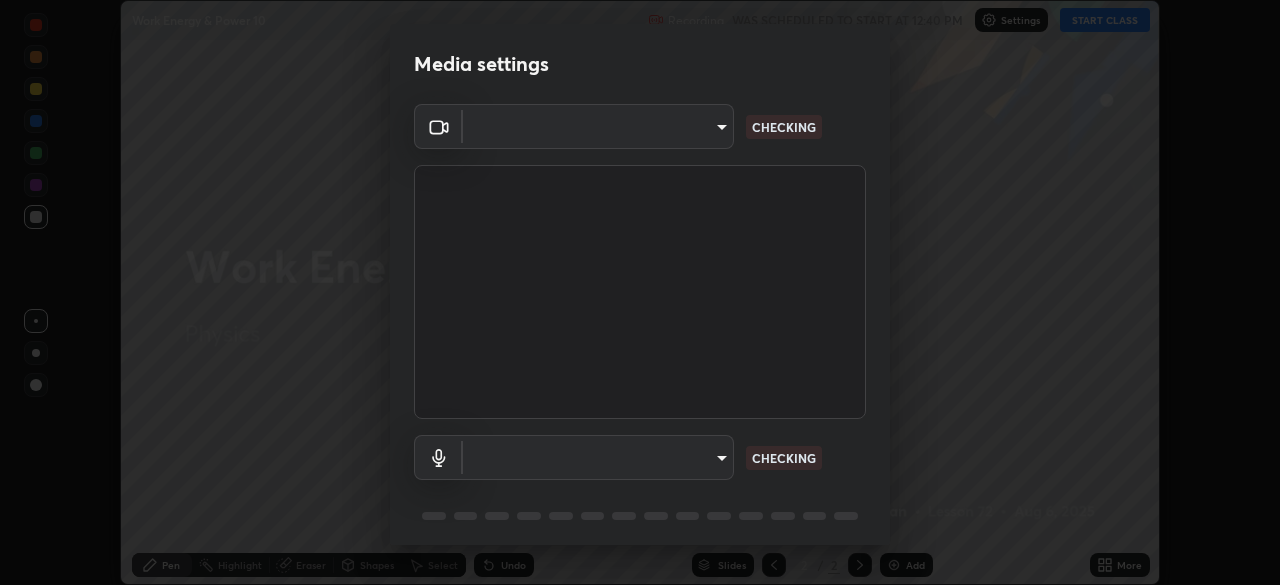 type on "cbd69d3ab31666e68bc16f5f2905db6189ec8135df4d15a94e2bba87772e1748" 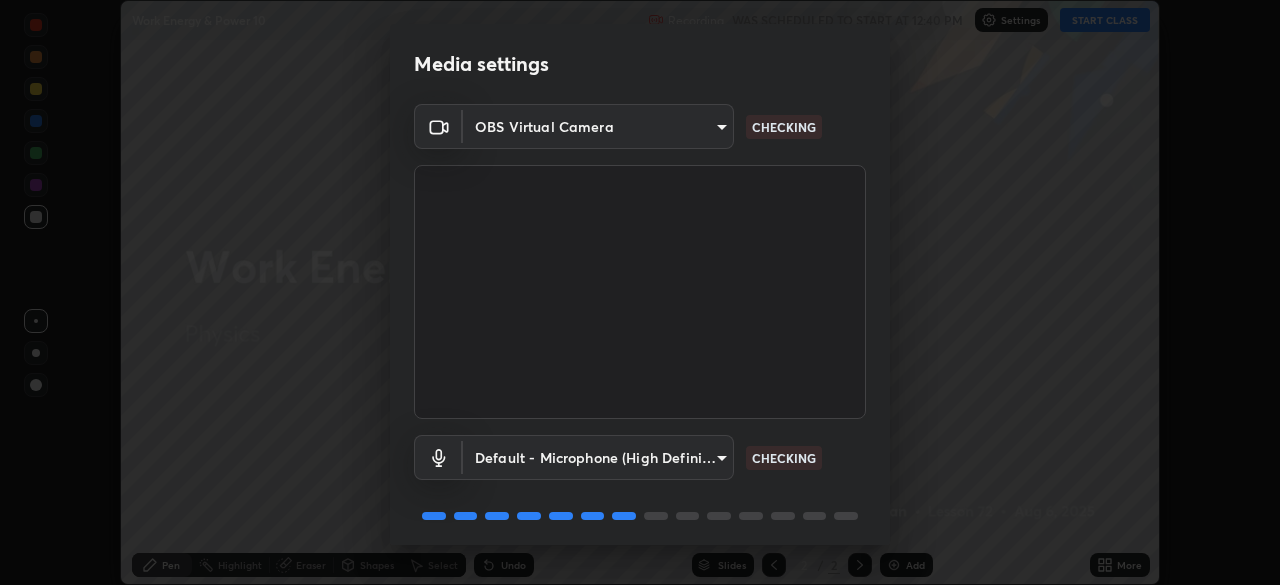scroll, scrollTop: 71, scrollLeft: 0, axis: vertical 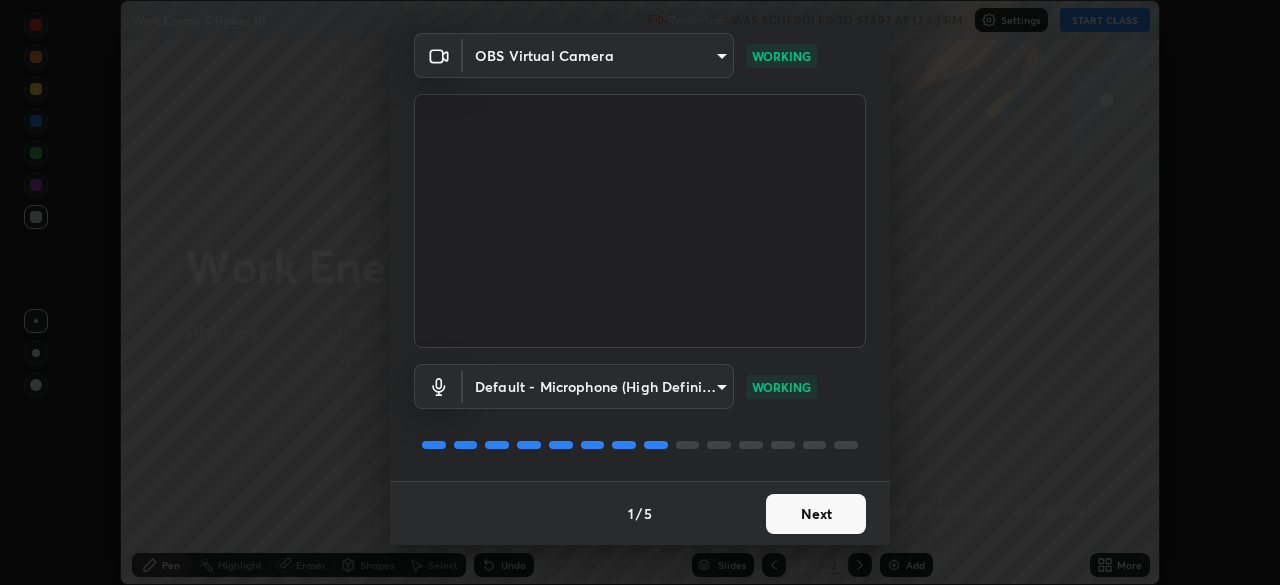 click on "Next" at bounding box center (816, 514) 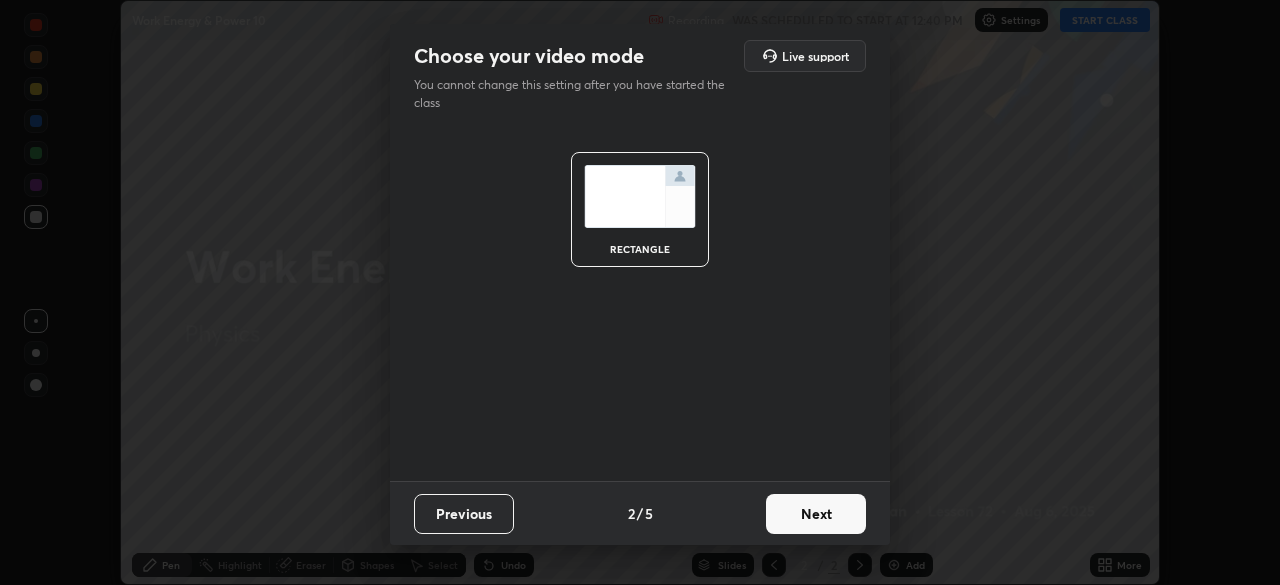 scroll, scrollTop: 0, scrollLeft: 0, axis: both 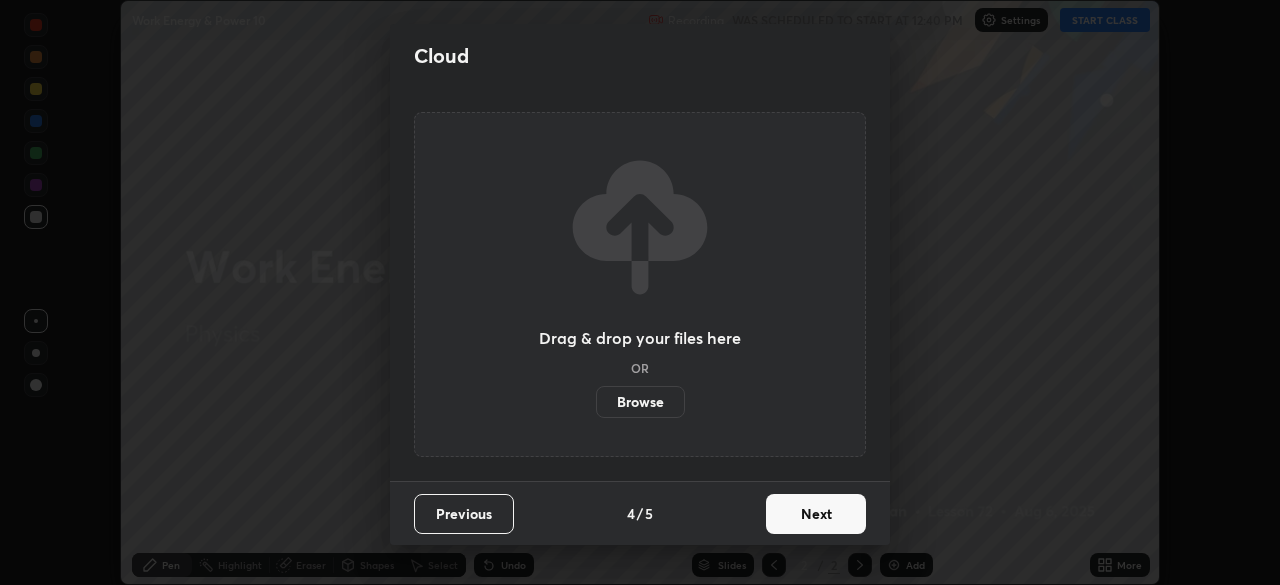 click on "Next" at bounding box center (816, 514) 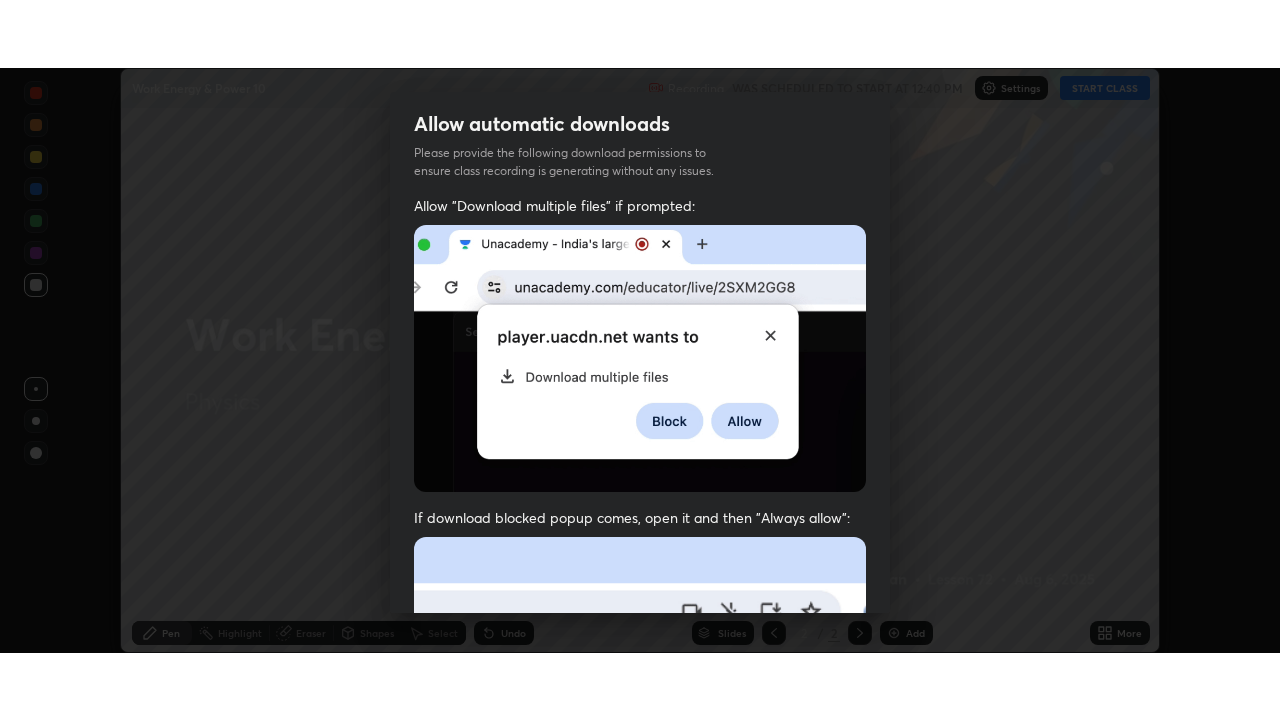 scroll, scrollTop: 479, scrollLeft: 0, axis: vertical 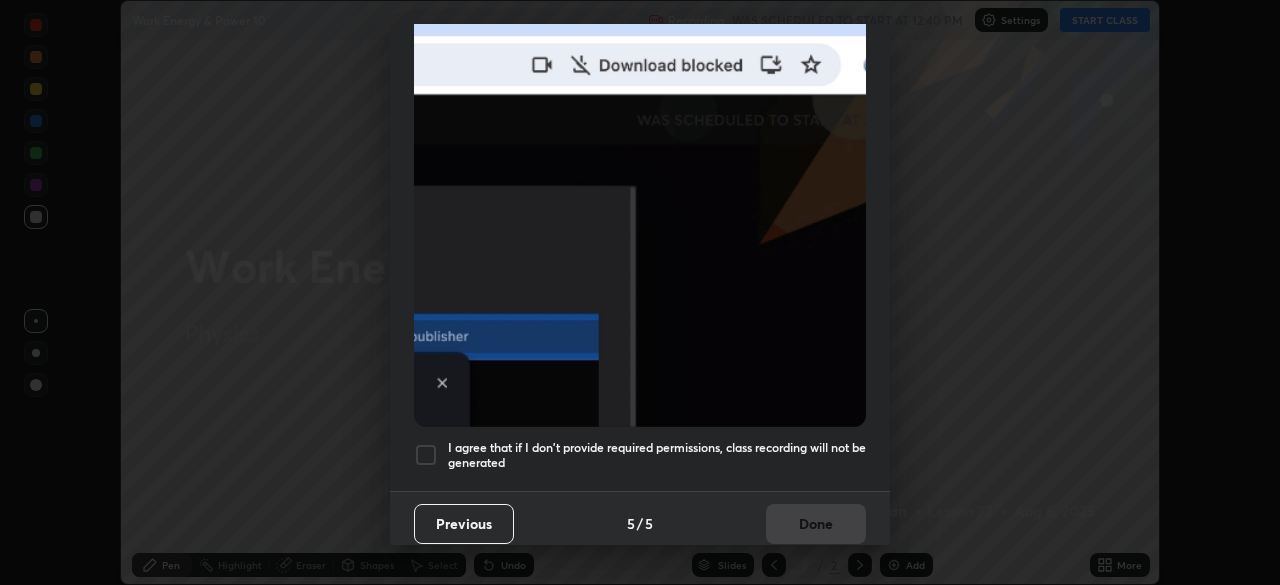 click at bounding box center [426, 455] 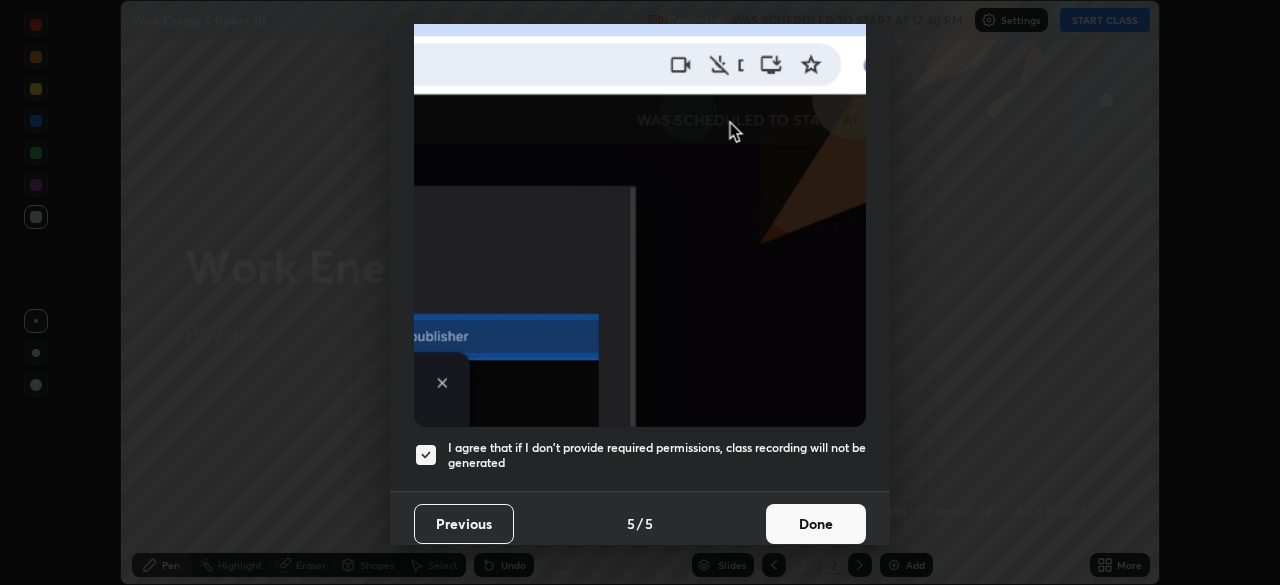 click on "Done" at bounding box center (816, 524) 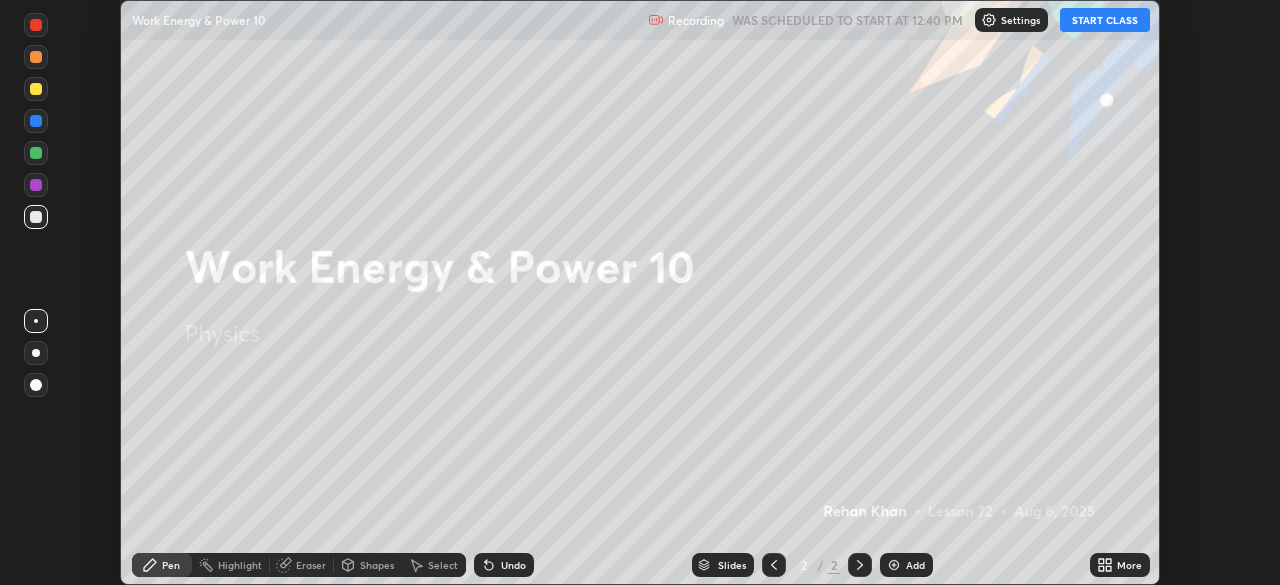 click on "START CLASS" at bounding box center [1105, 20] 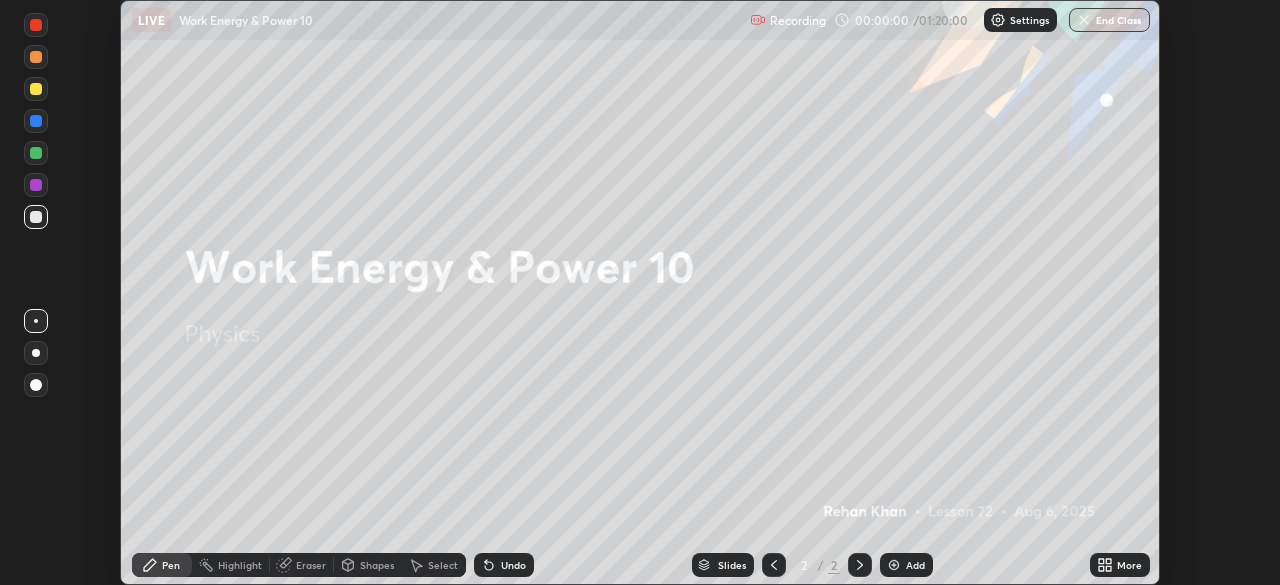 click on "More" at bounding box center [1129, 565] 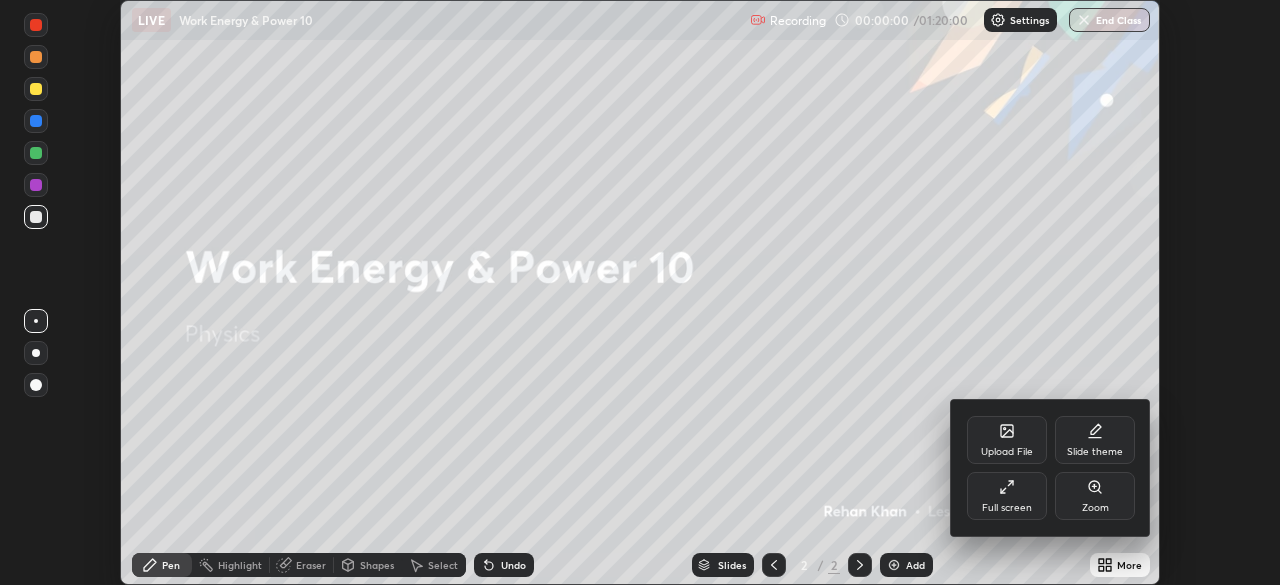 click on "Full screen" at bounding box center (1007, 496) 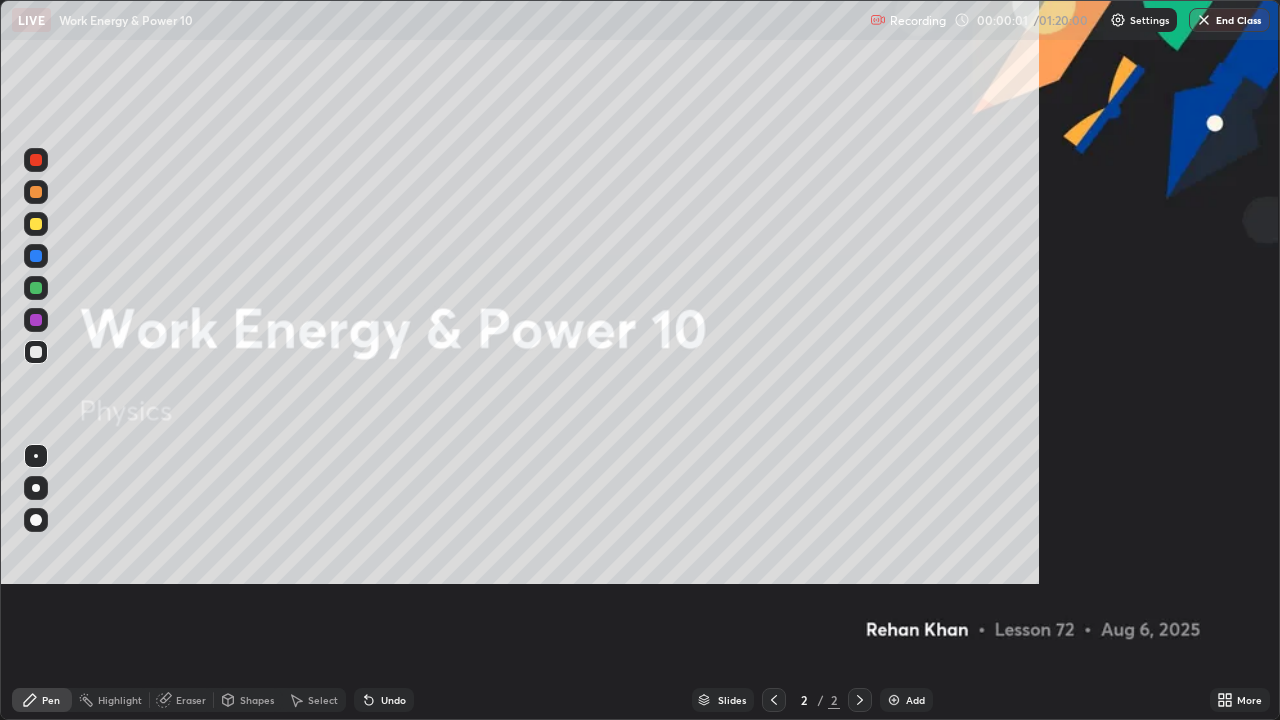 scroll, scrollTop: 99280, scrollLeft: 98720, axis: both 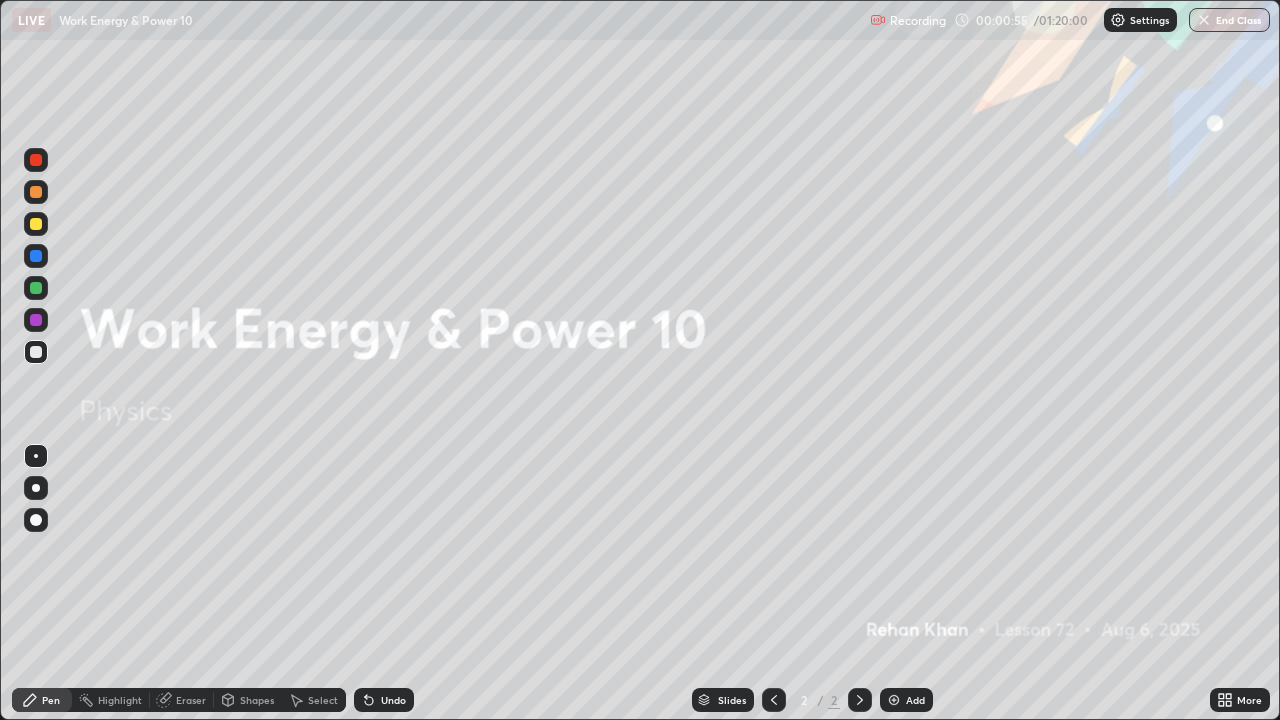 click on "Add" at bounding box center [915, 700] 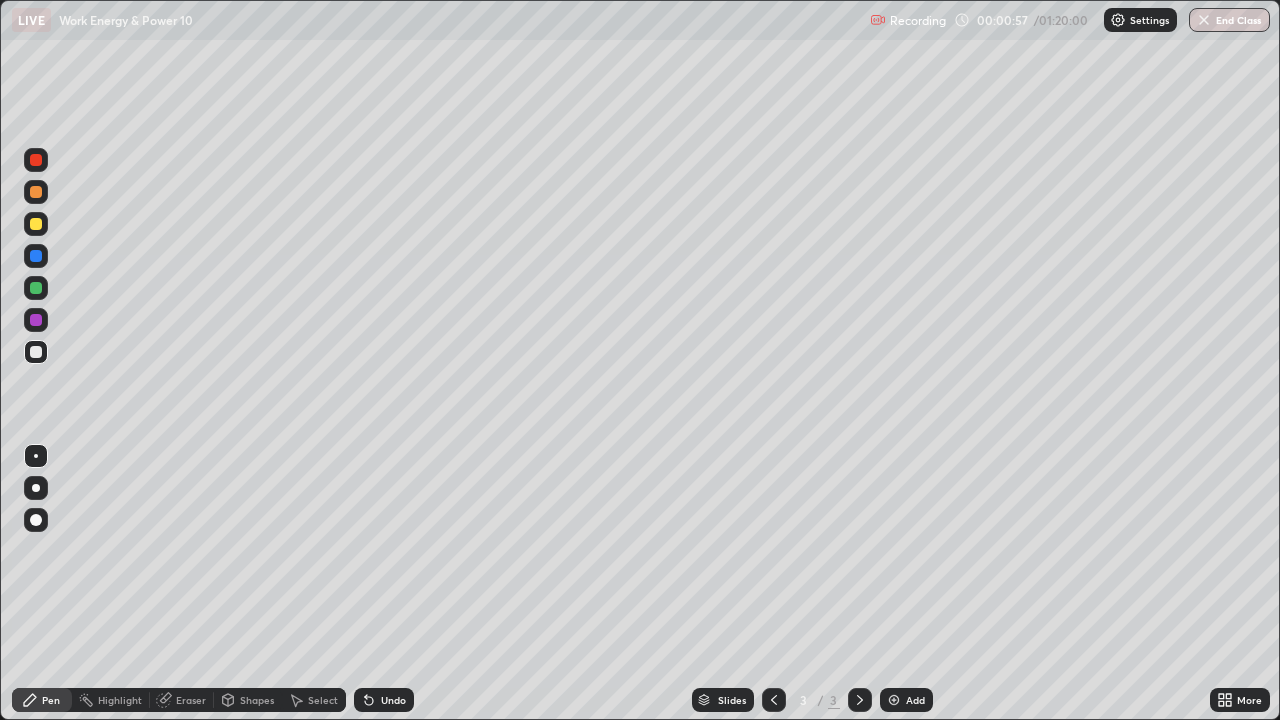 click at bounding box center [36, 352] 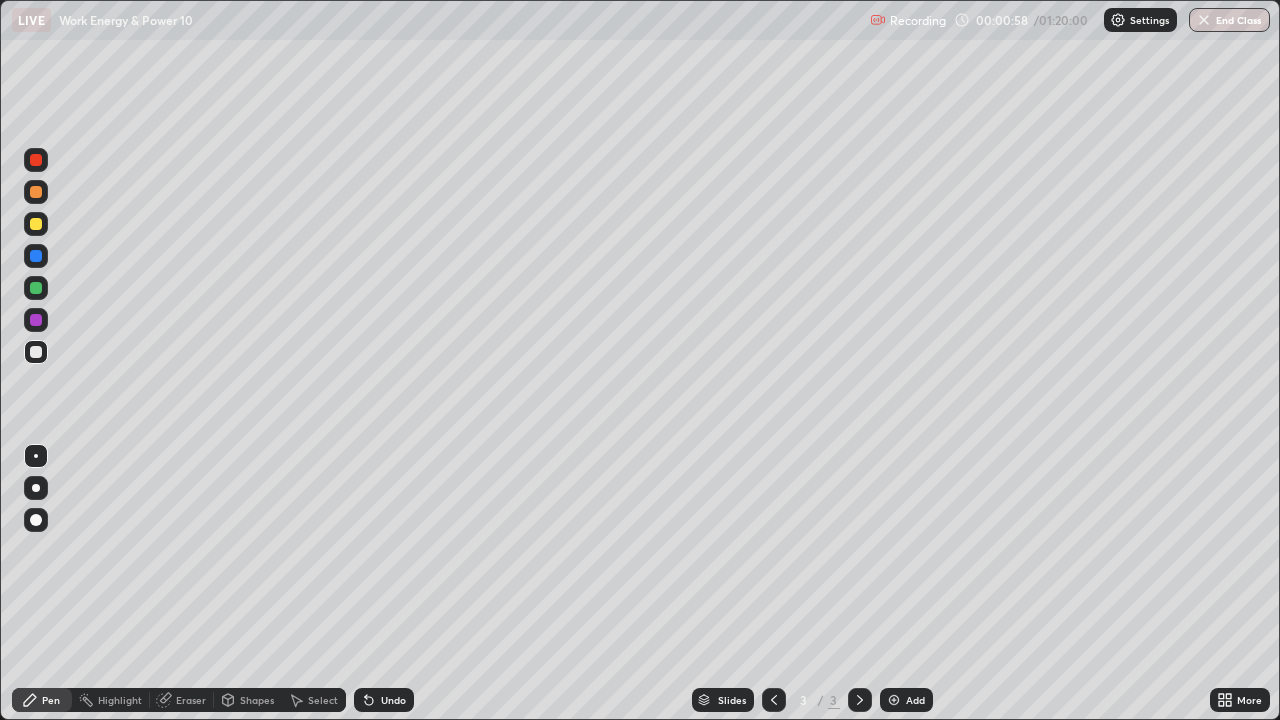 click at bounding box center [36, 352] 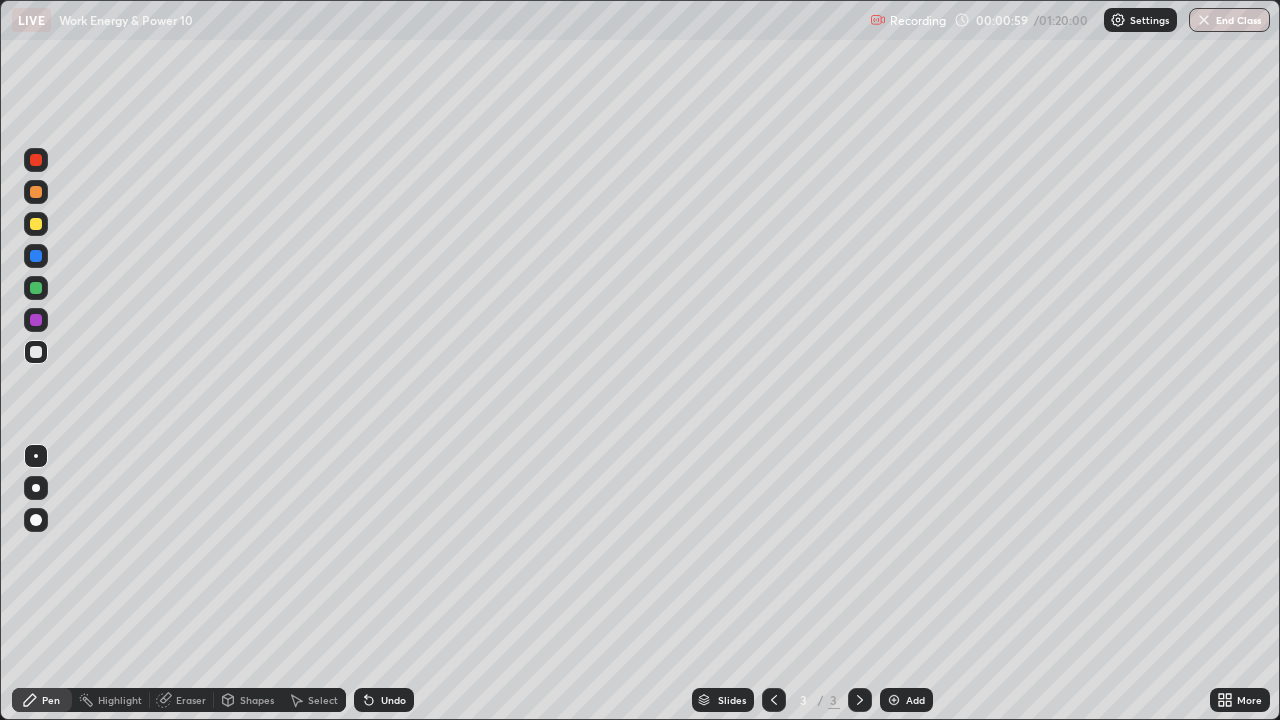 click at bounding box center [36, 488] 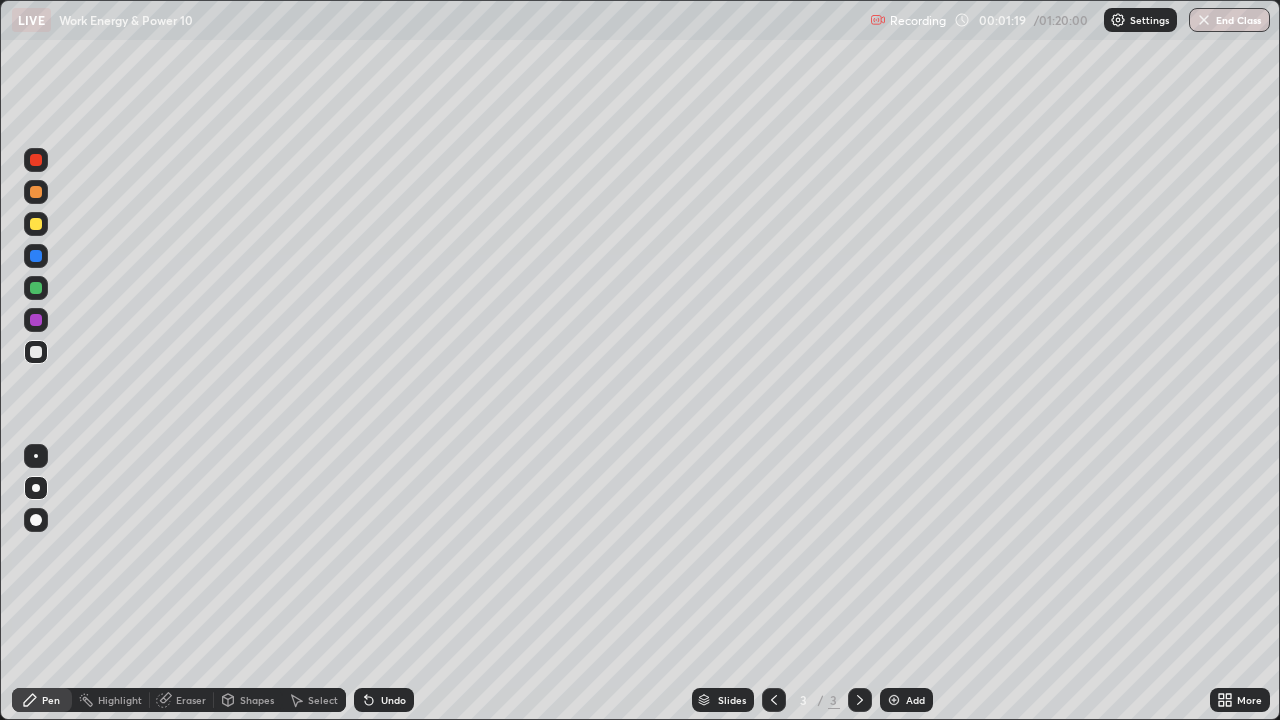click at bounding box center (36, 224) 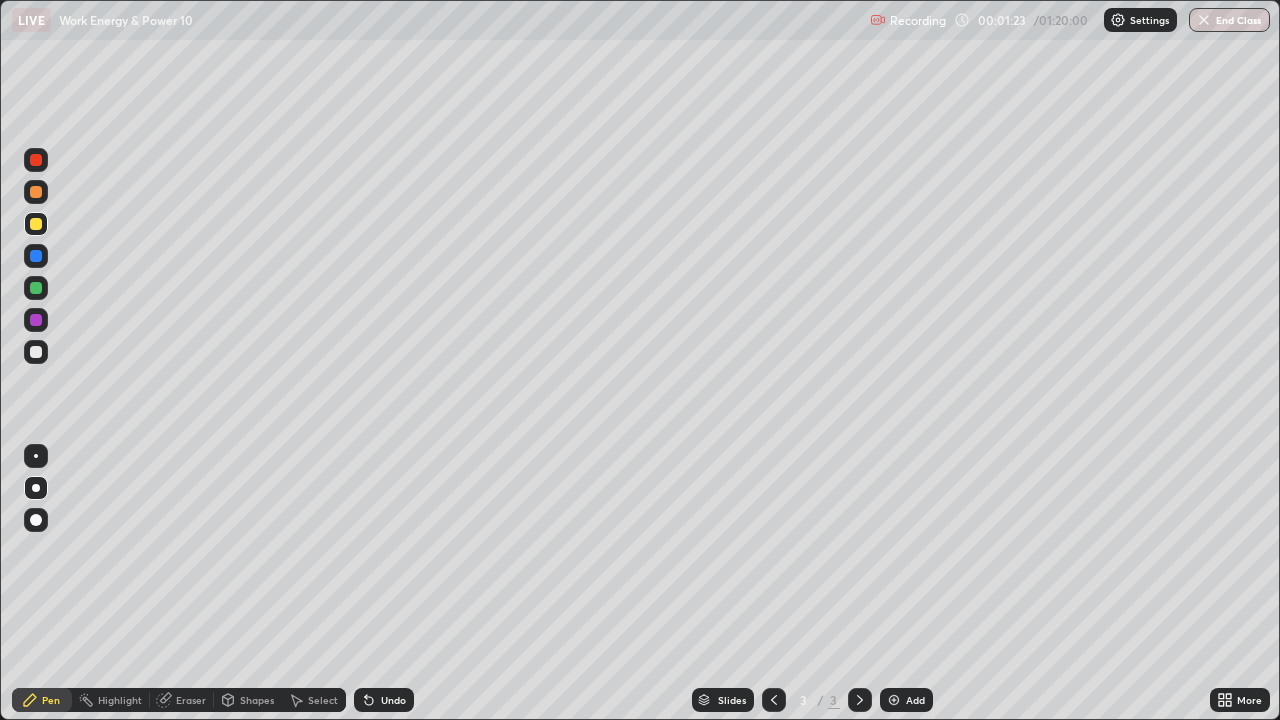click at bounding box center [36, 352] 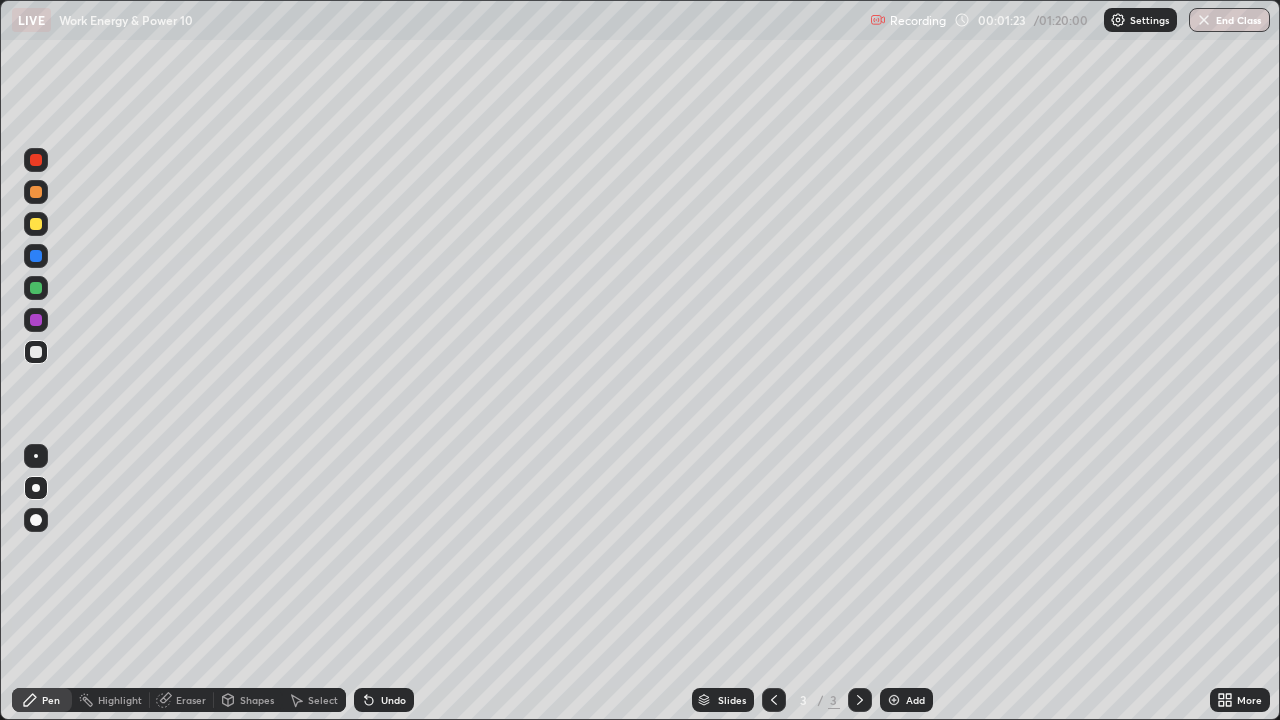 click at bounding box center [36, 320] 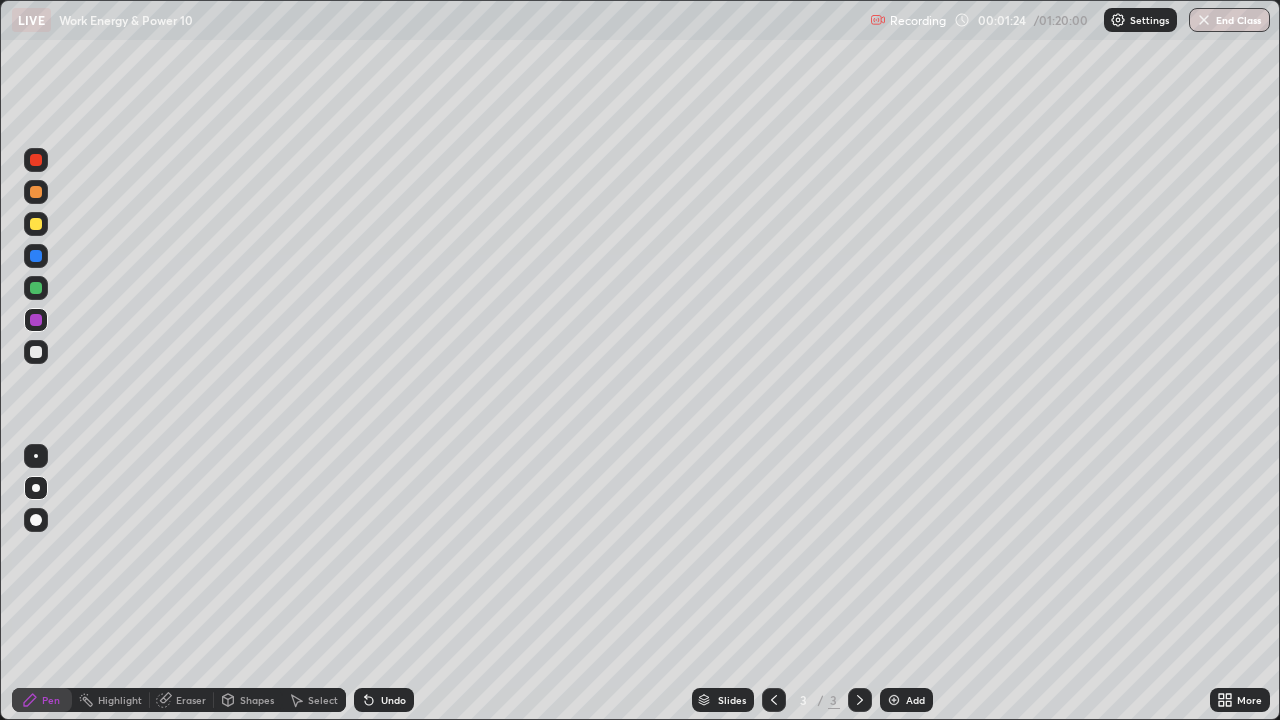 click at bounding box center (36, 256) 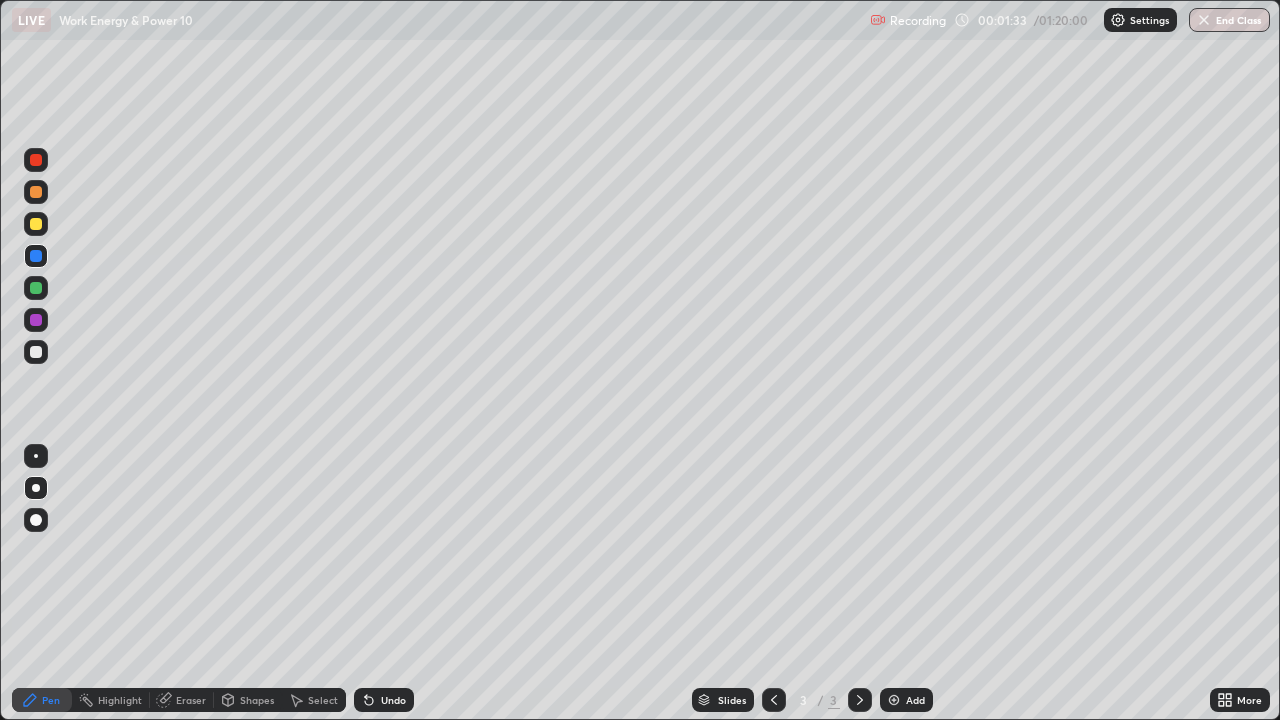 click at bounding box center [36, 352] 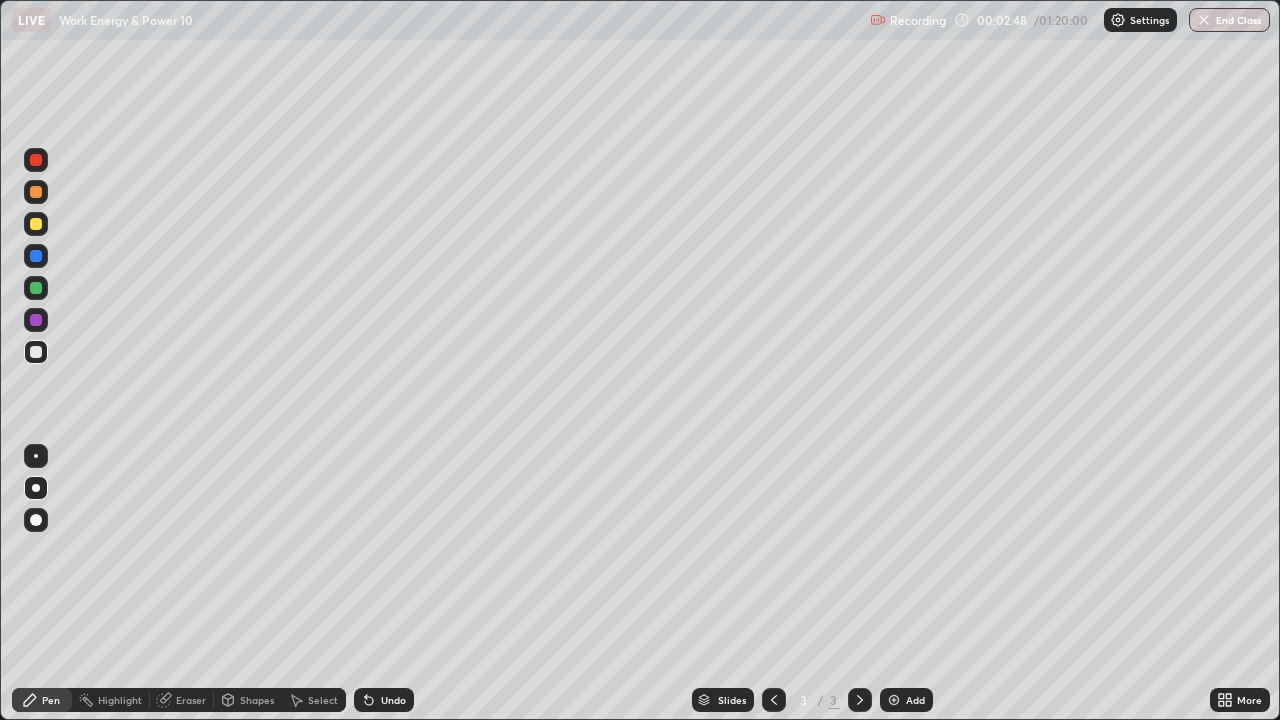 click on "Shapes" at bounding box center (257, 700) 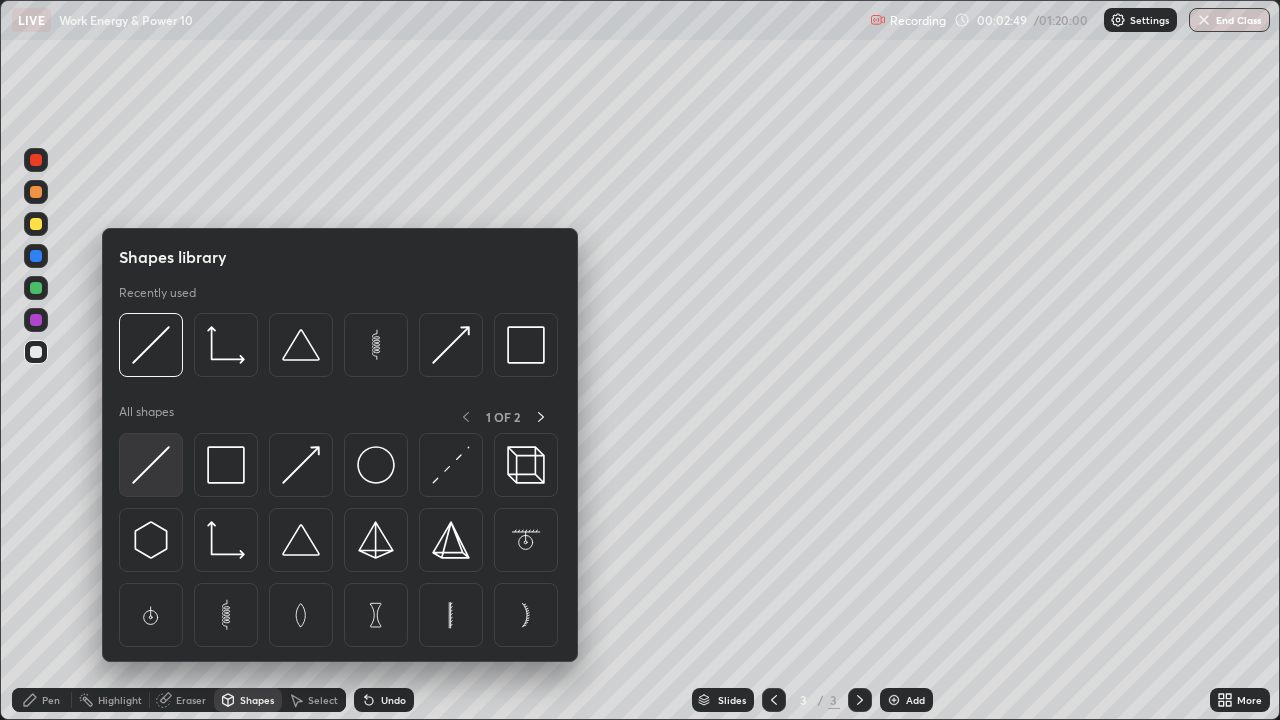 click at bounding box center (151, 465) 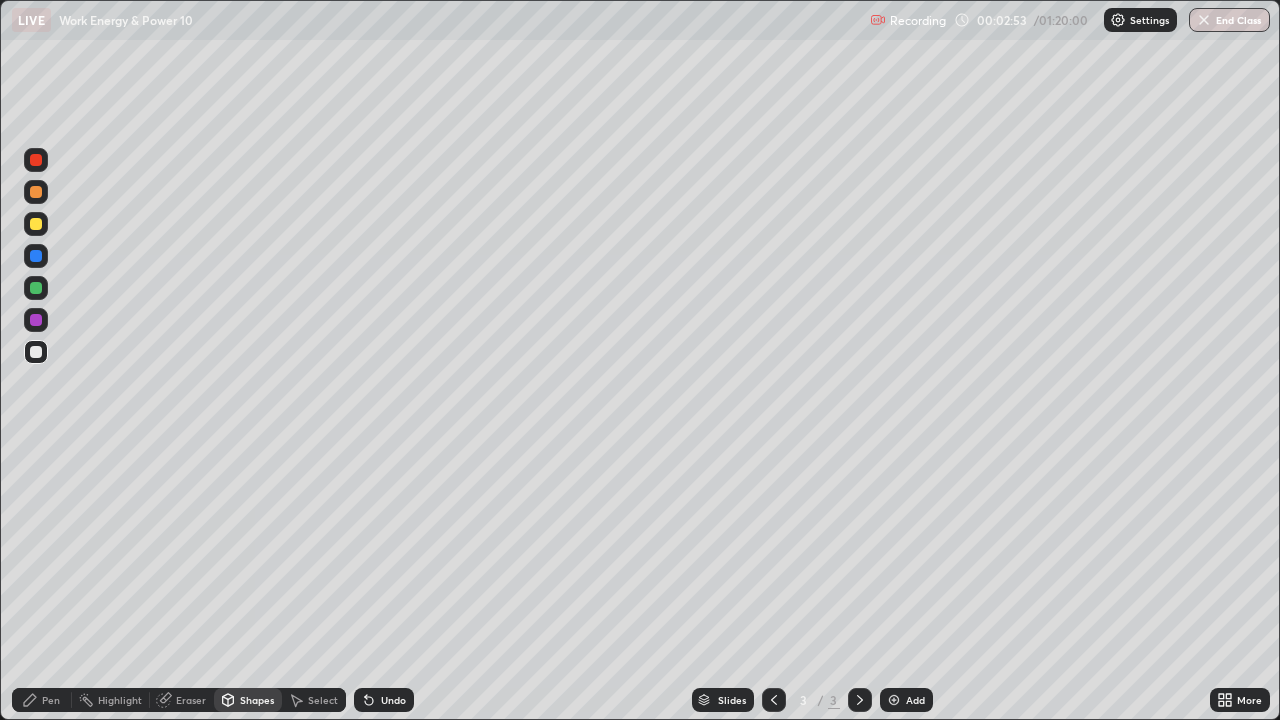 click at bounding box center (36, 224) 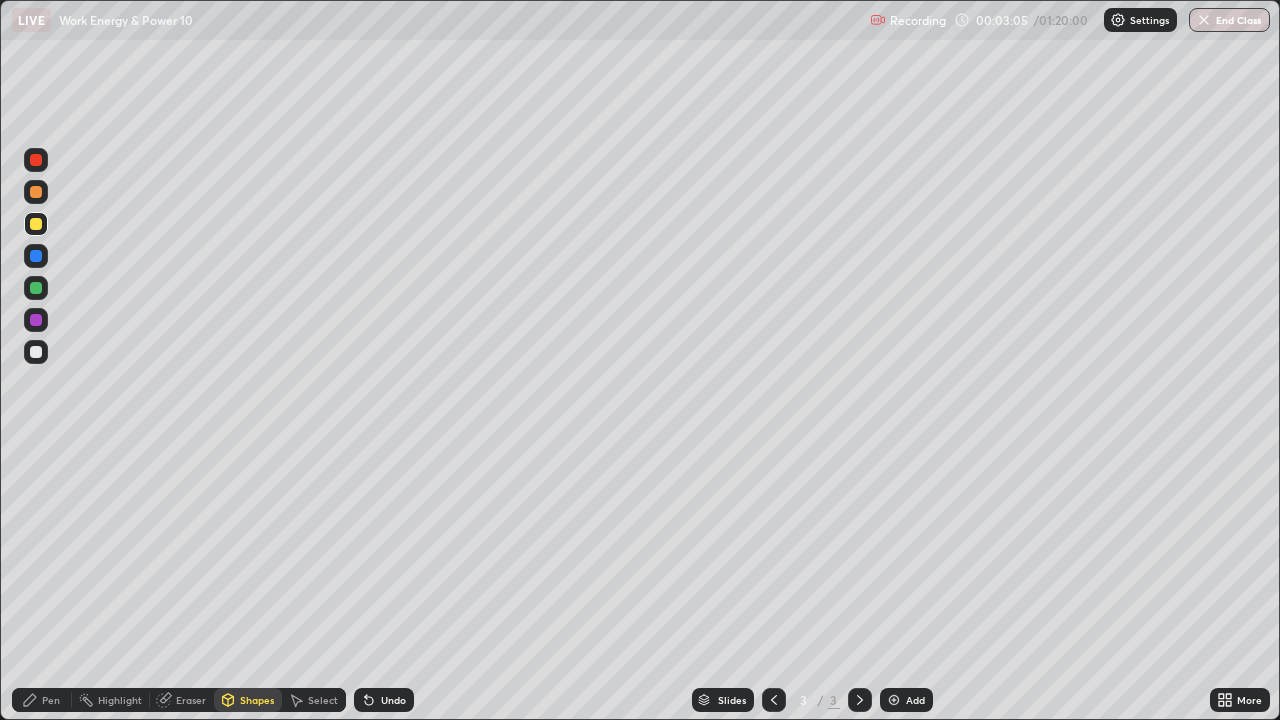 click 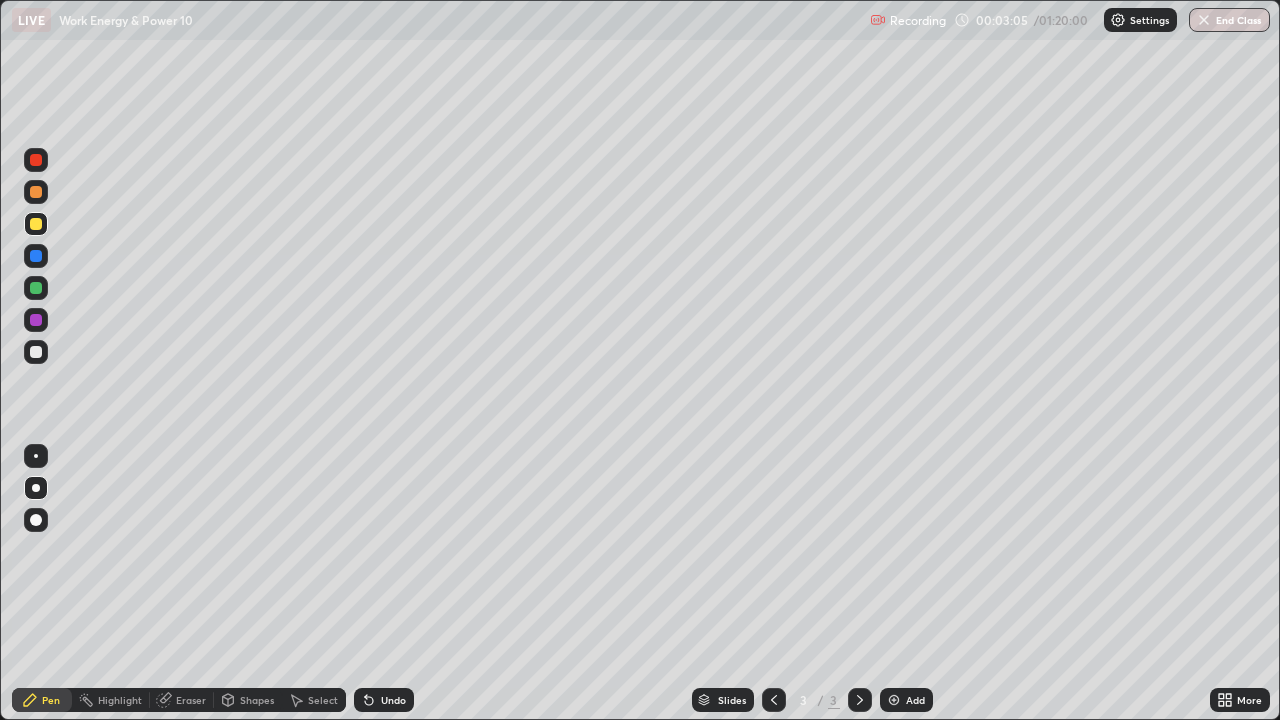 click at bounding box center [36, 352] 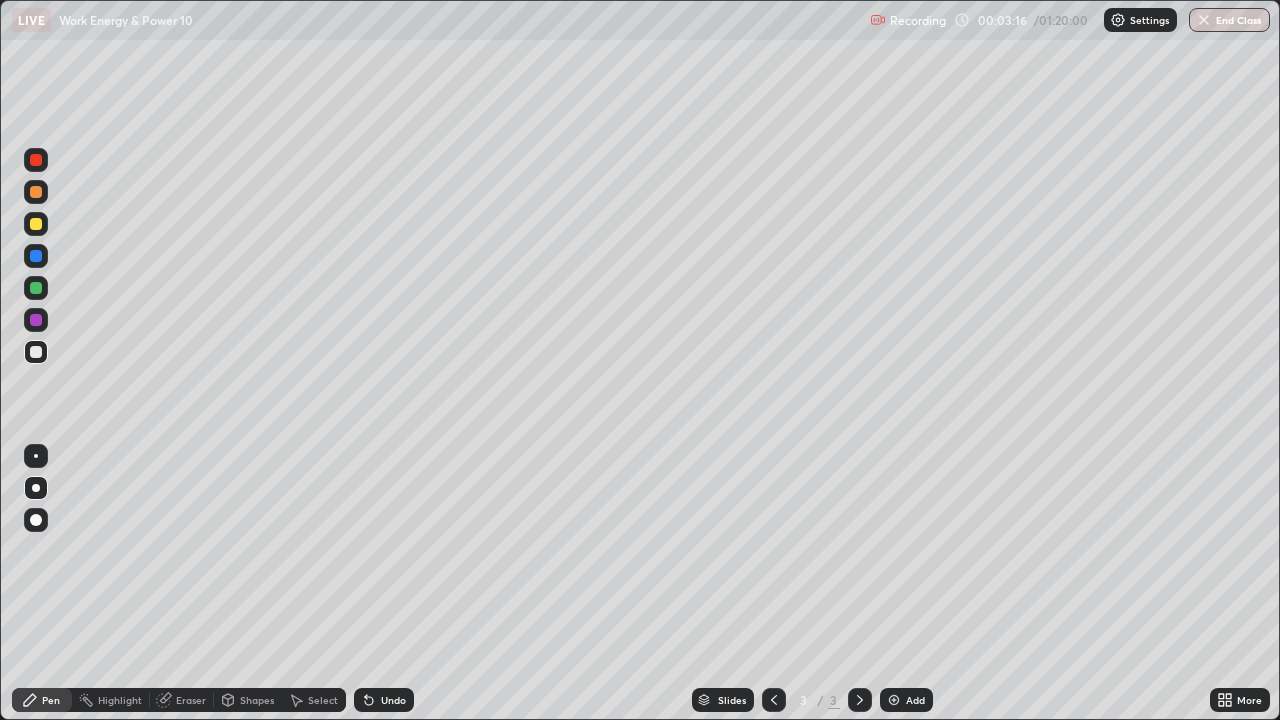 click at bounding box center [36, 288] 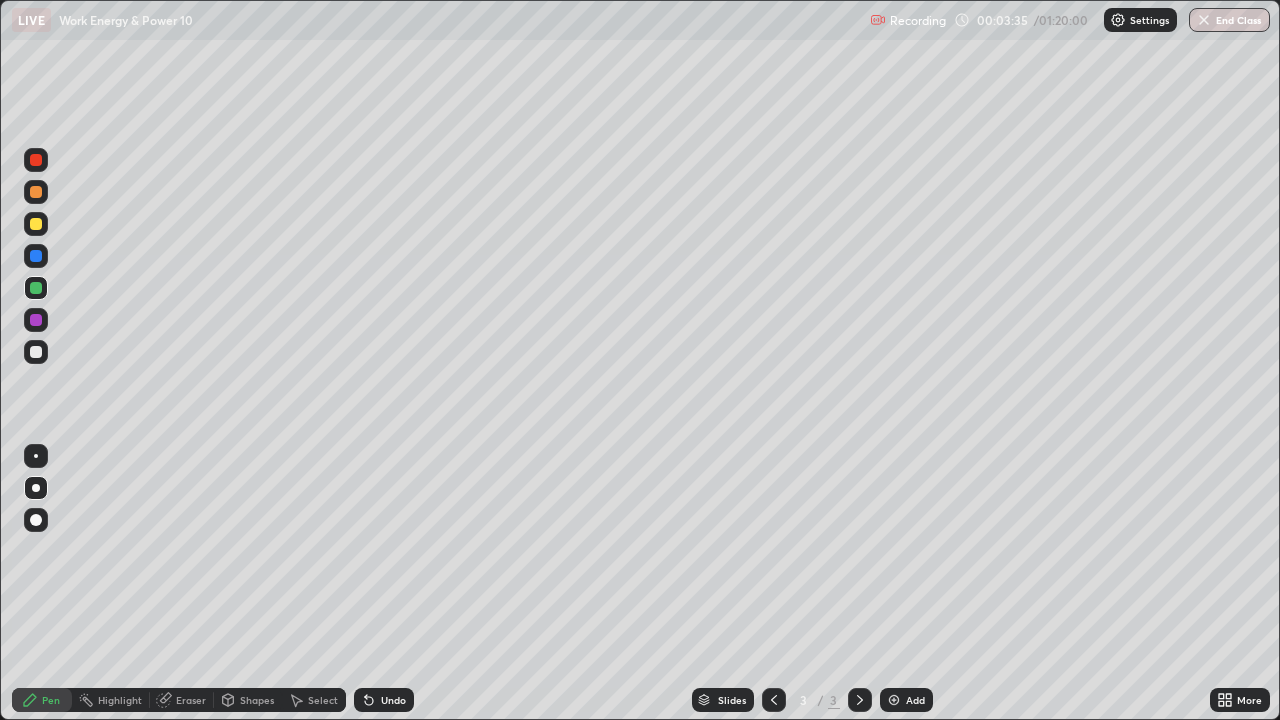 click at bounding box center (36, 352) 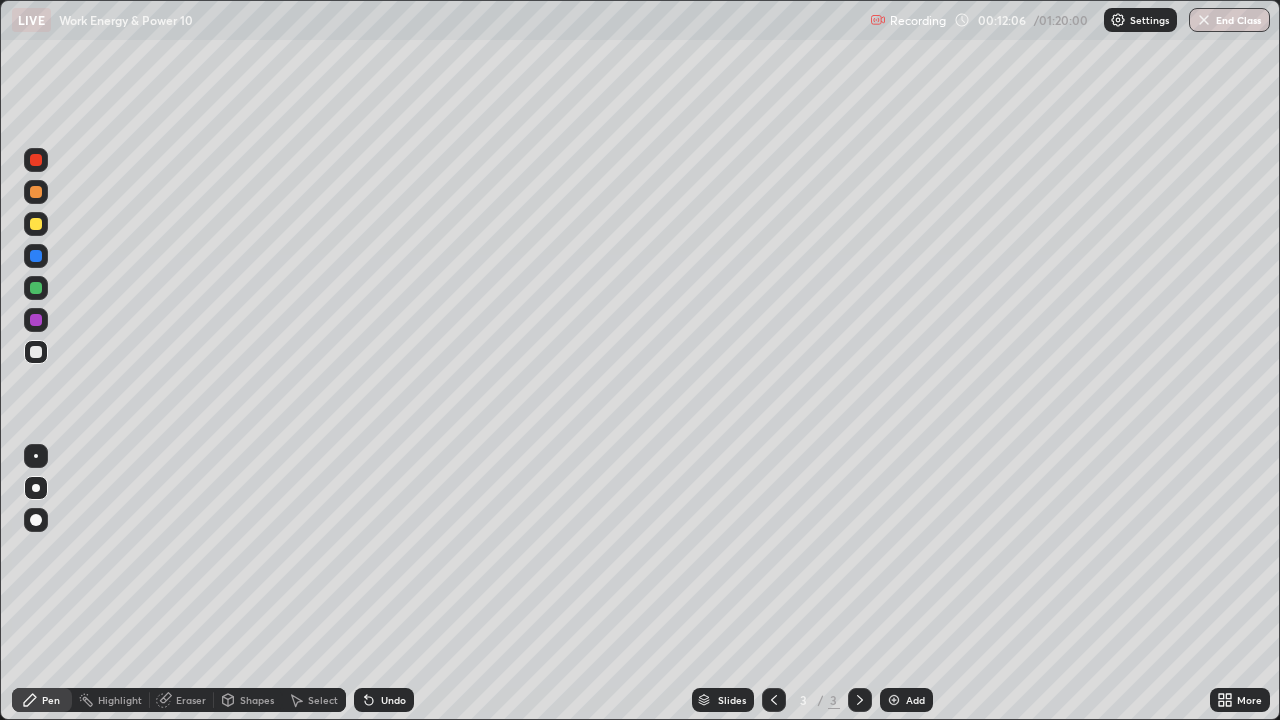 click on "Add" at bounding box center [915, 700] 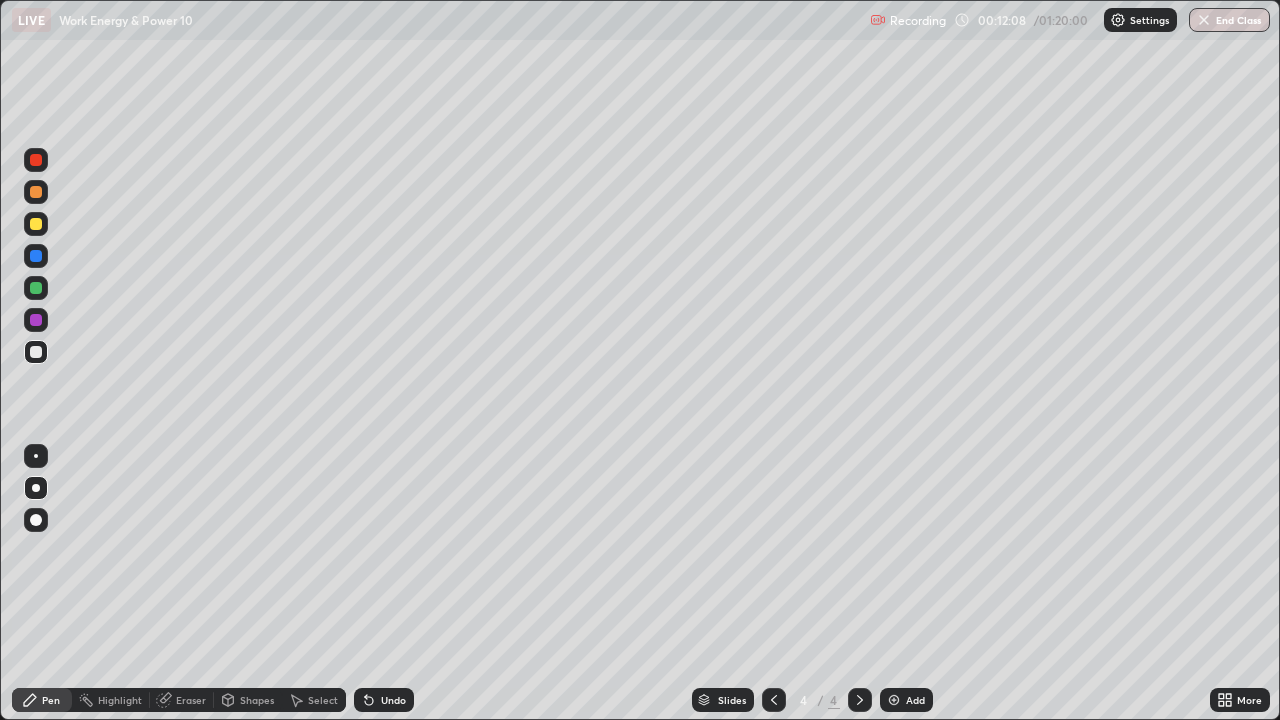 click at bounding box center [36, 352] 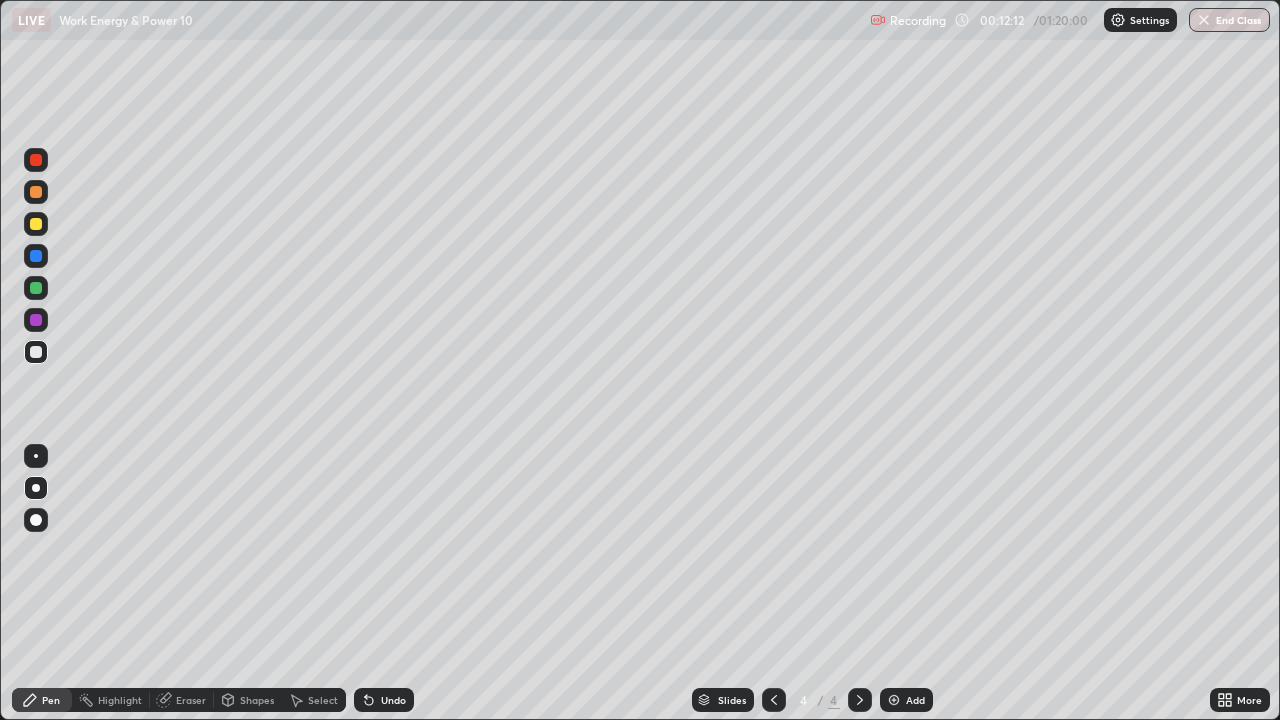 click on "Undo" at bounding box center (384, 700) 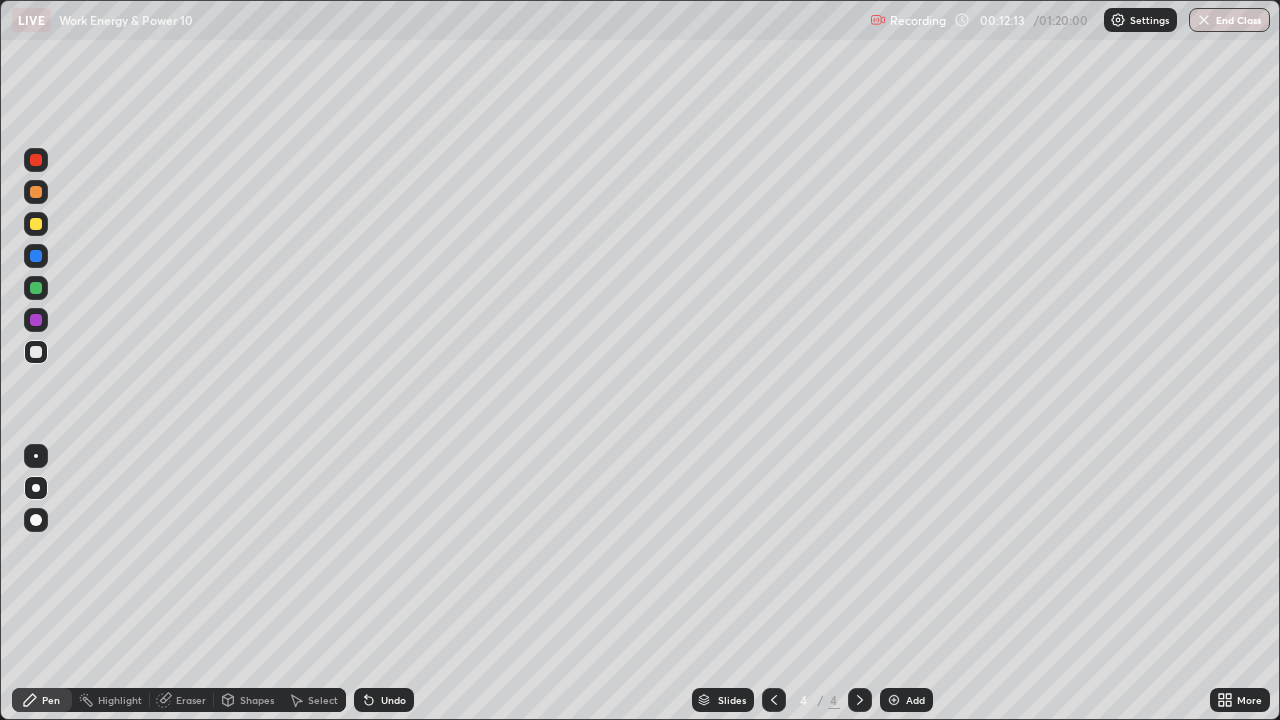 click on "Undo" at bounding box center (384, 700) 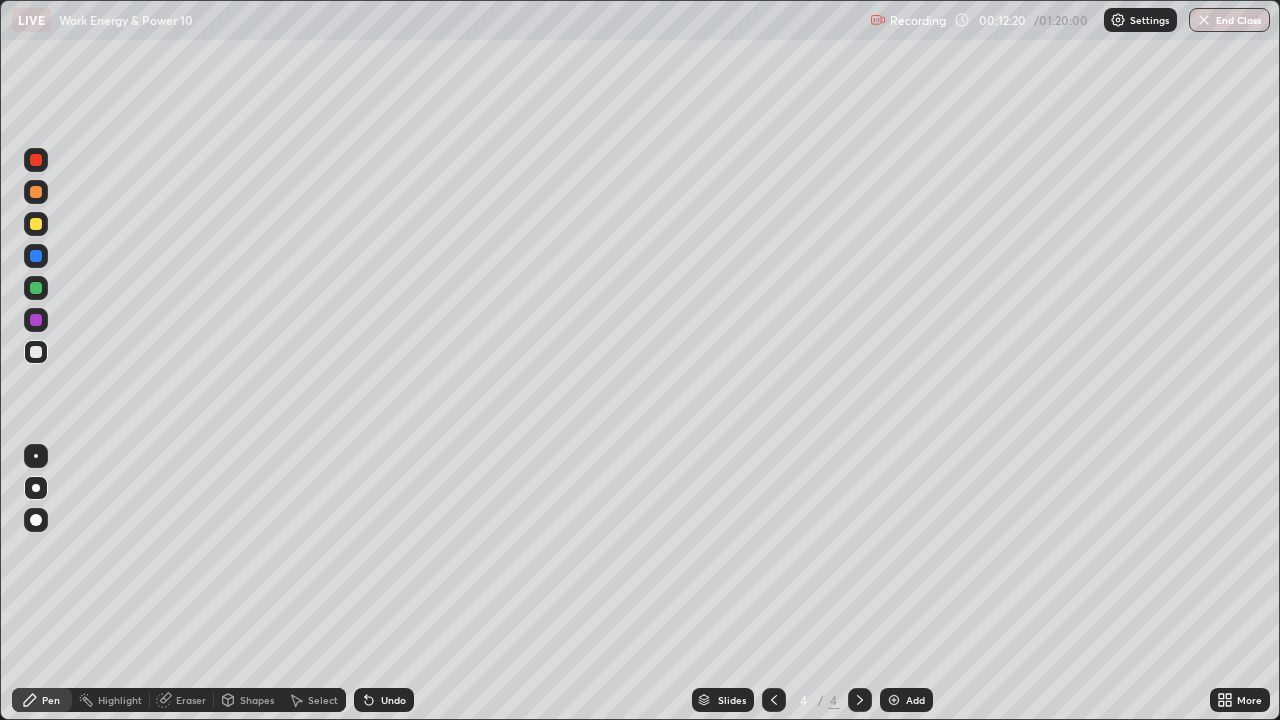 click on "Undo" at bounding box center [393, 700] 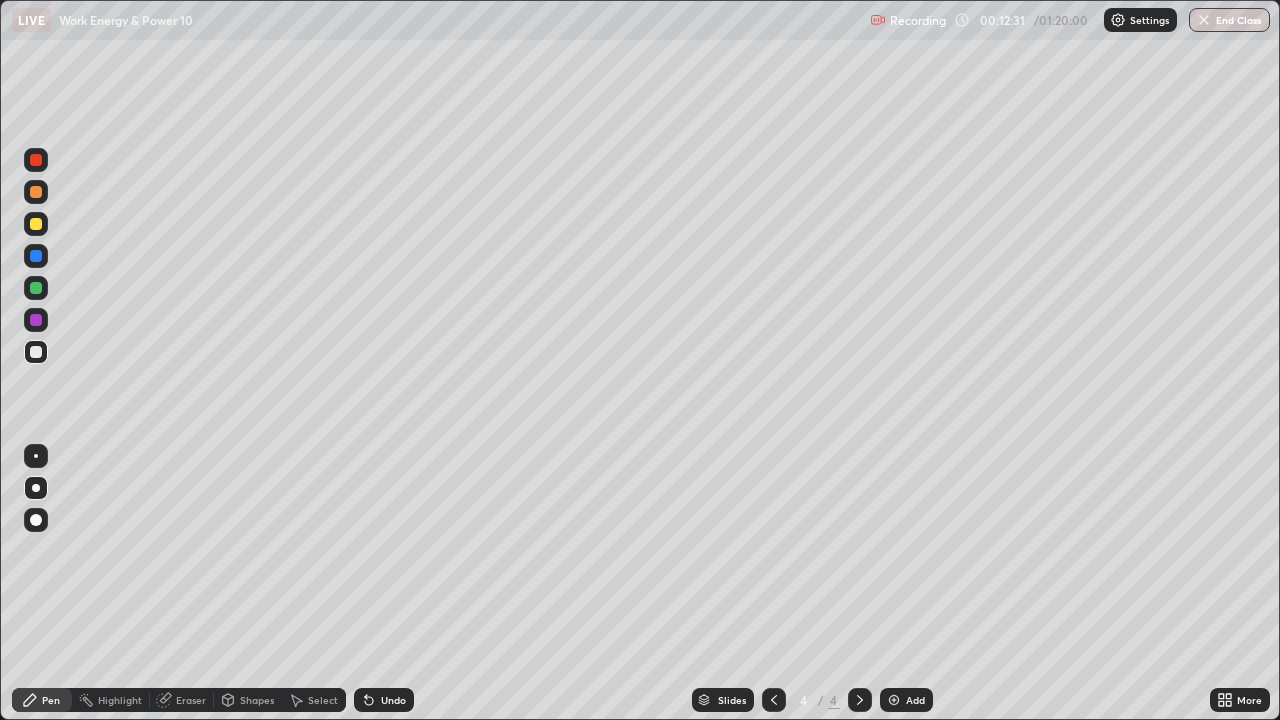 click at bounding box center [36, 256] 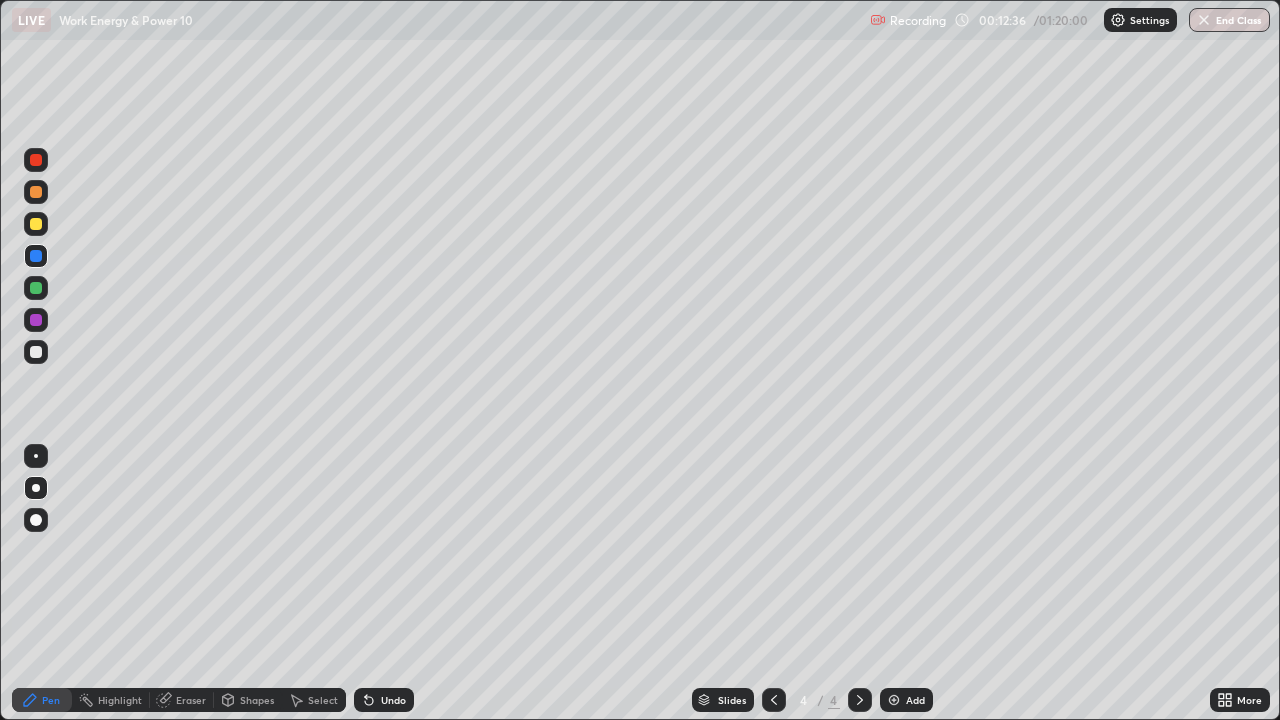click at bounding box center [36, 256] 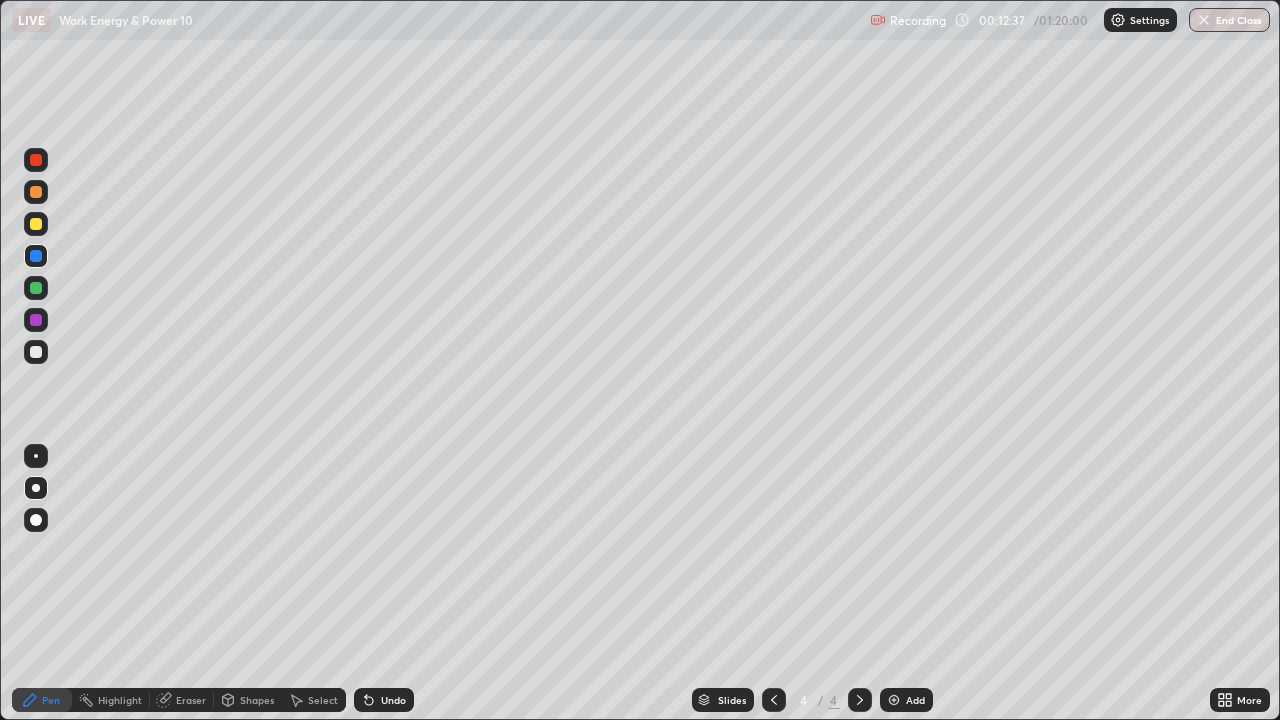 click at bounding box center [36, 352] 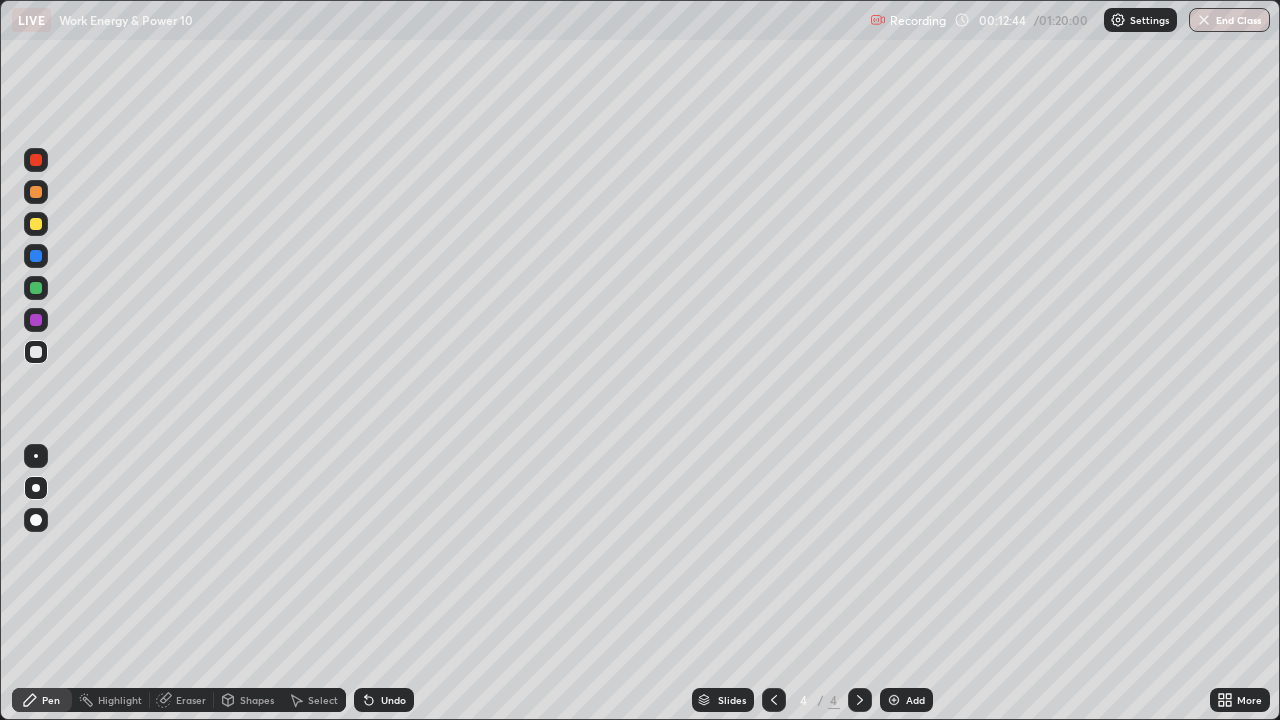 click at bounding box center (36, 256) 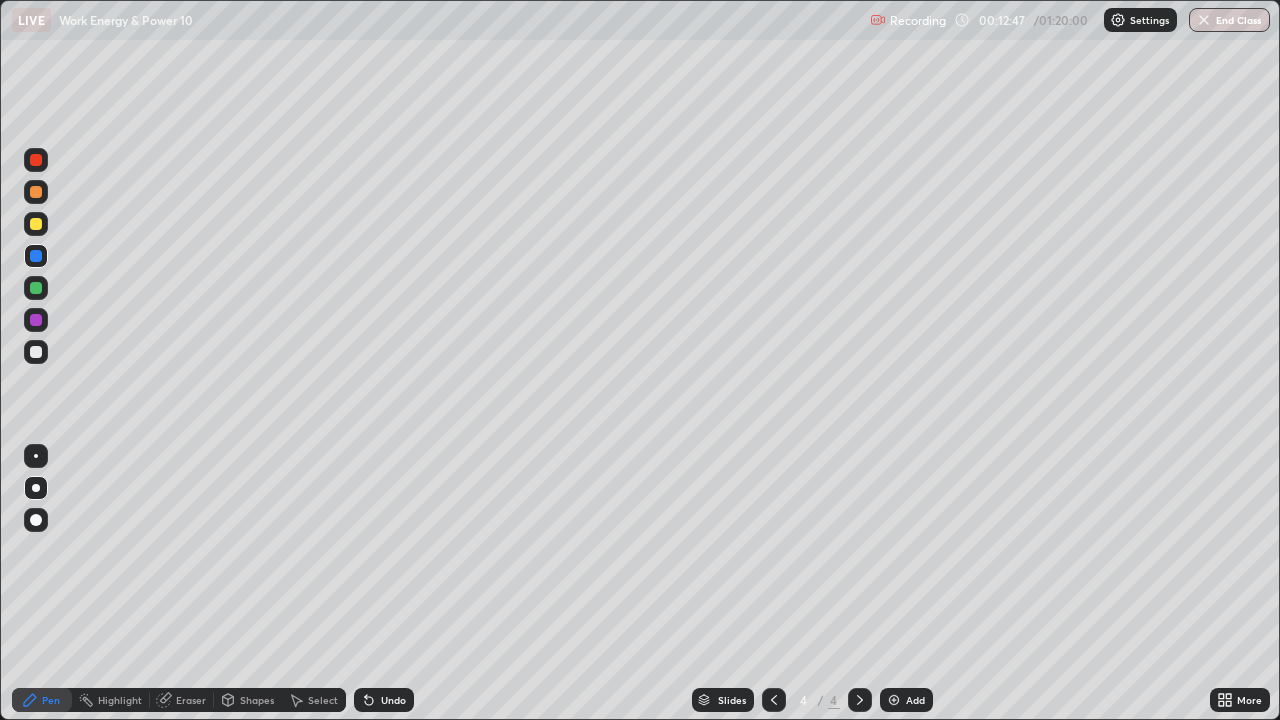 click at bounding box center (36, 352) 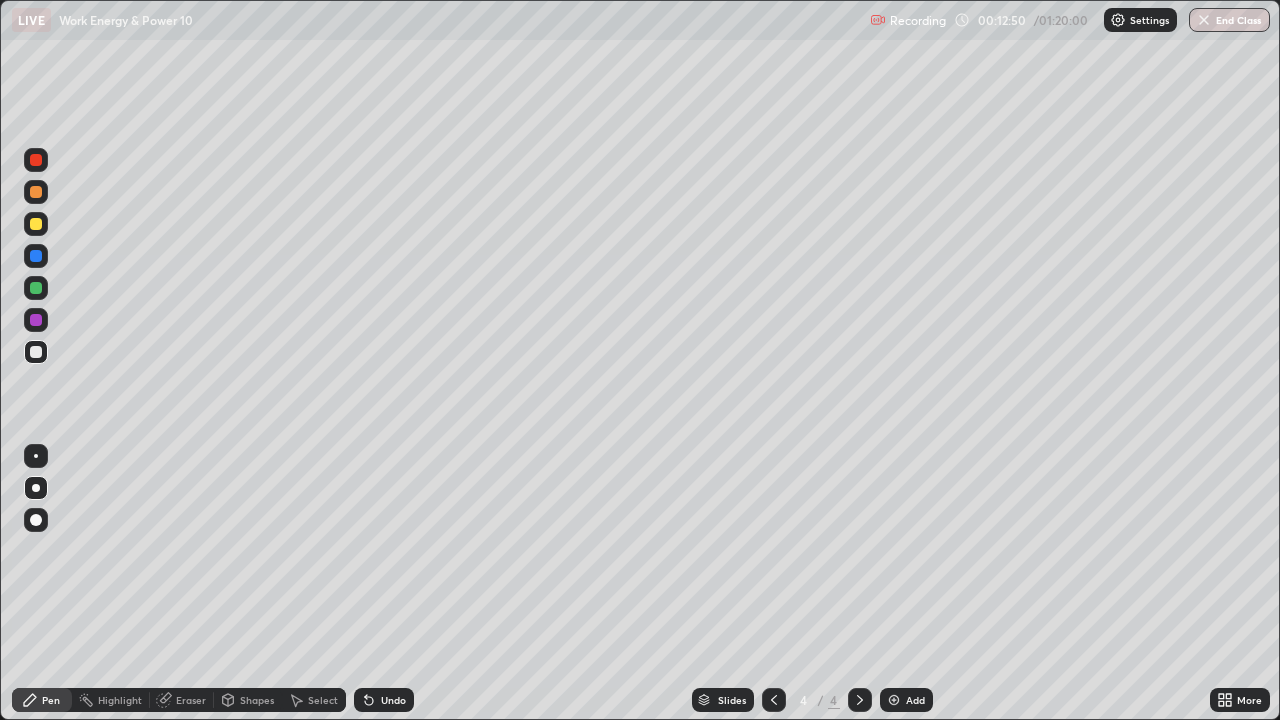 click at bounding box center (36, 352) 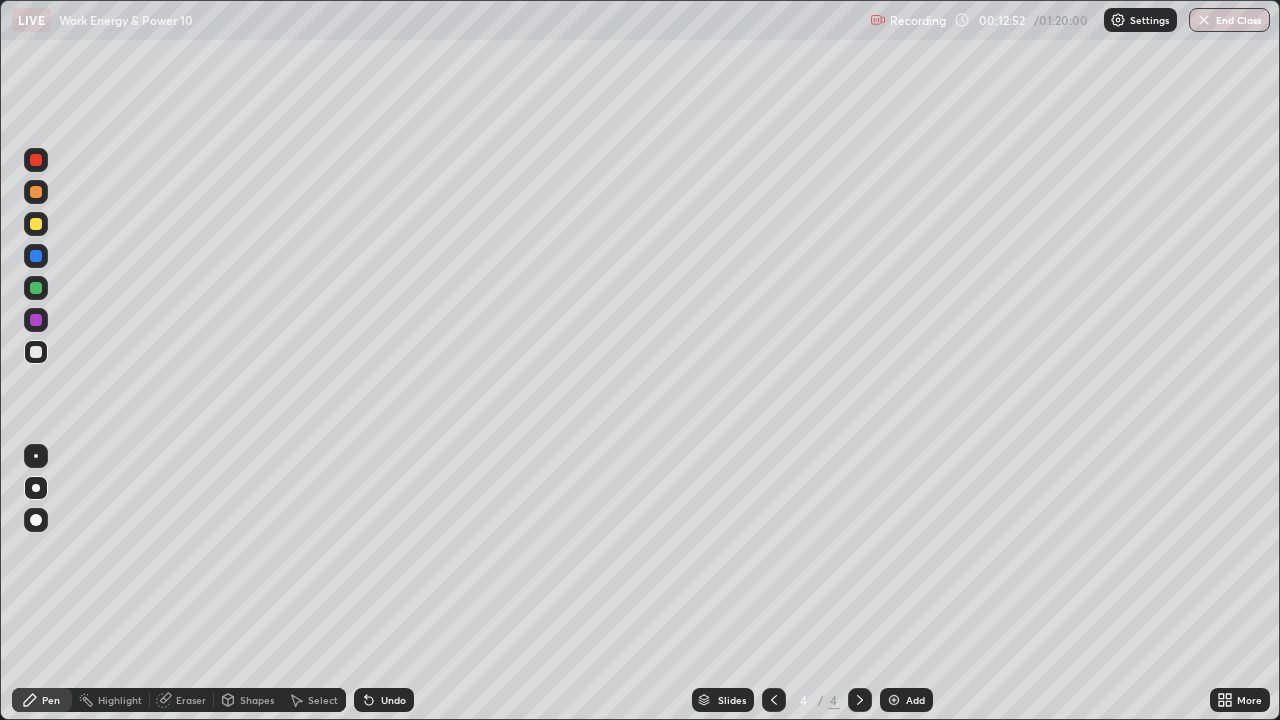 click at bounding box center [36, 256] 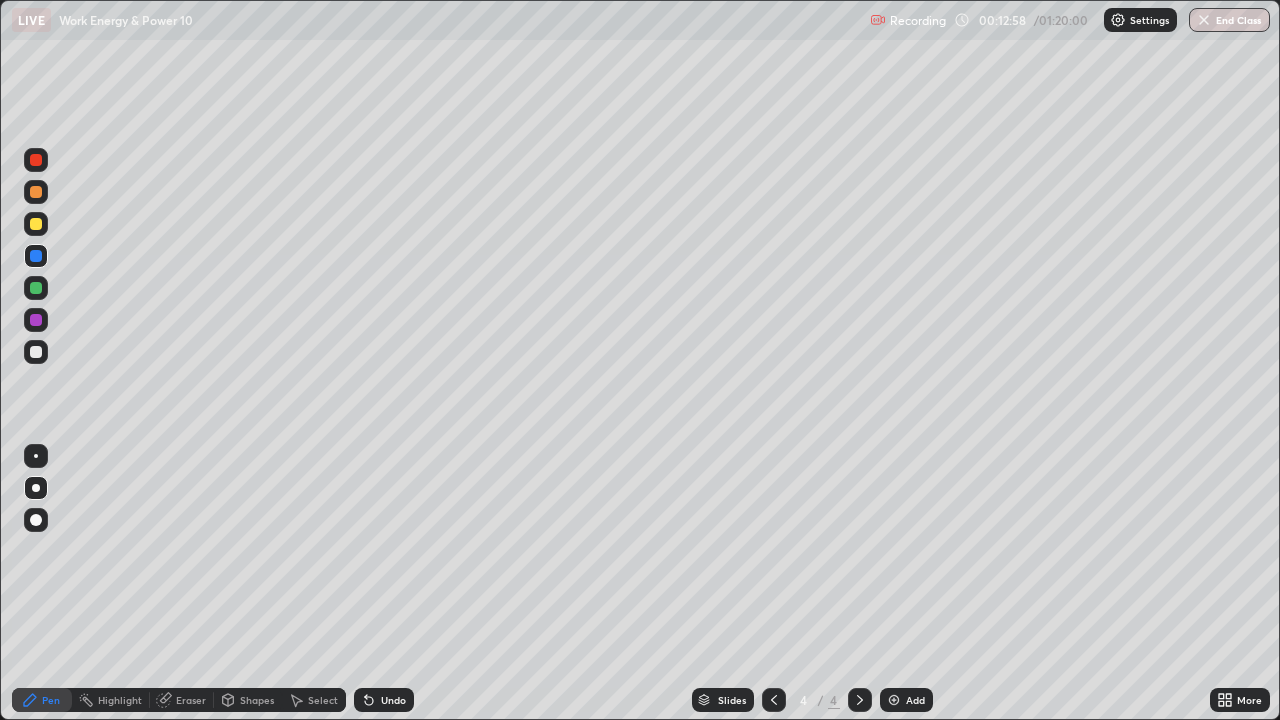 click at bounding box center (36, 352) 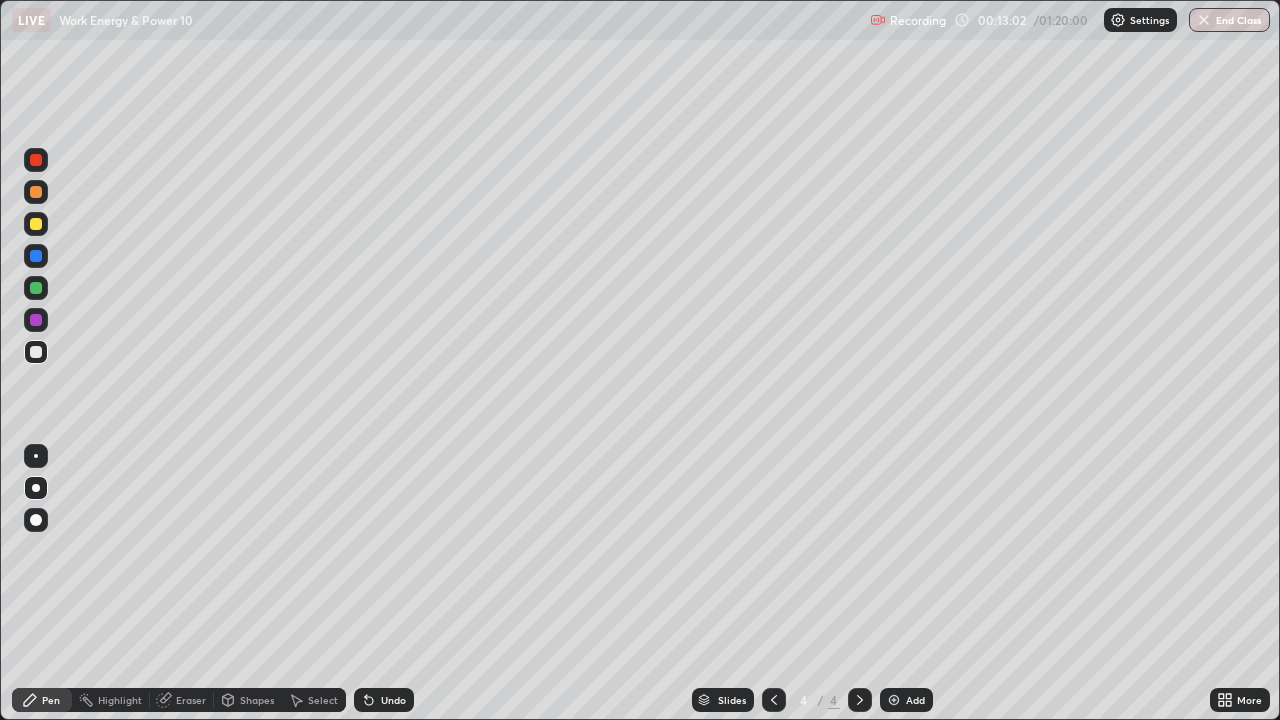 click on "Undo" at bounding box center [384, 700] 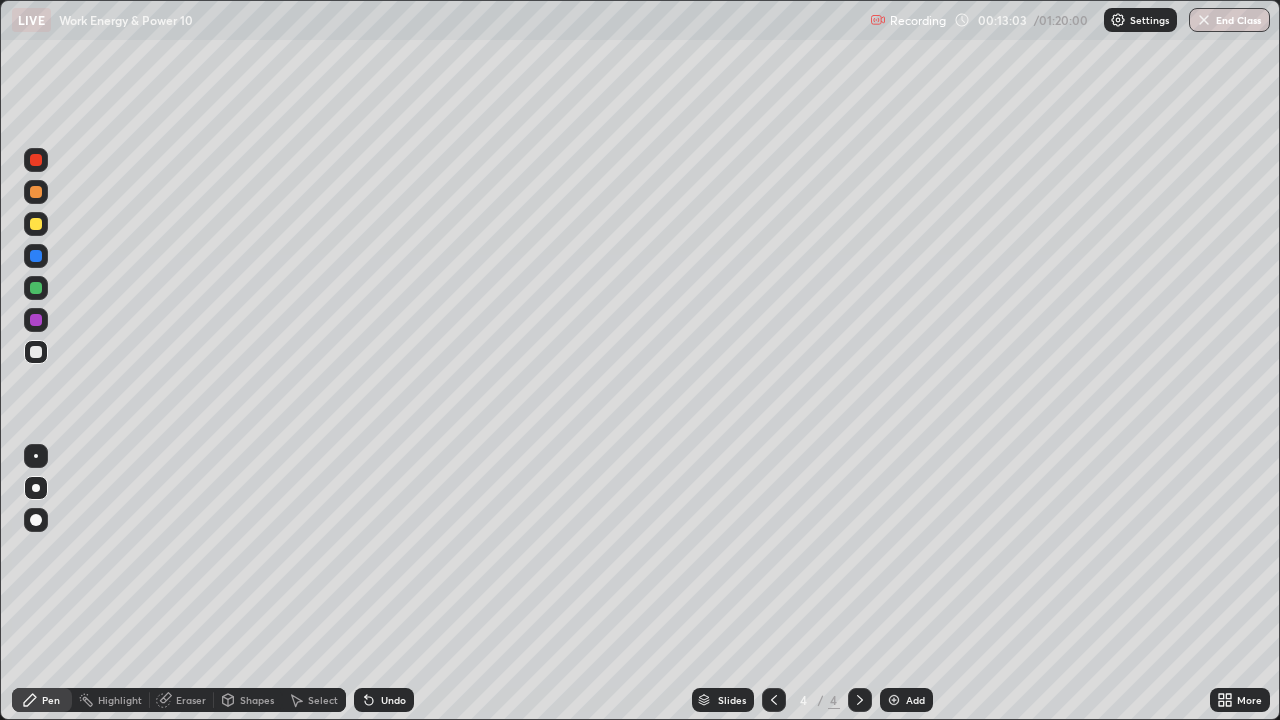 click on "Undo" at bounding box center [384, 700] 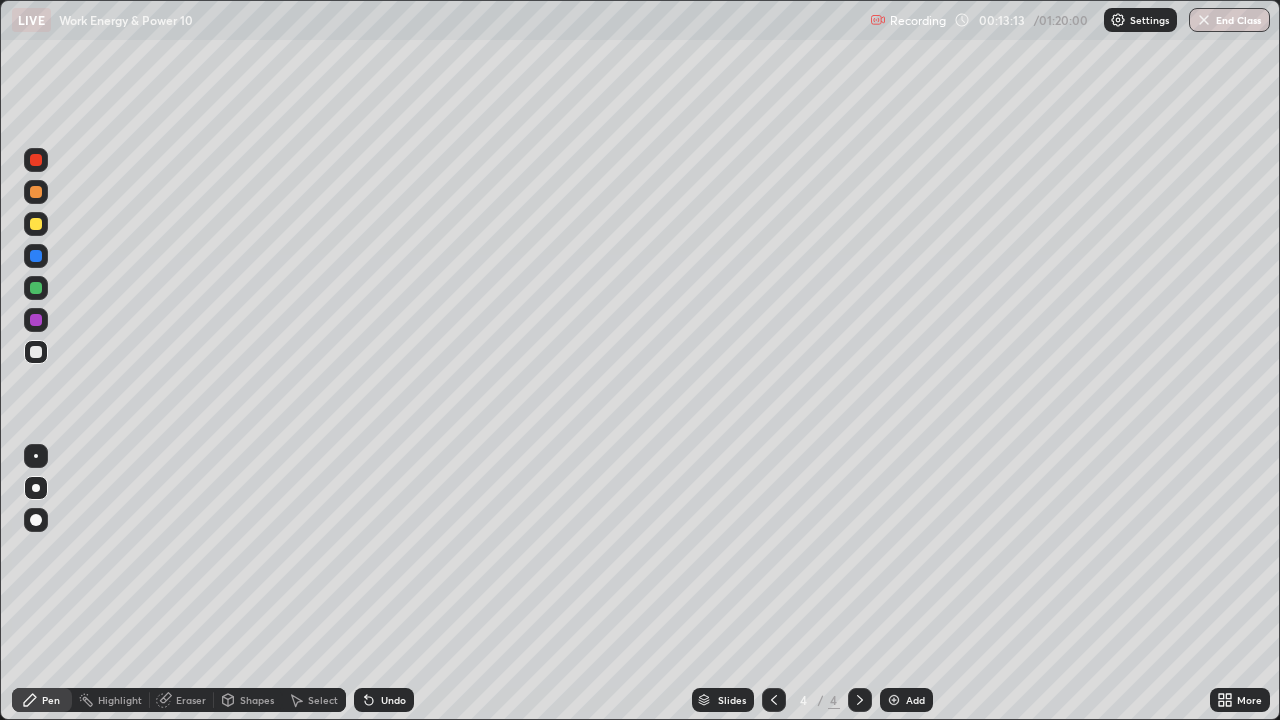 click at bounding box center (36, 256) 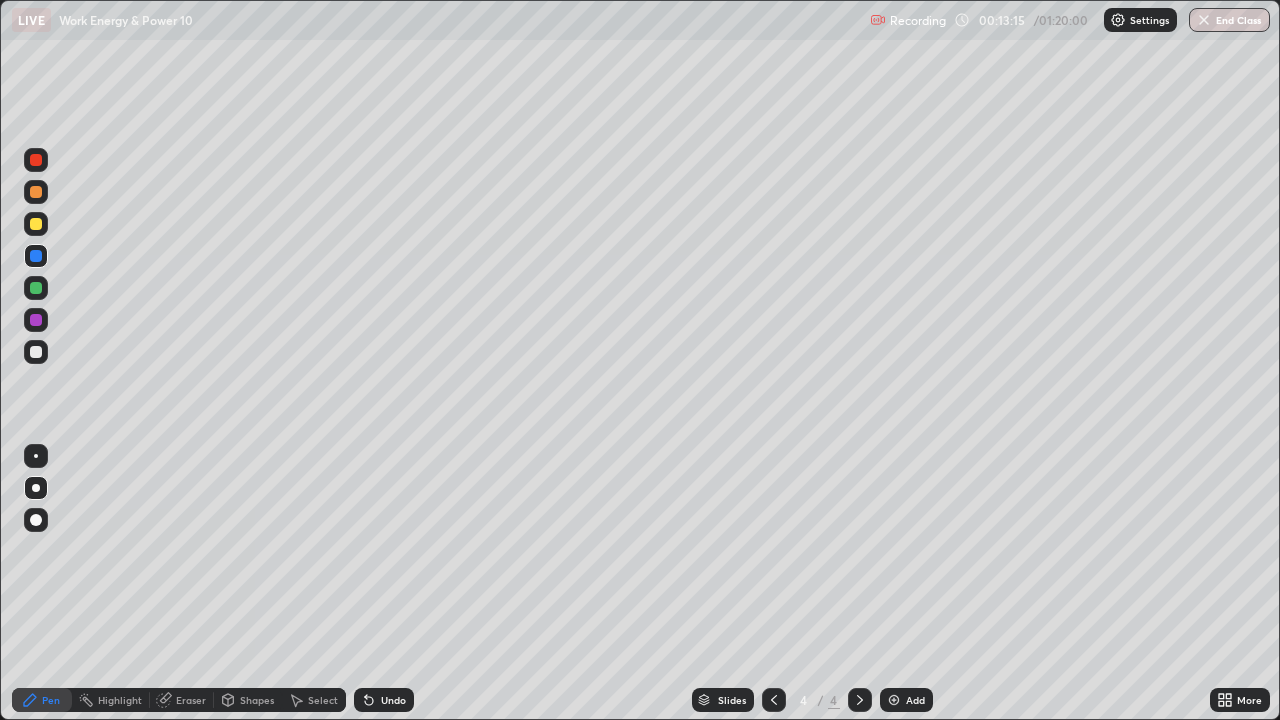click at bounding box center [36, 352] 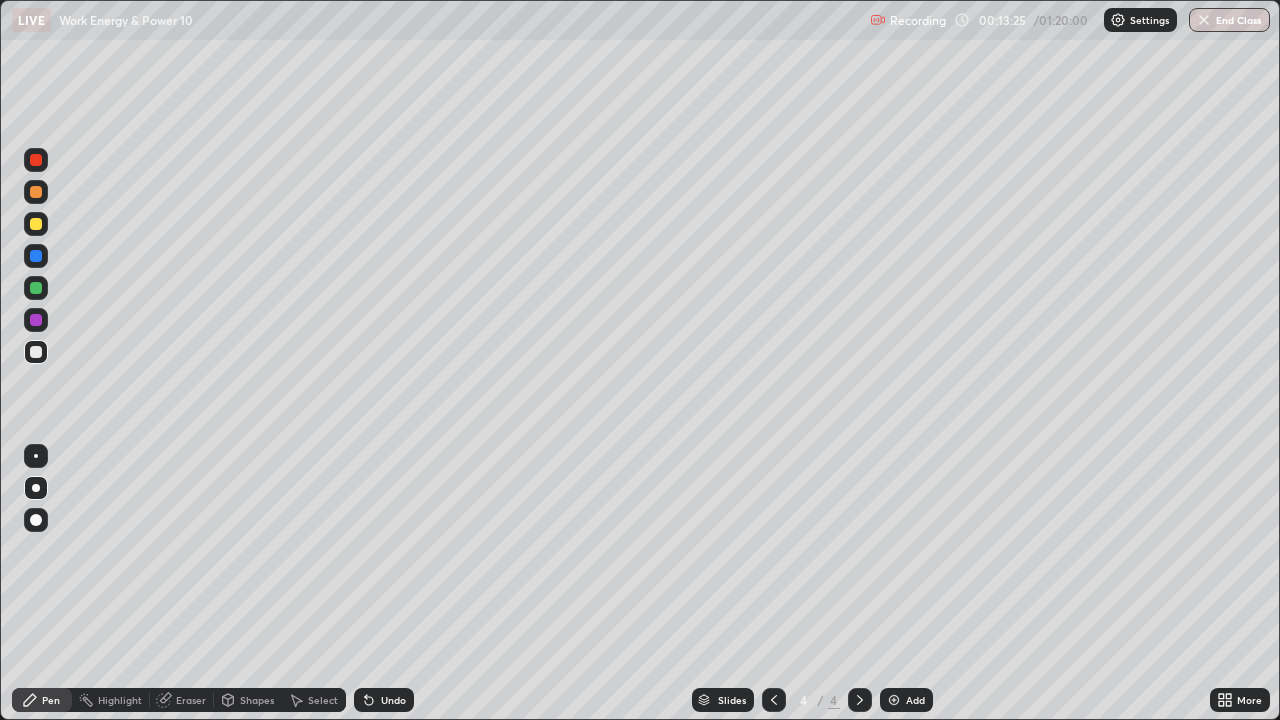 click at bounding box center [36, 256] 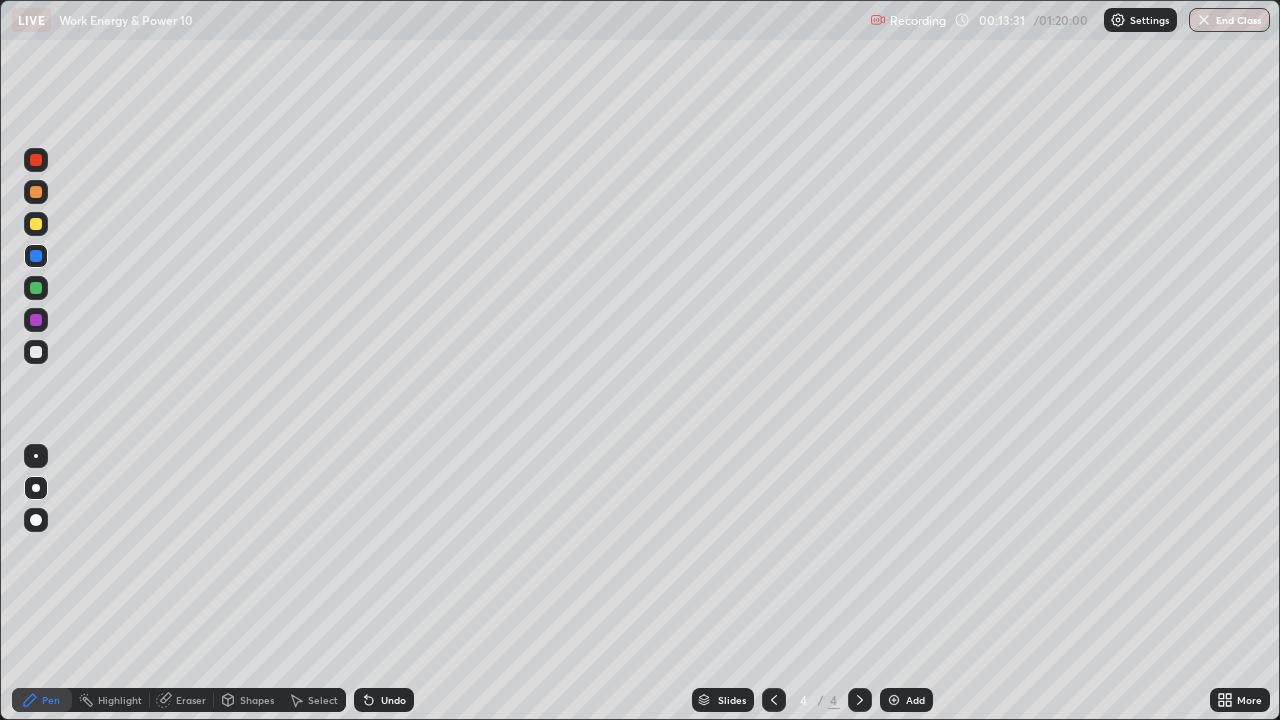click at bounding box center [36, 352] 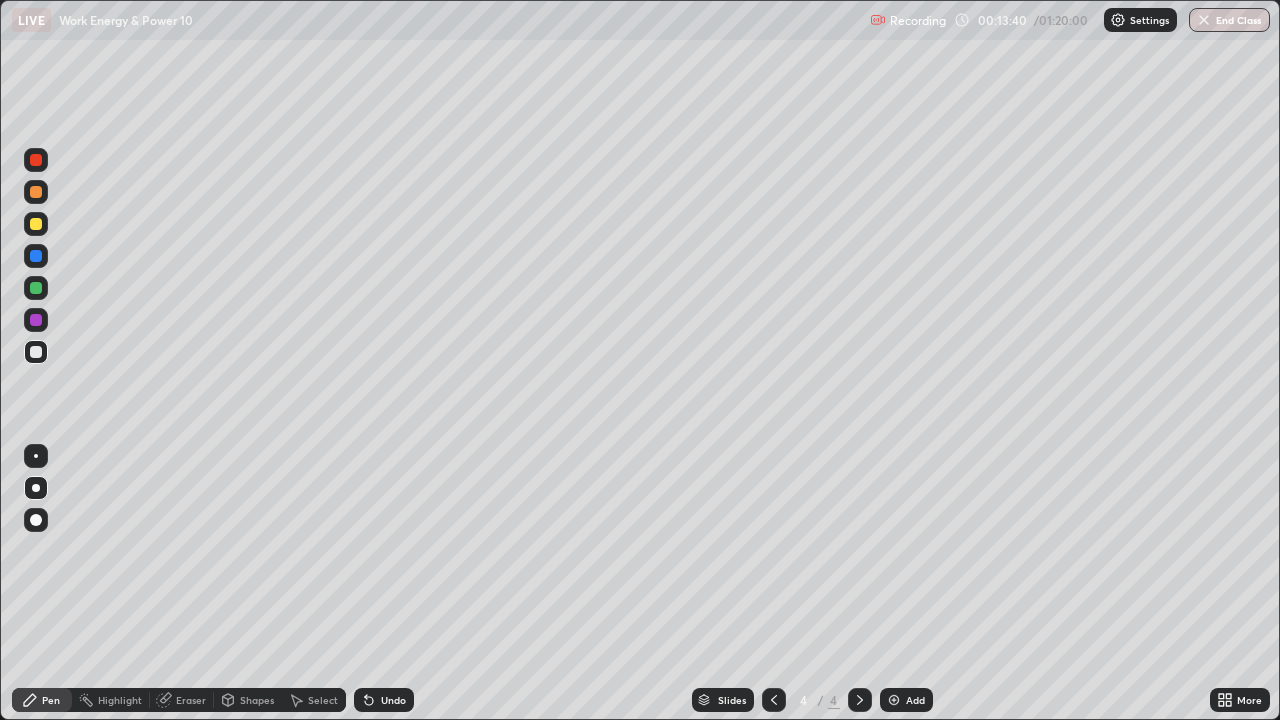 click at bounding box center (36, 256) 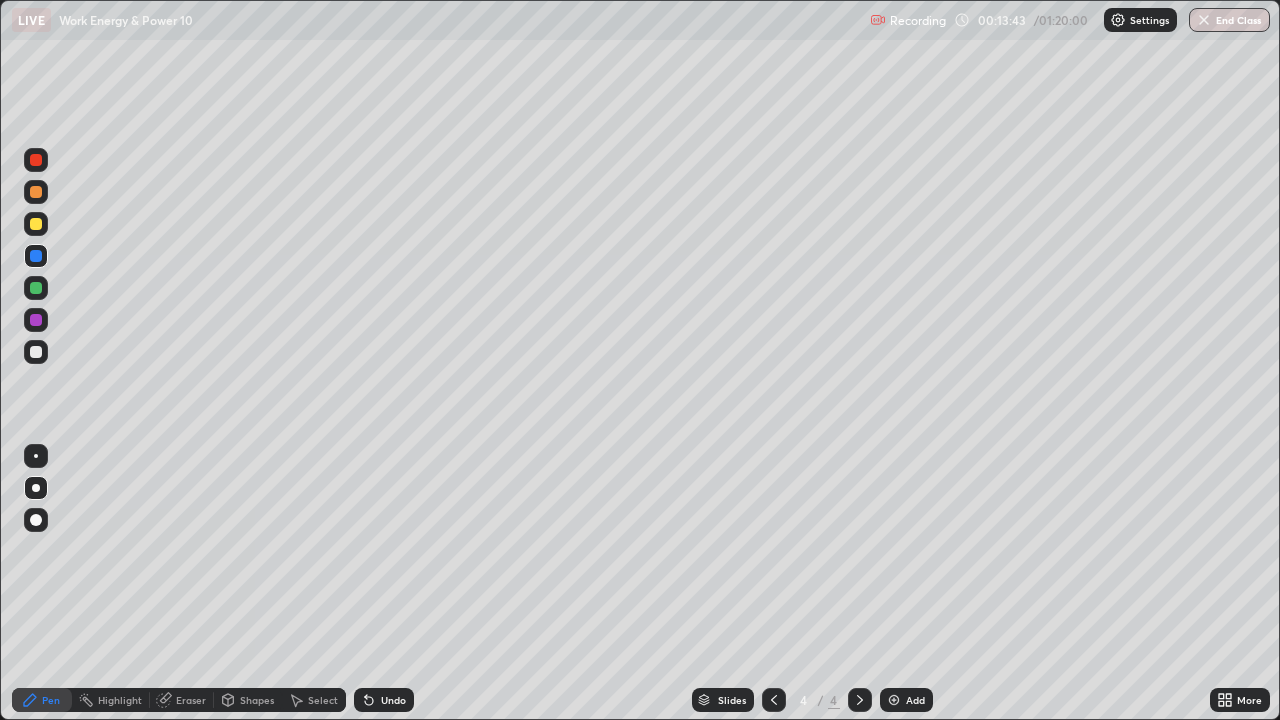 click at bounding box center (36, 352) 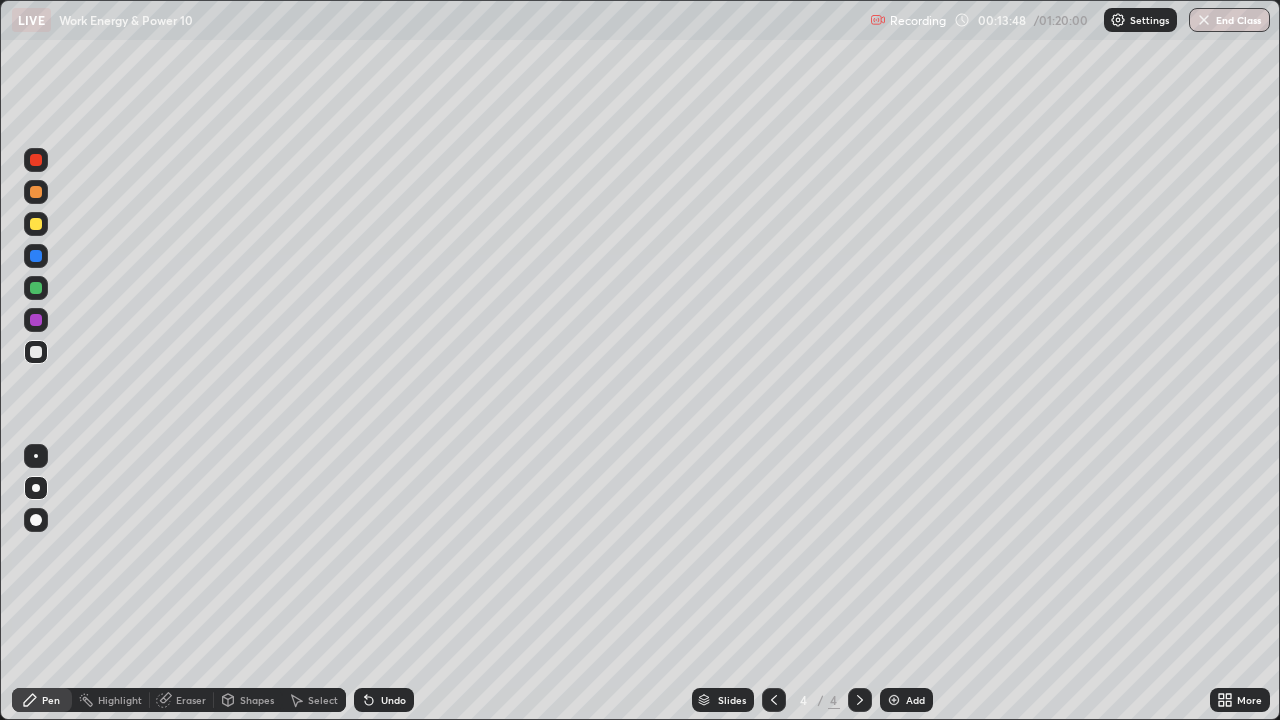 click on "Eraser" at bounding box center [191, 700] 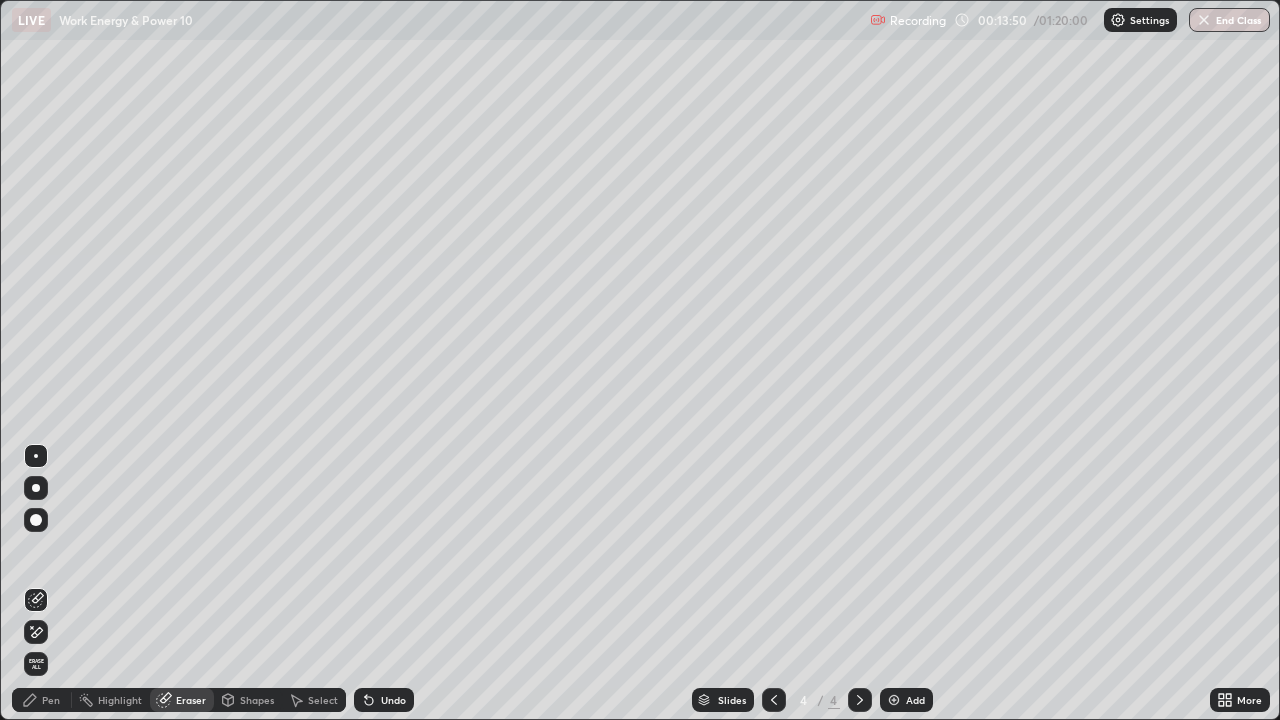 click on "Pen" at bounding box center (42, 700) 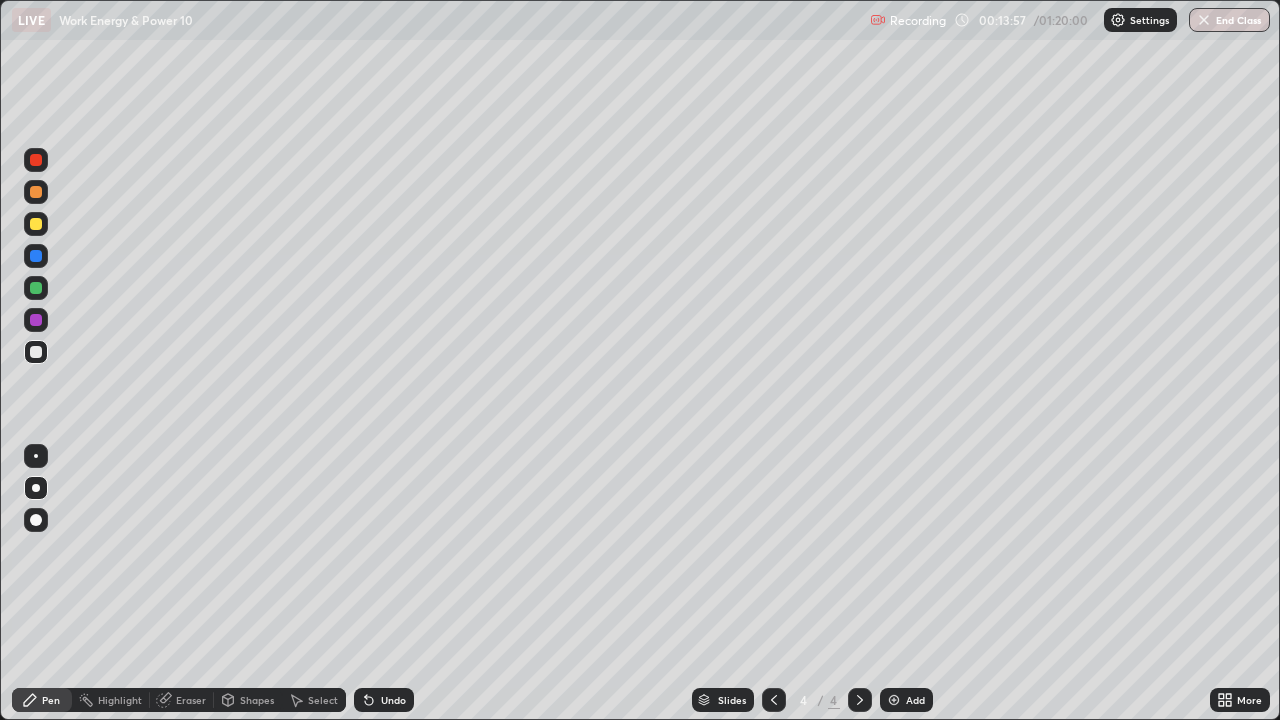 click at bounding box center [36, 352] 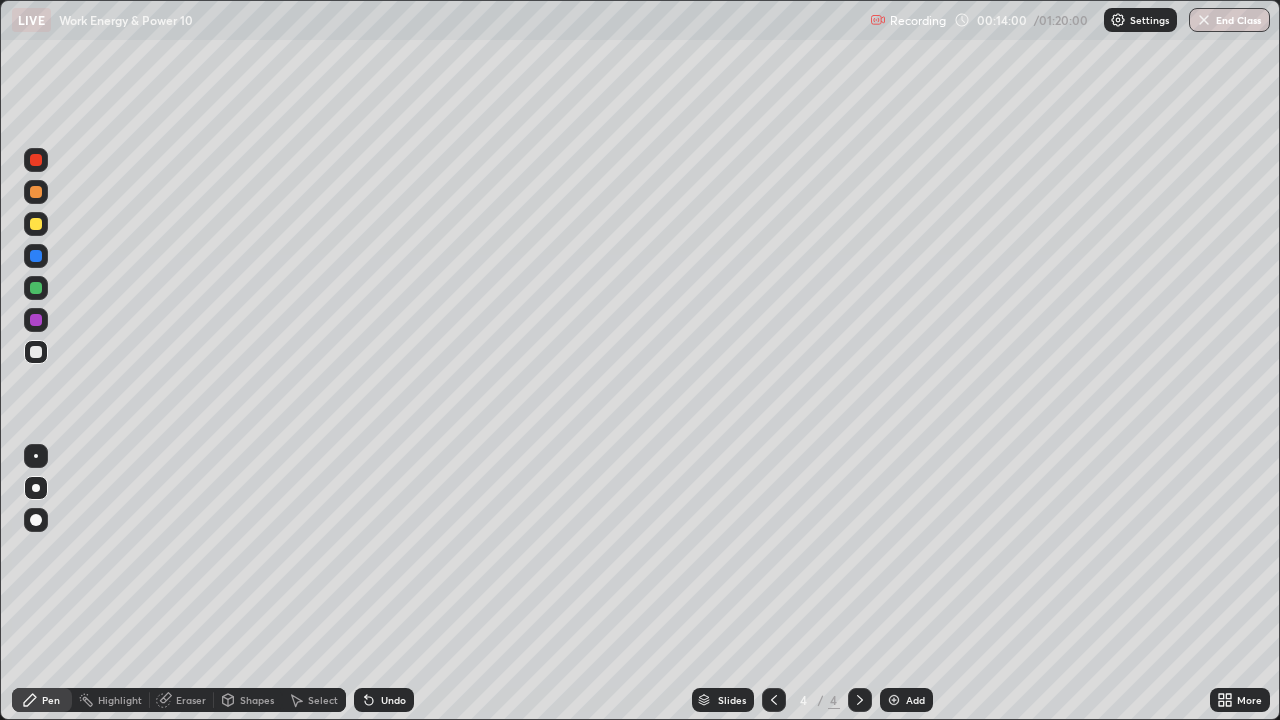 click at bounding box center [36, 352] 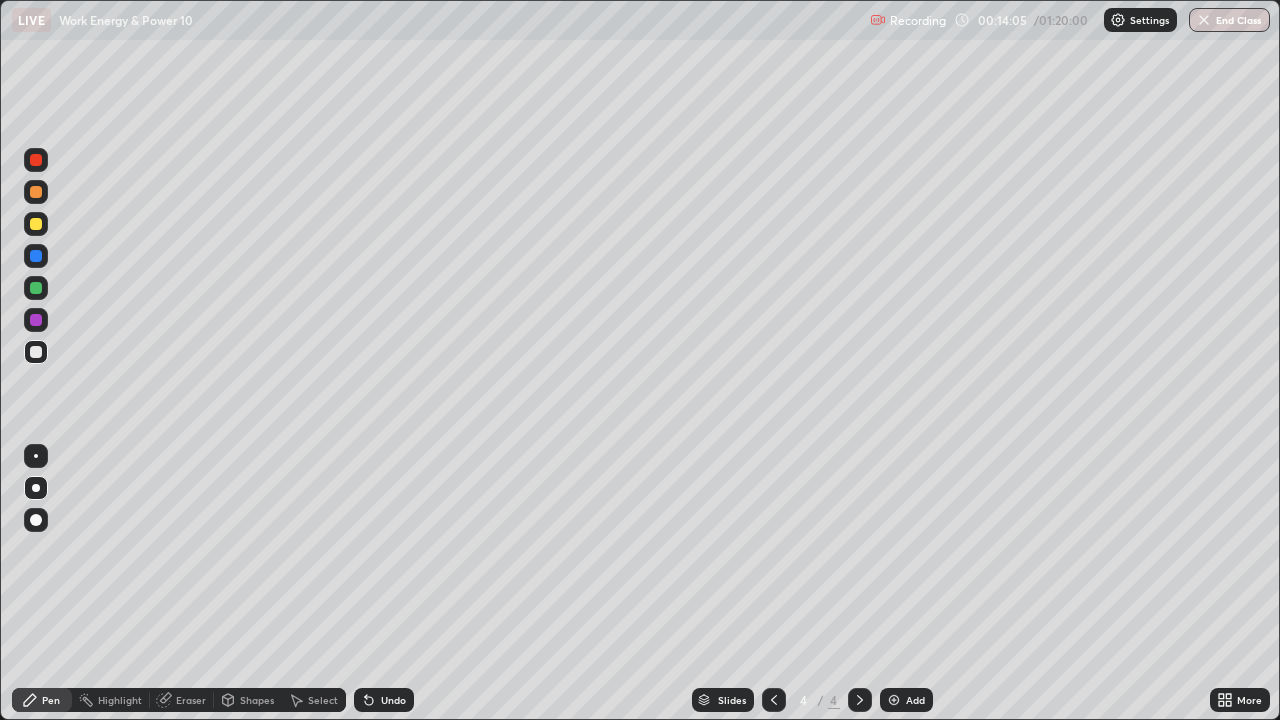 click at bounding box center [36, 352] 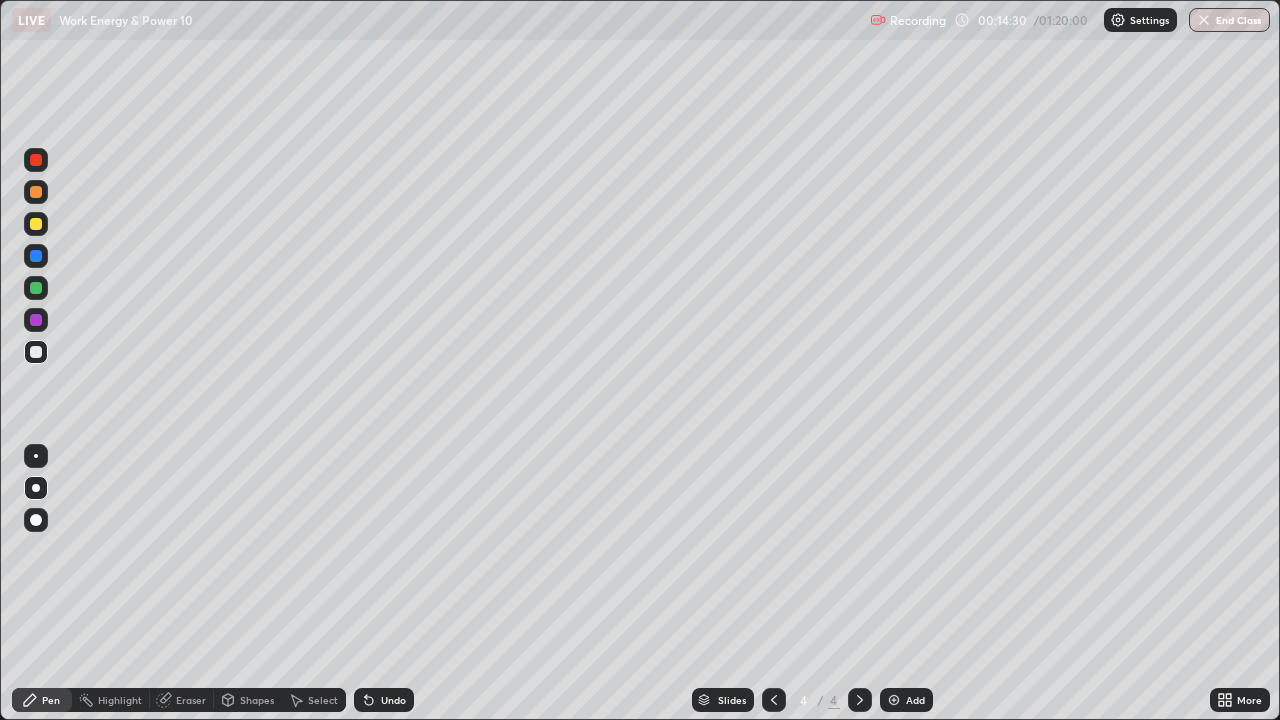 click at bounding box center [36, 488] 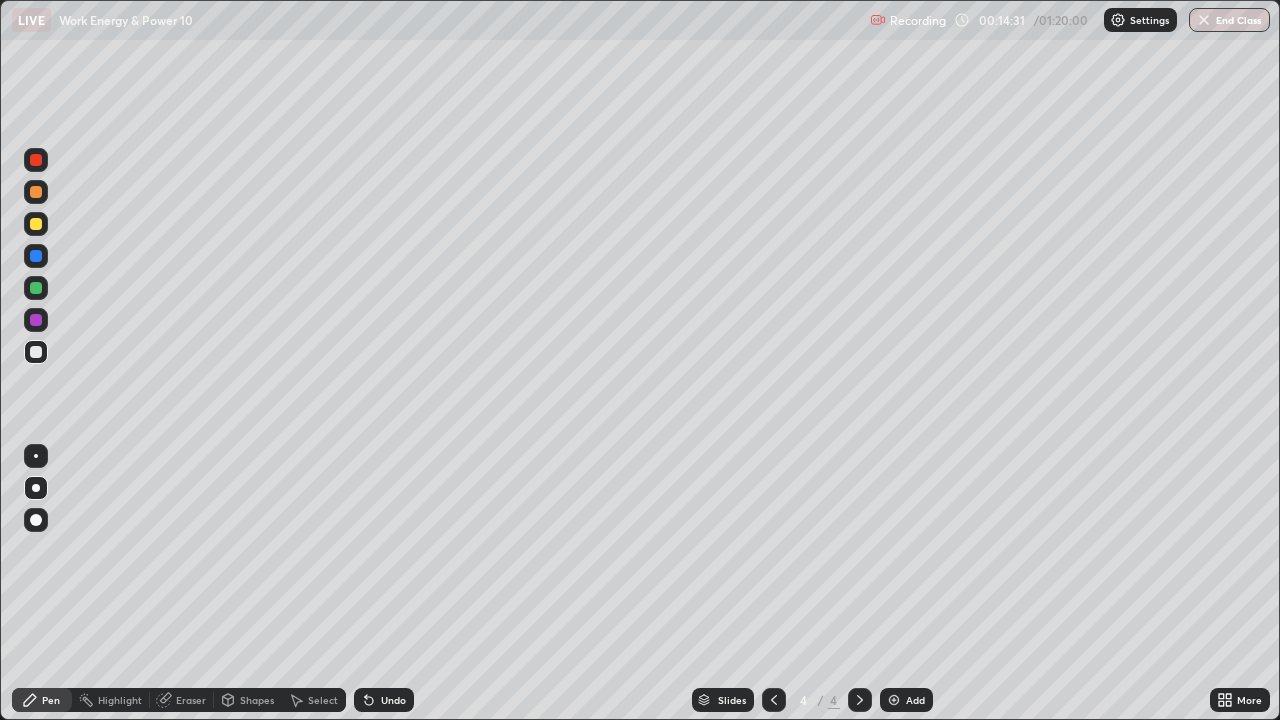 click at bounding box center [36, 352] 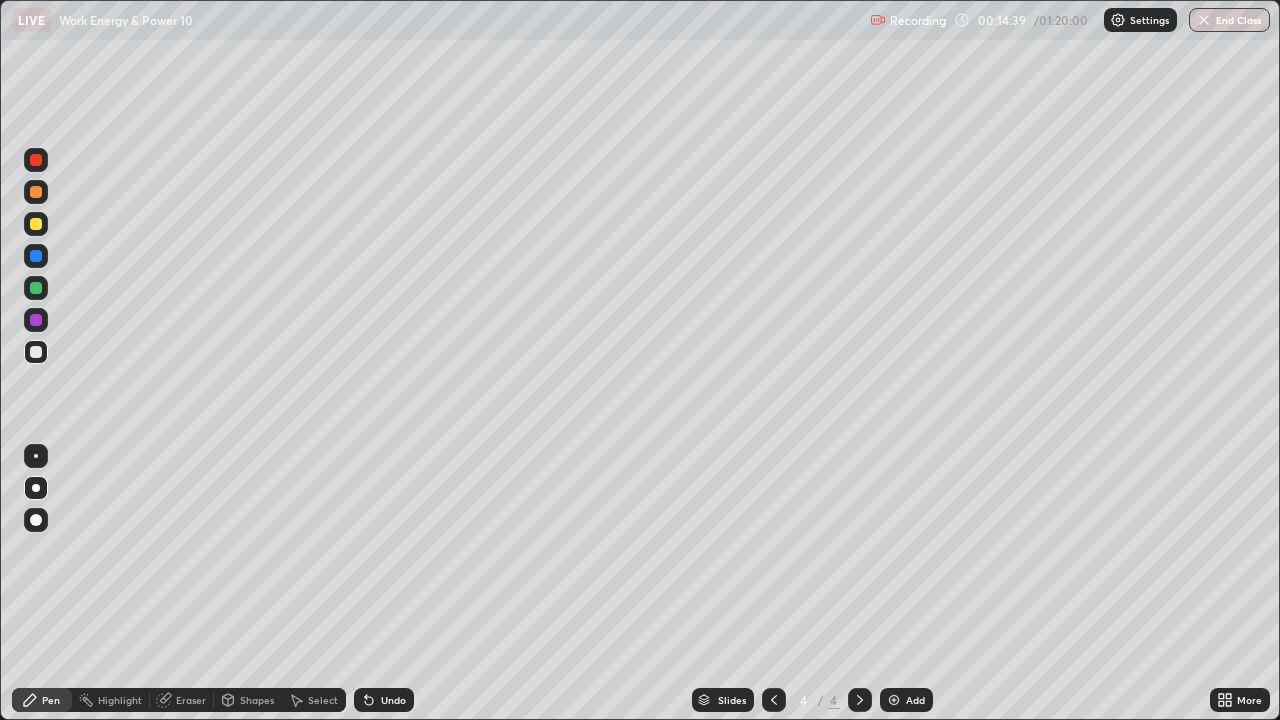 click at bounding box center [36, 256] 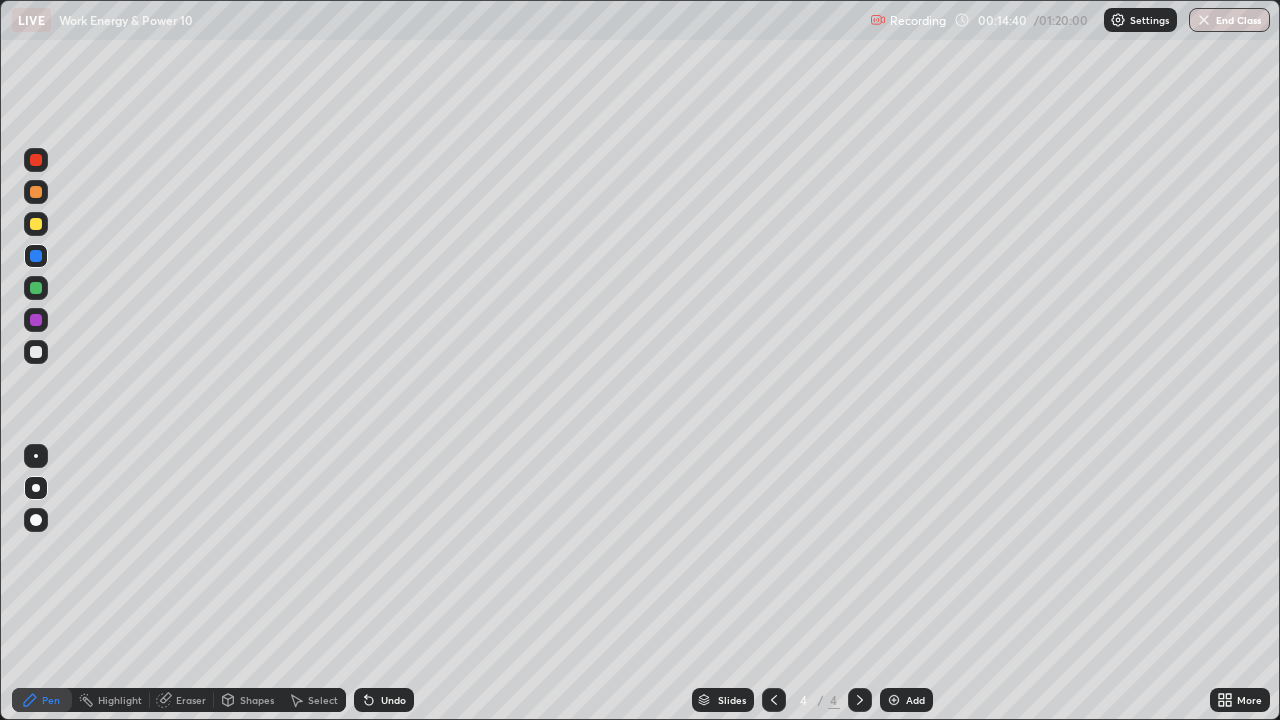 click at bounding box center (36, 288) 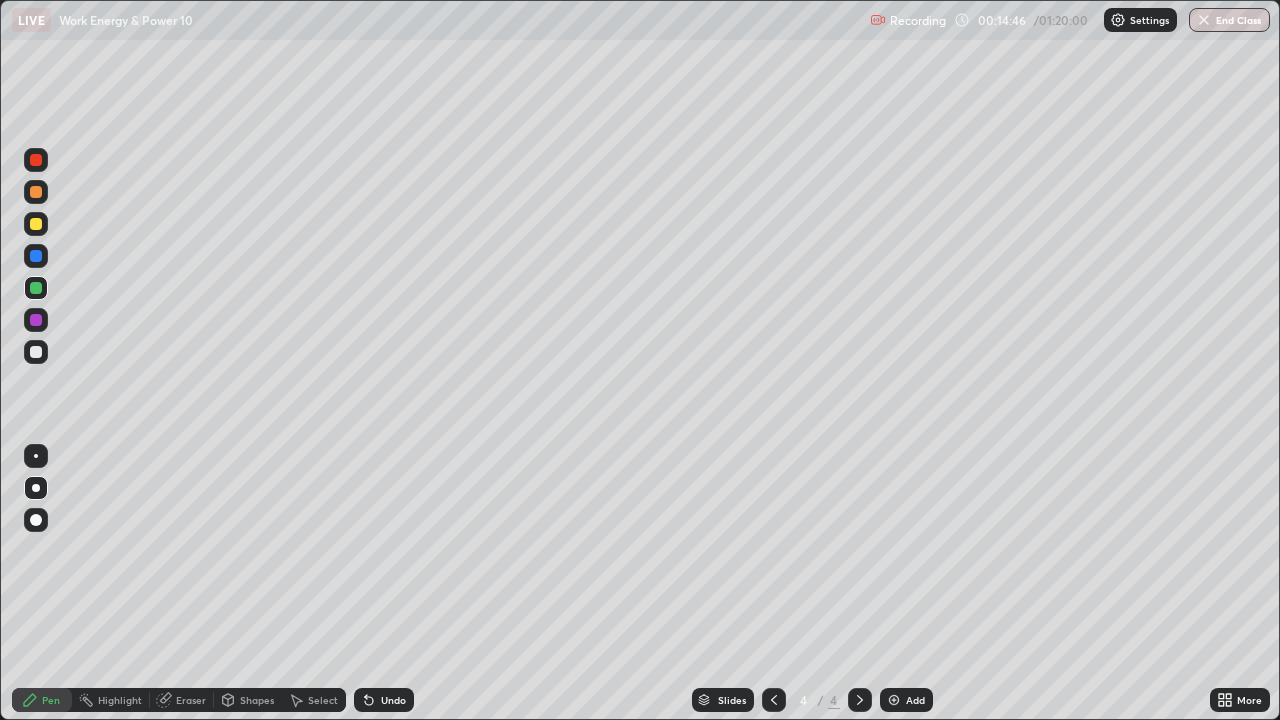 click at bounding box center [36, 288] 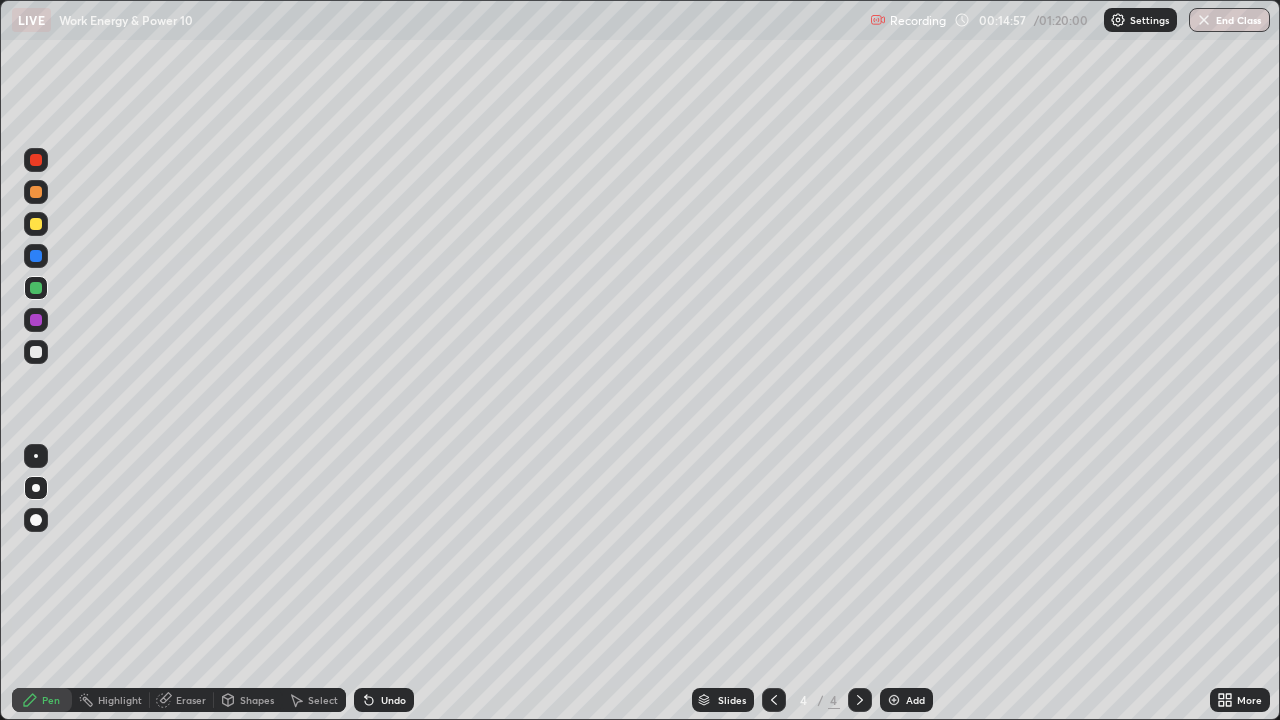 click at bounding box center [36, 256] 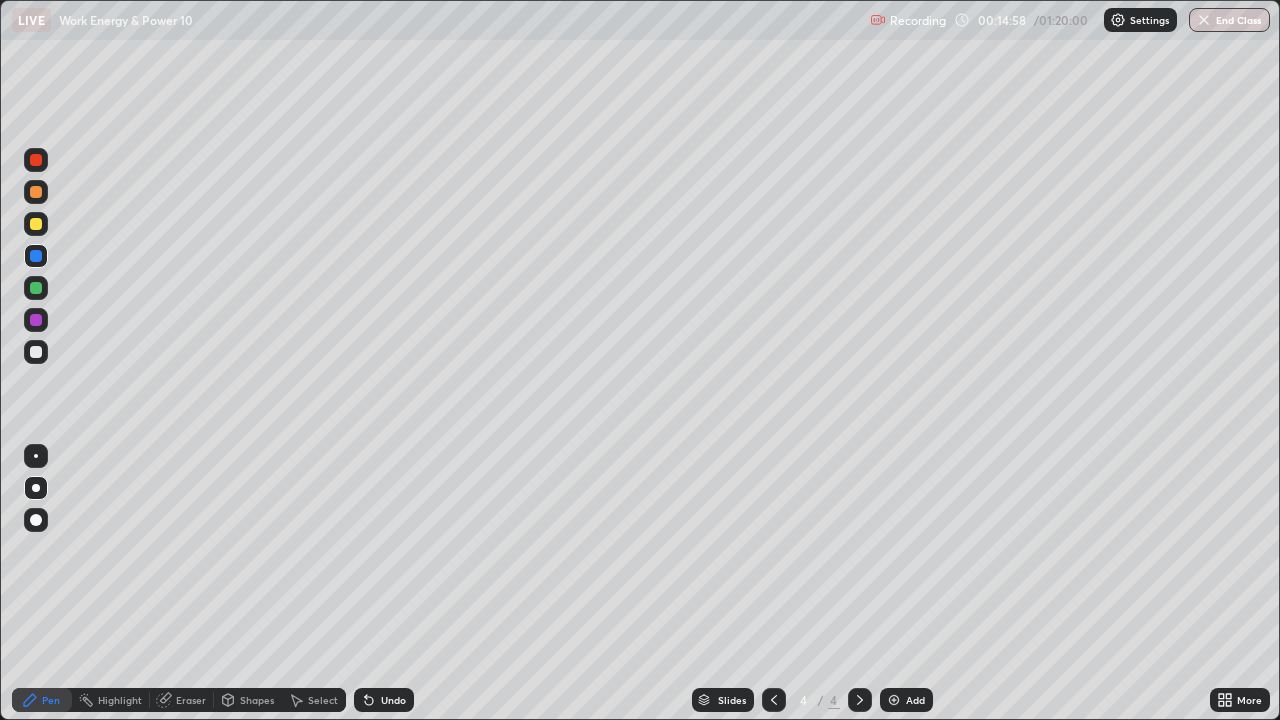 click at bounding box center (36, 256) 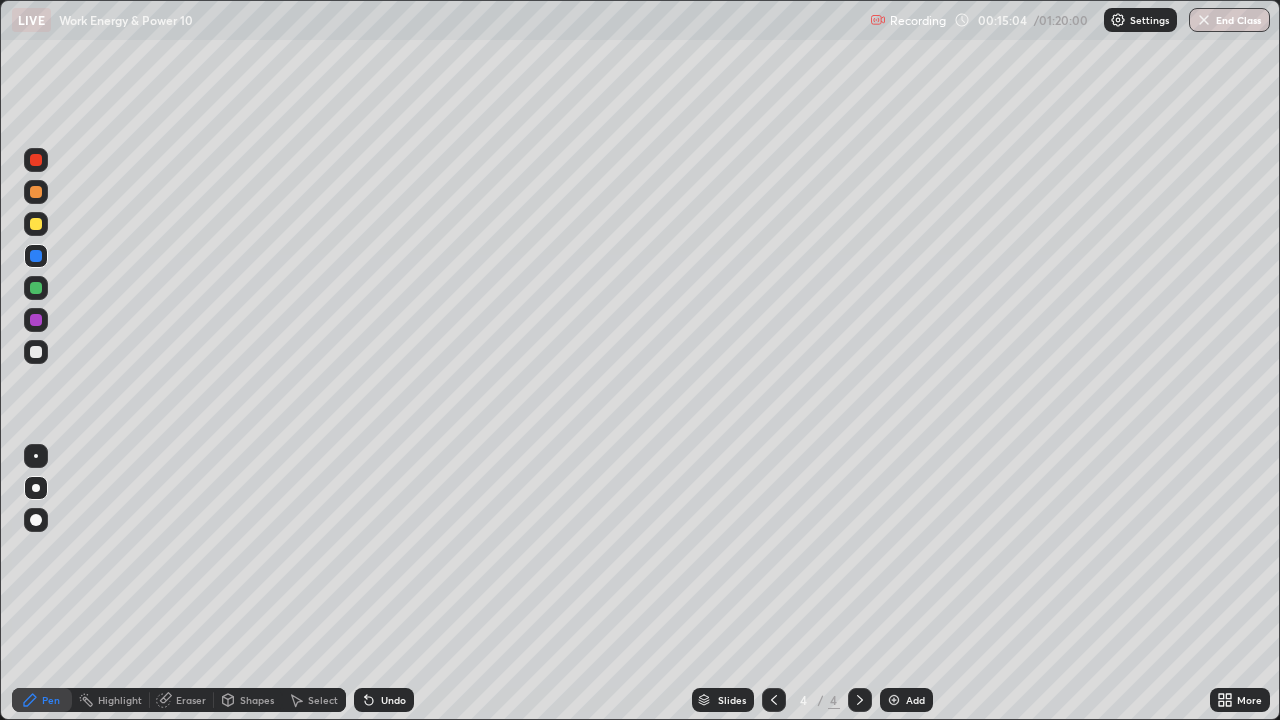 click at bounding box center (36, 256) 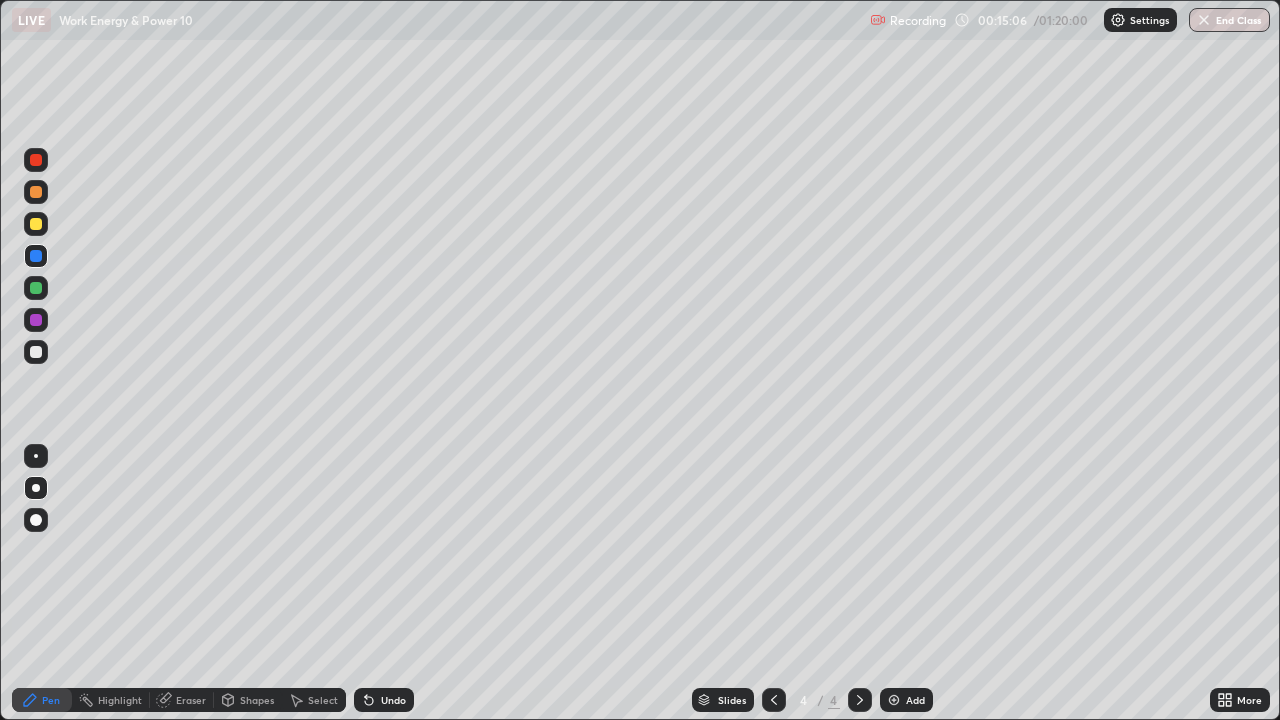 click at bounding box center [36, 352] 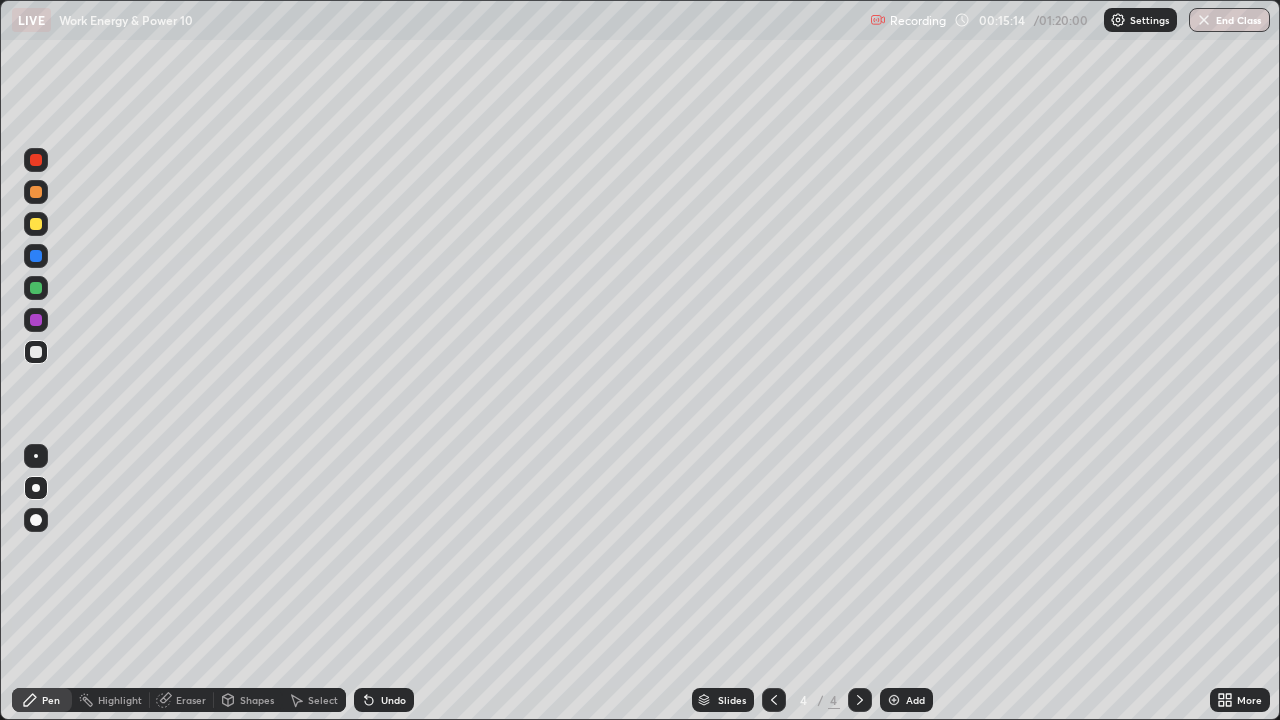 click at bounding box center (36, 352) 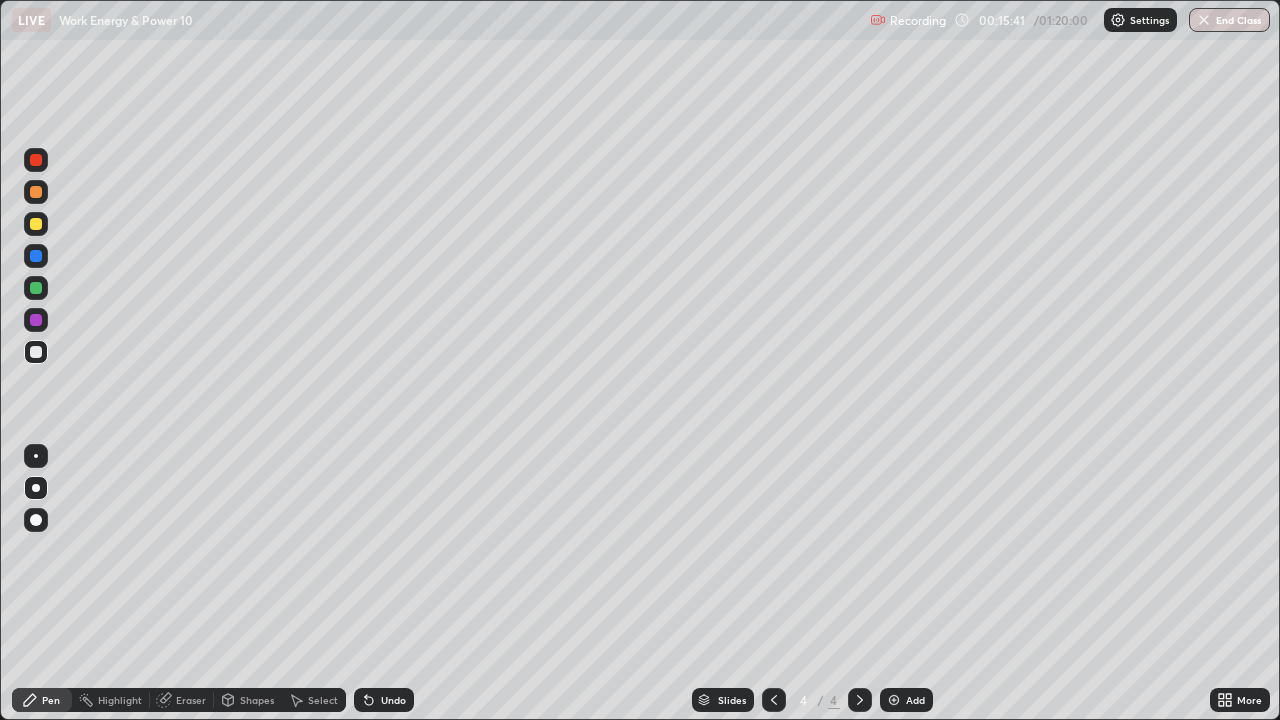 click at bounding box center (36, 224) 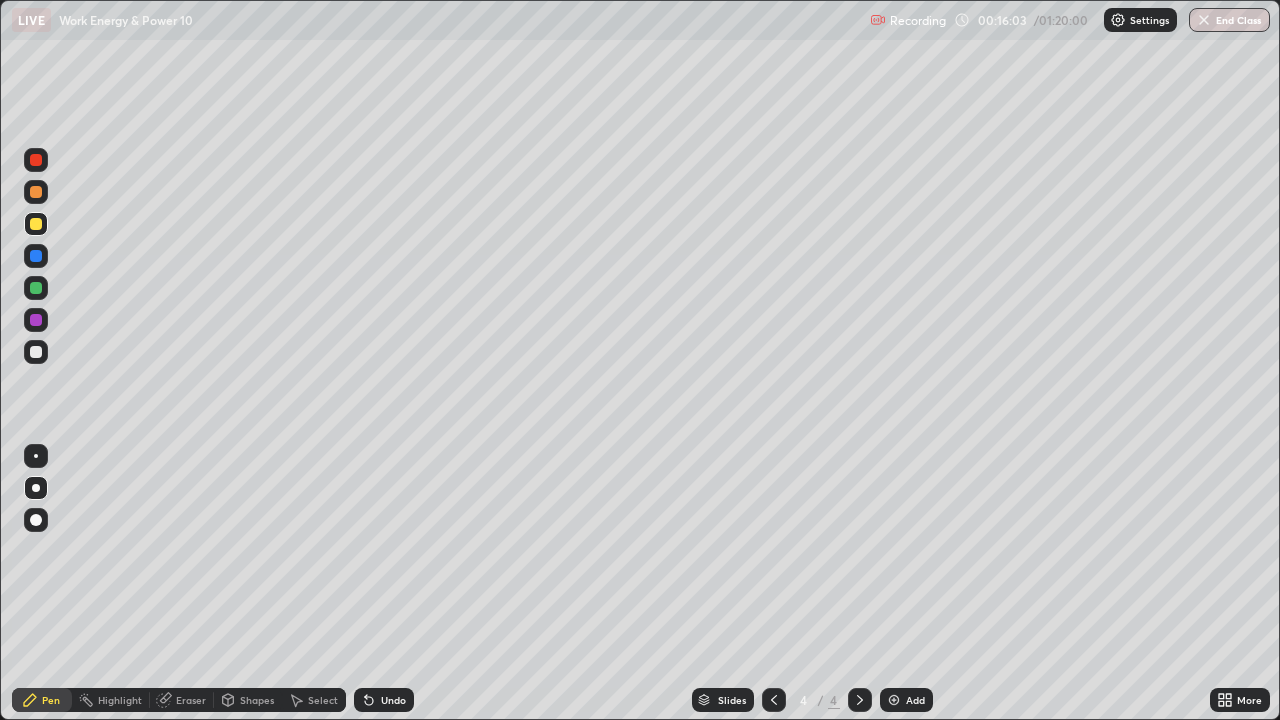 click on "Undo" at bounding box center (393, 700) 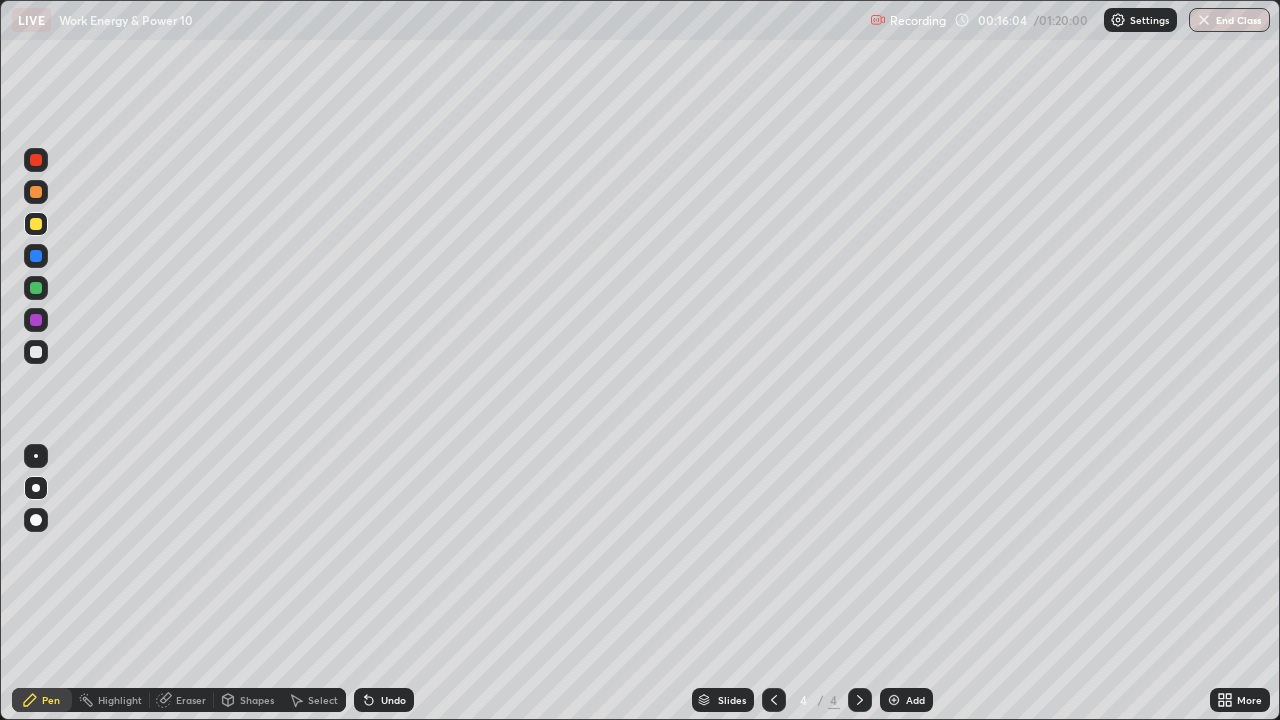 click on "Undo" at bounding box center [384, 700] 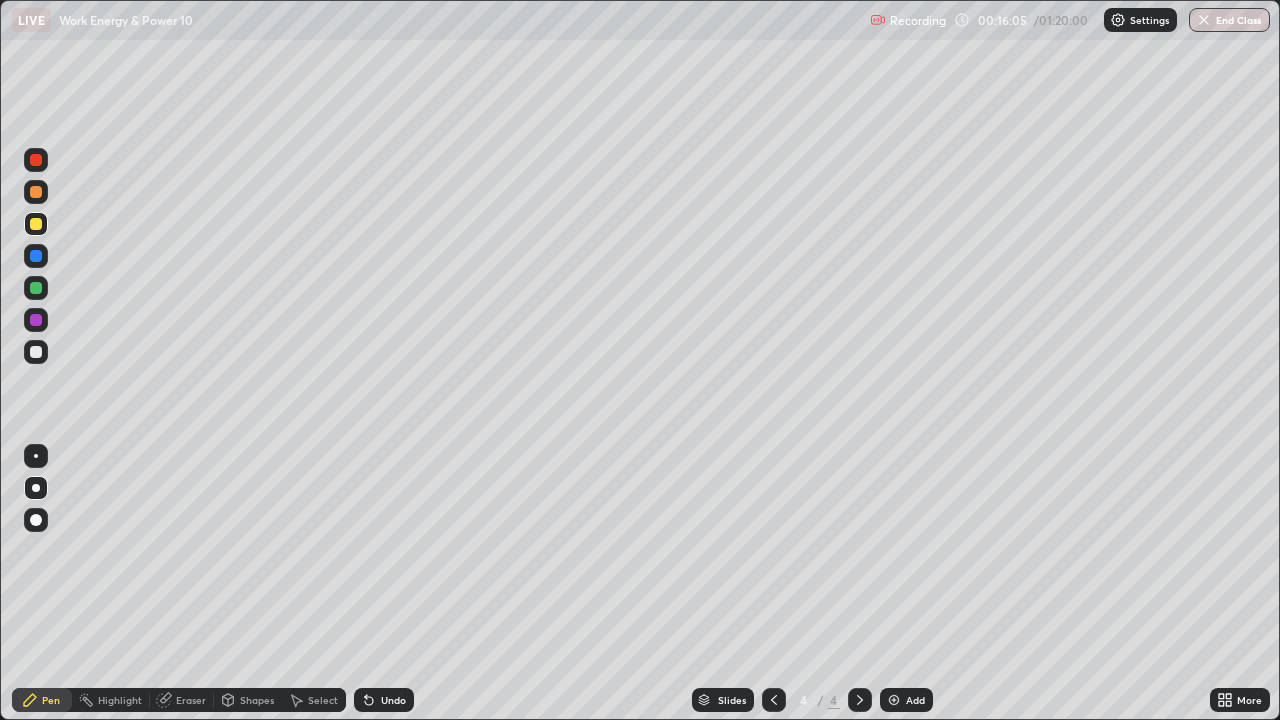 click on "Undo" at bounding box center [393, 700] 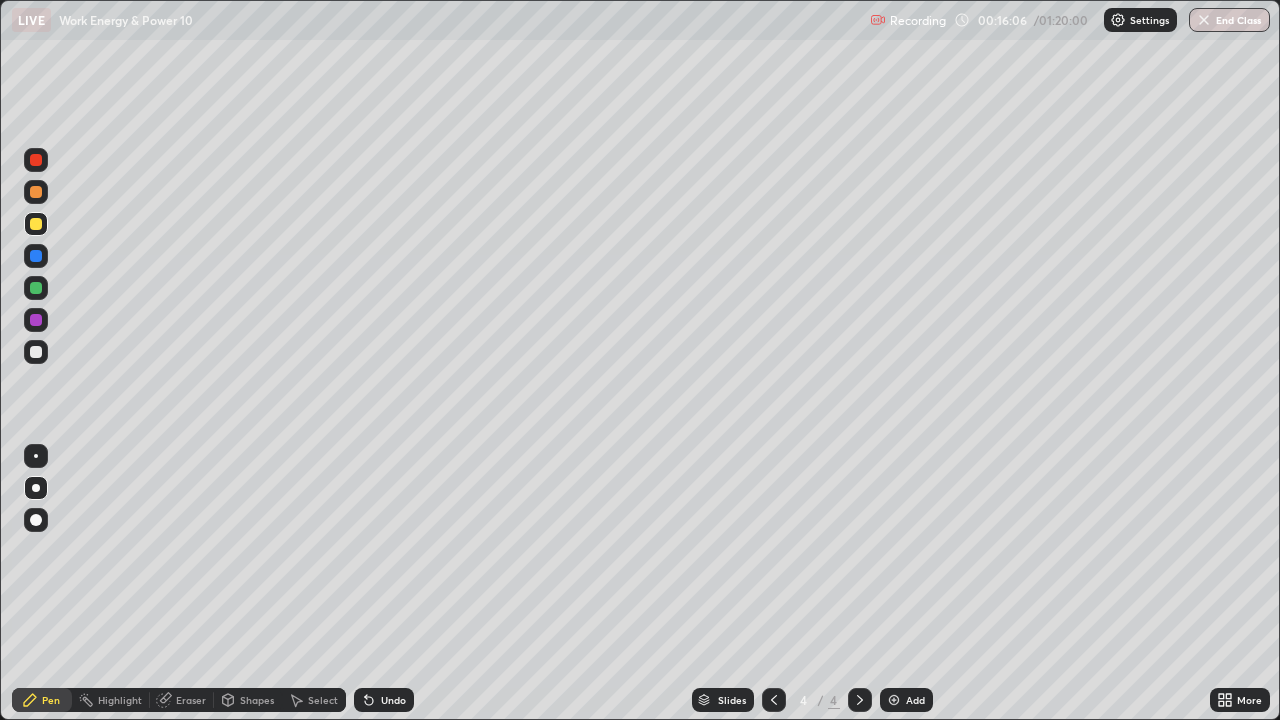 click on "Undo" at bounding box center (384, 700) 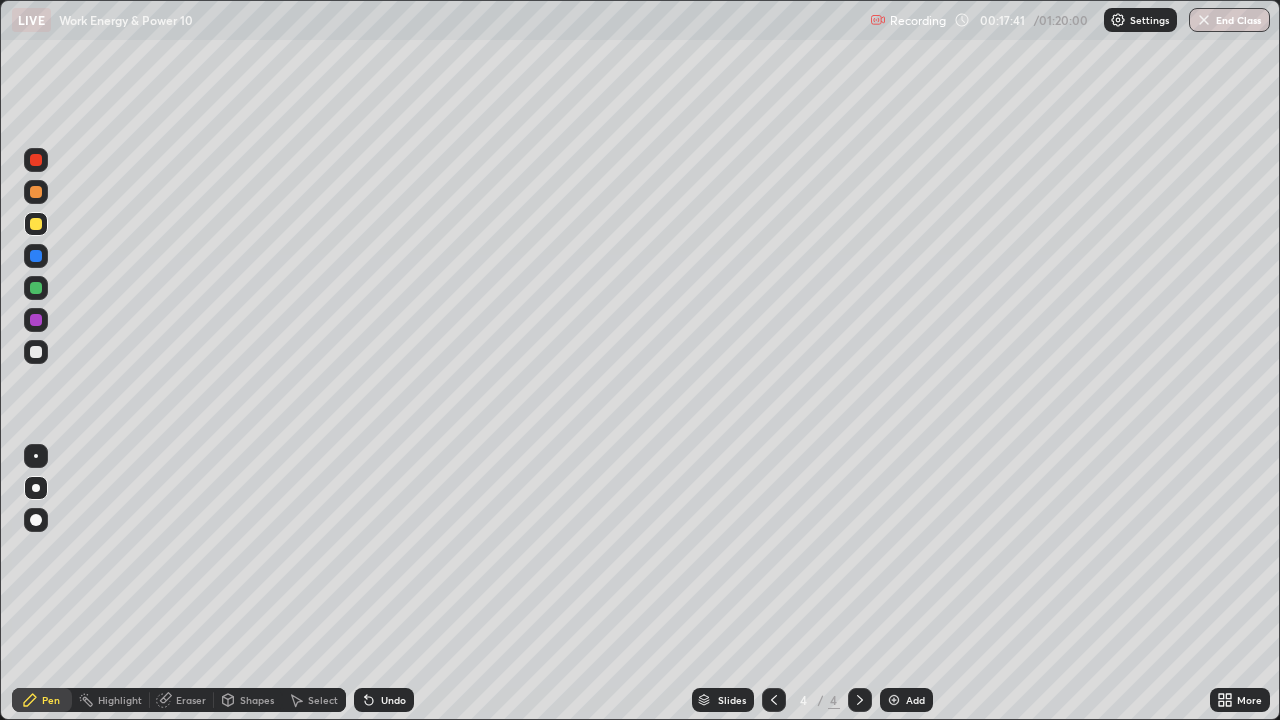 click 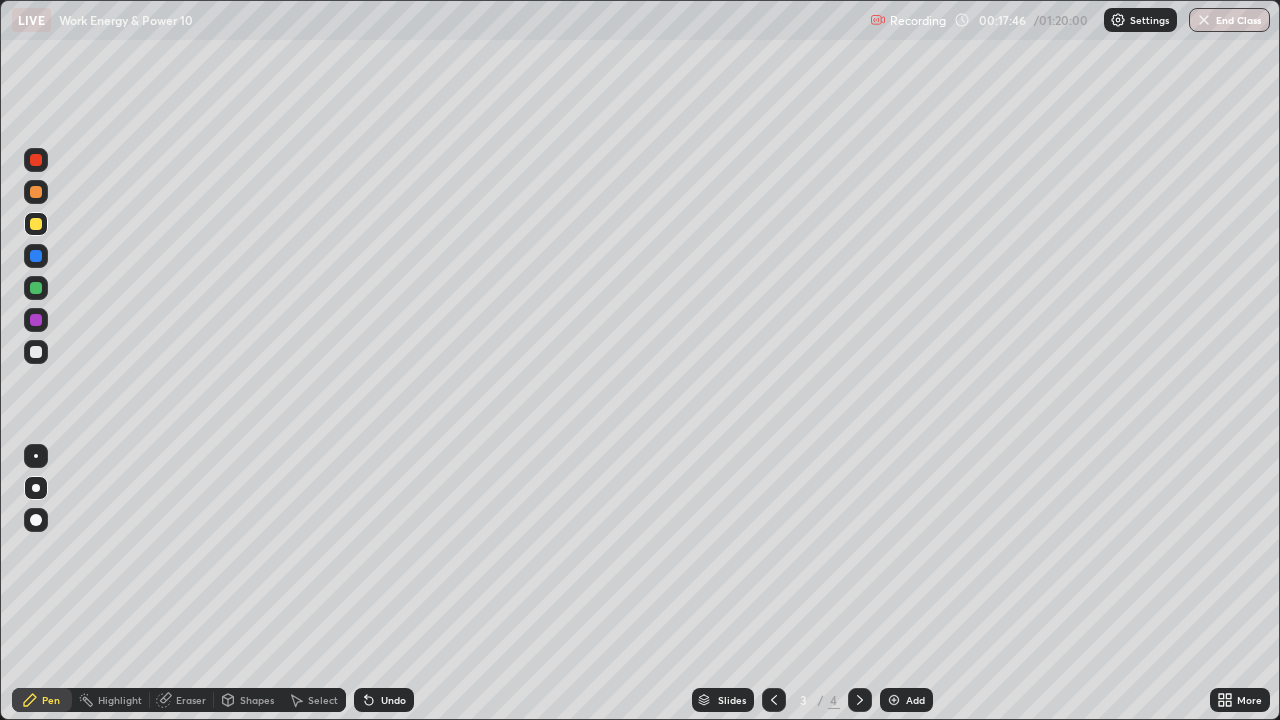 click 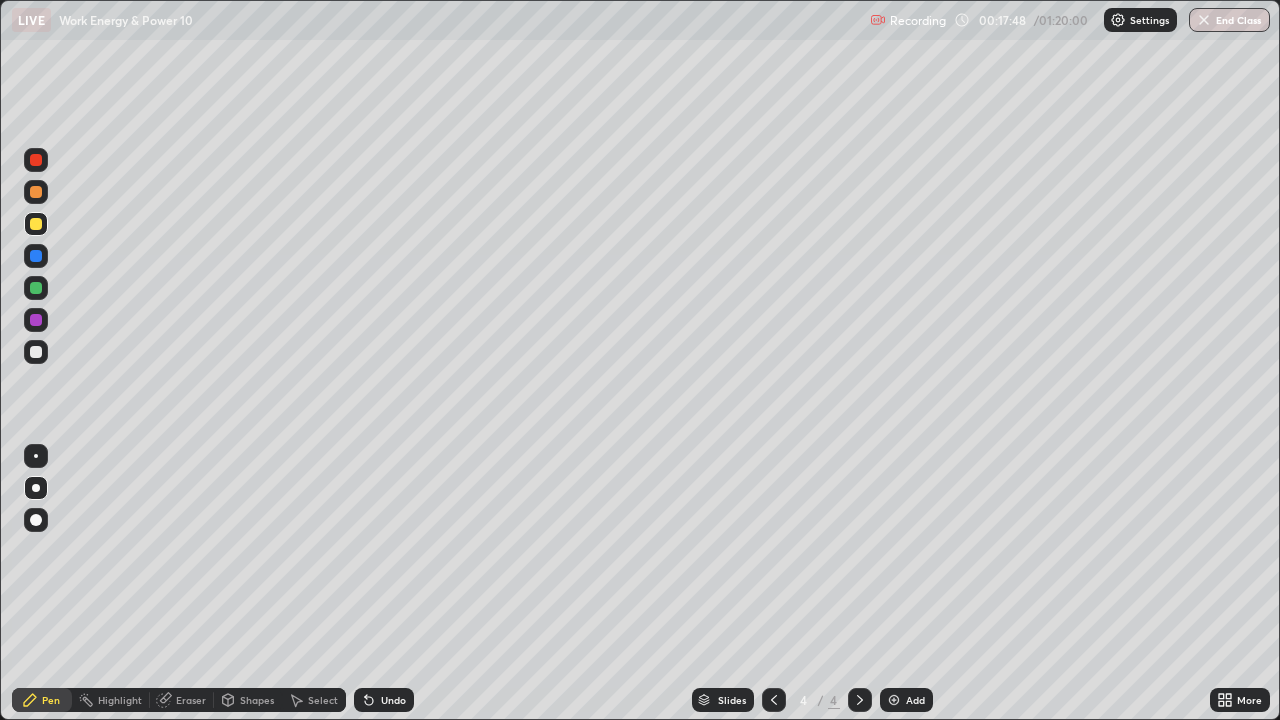 click at bounding box center [36, 352] 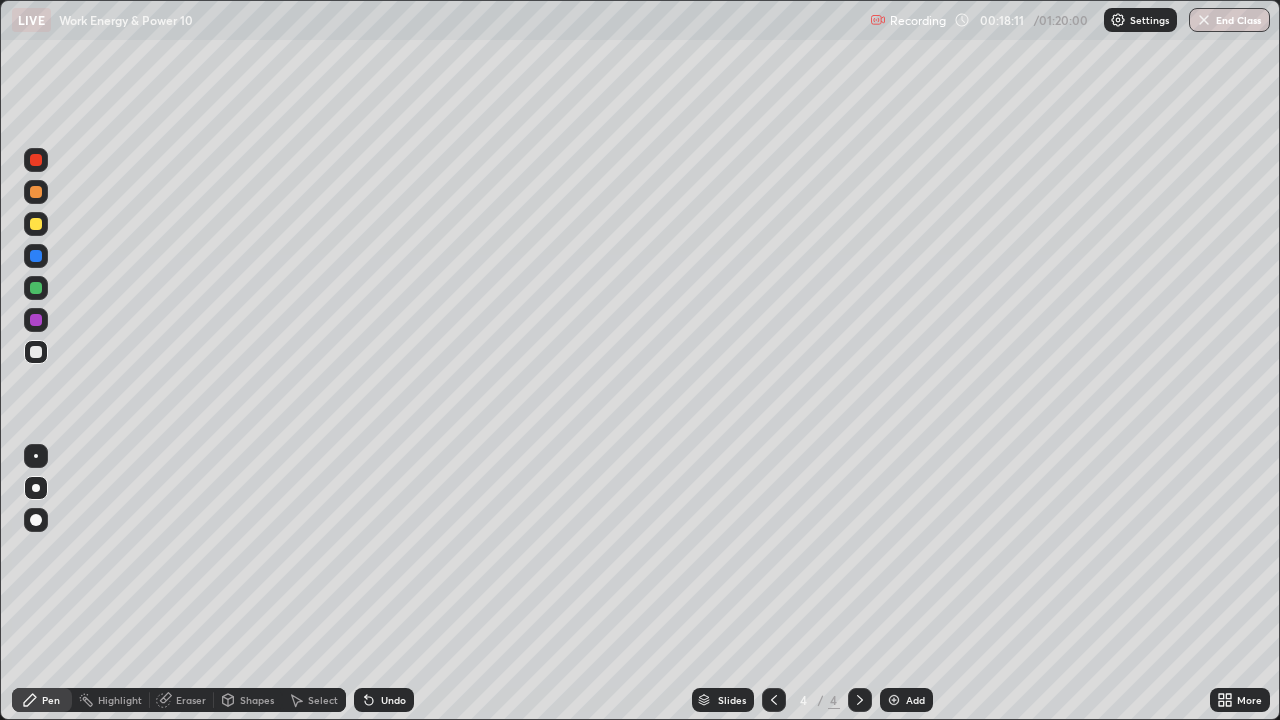 click on "Undo" at bounding box center [393, 700] 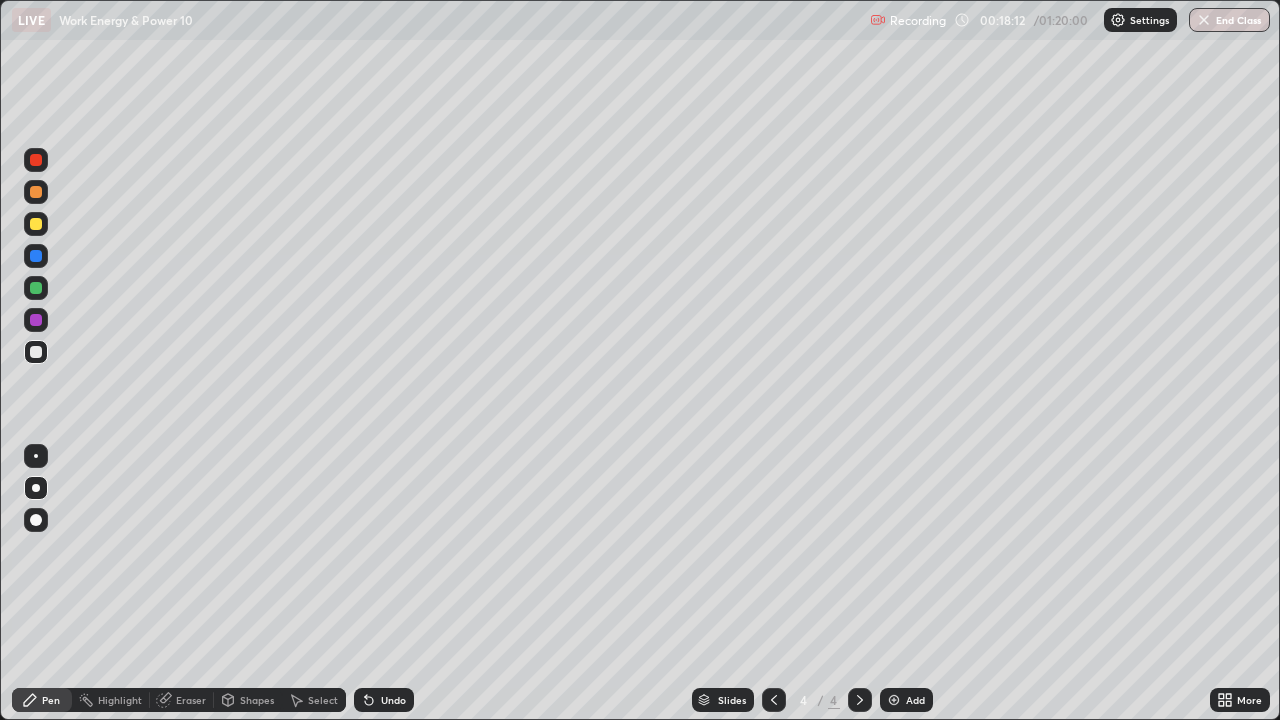click on "Undo" at bounding box center (393, 700) 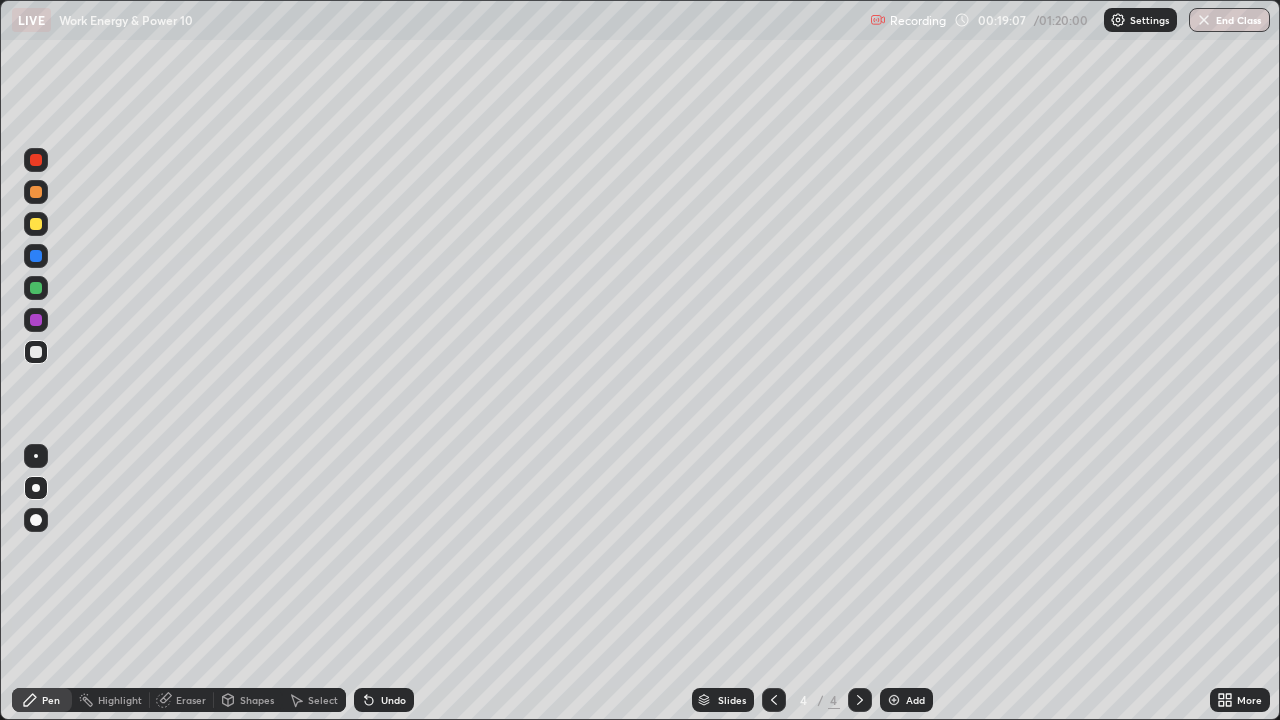 click at bounding box center [774, 700] 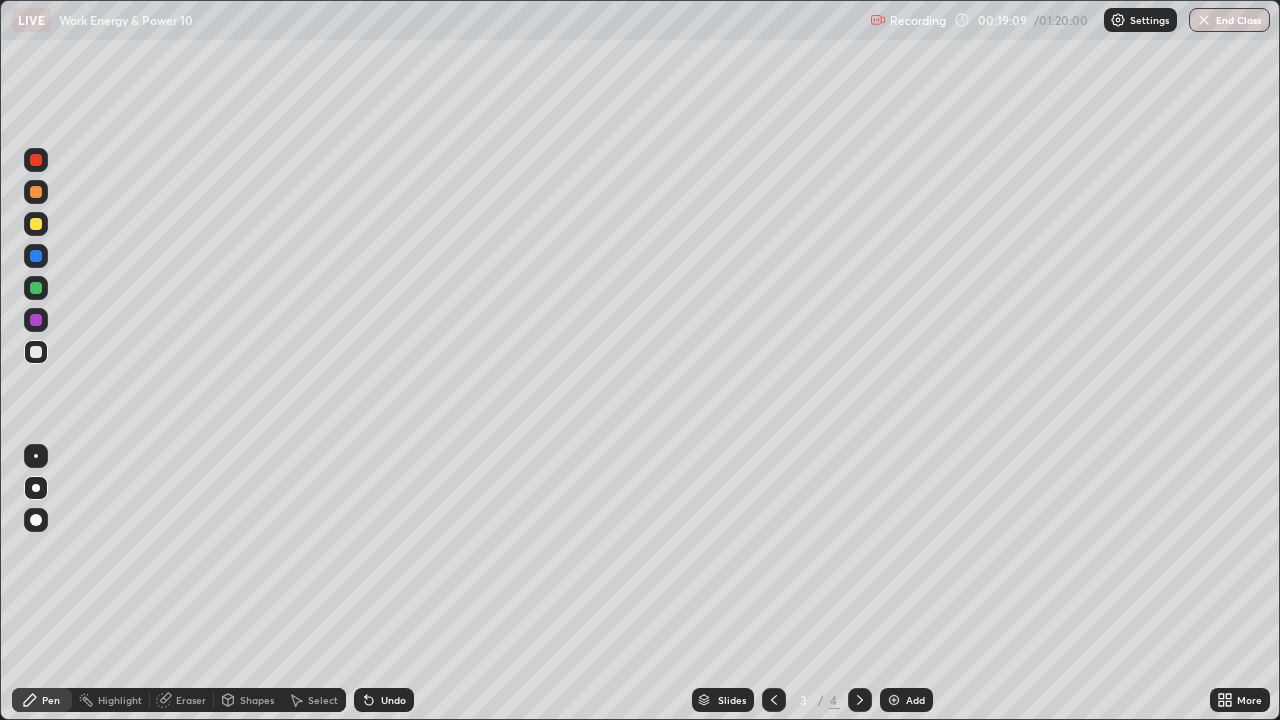 click 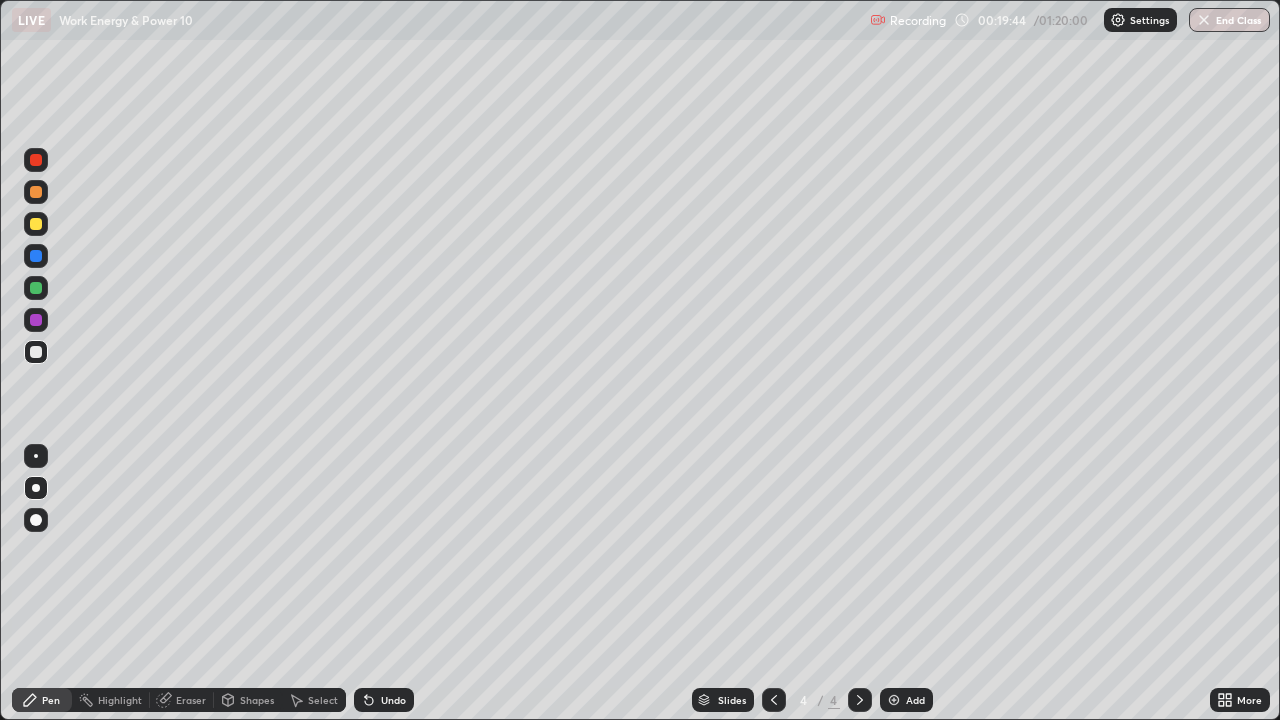 click 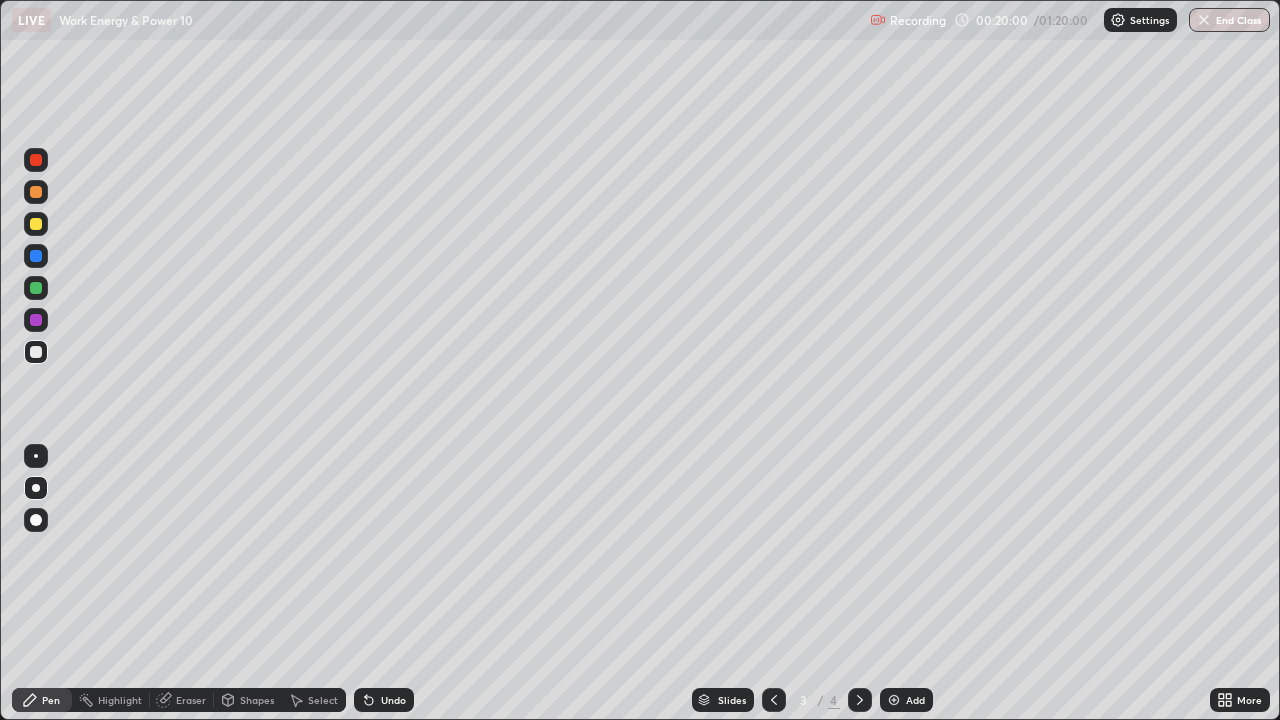click 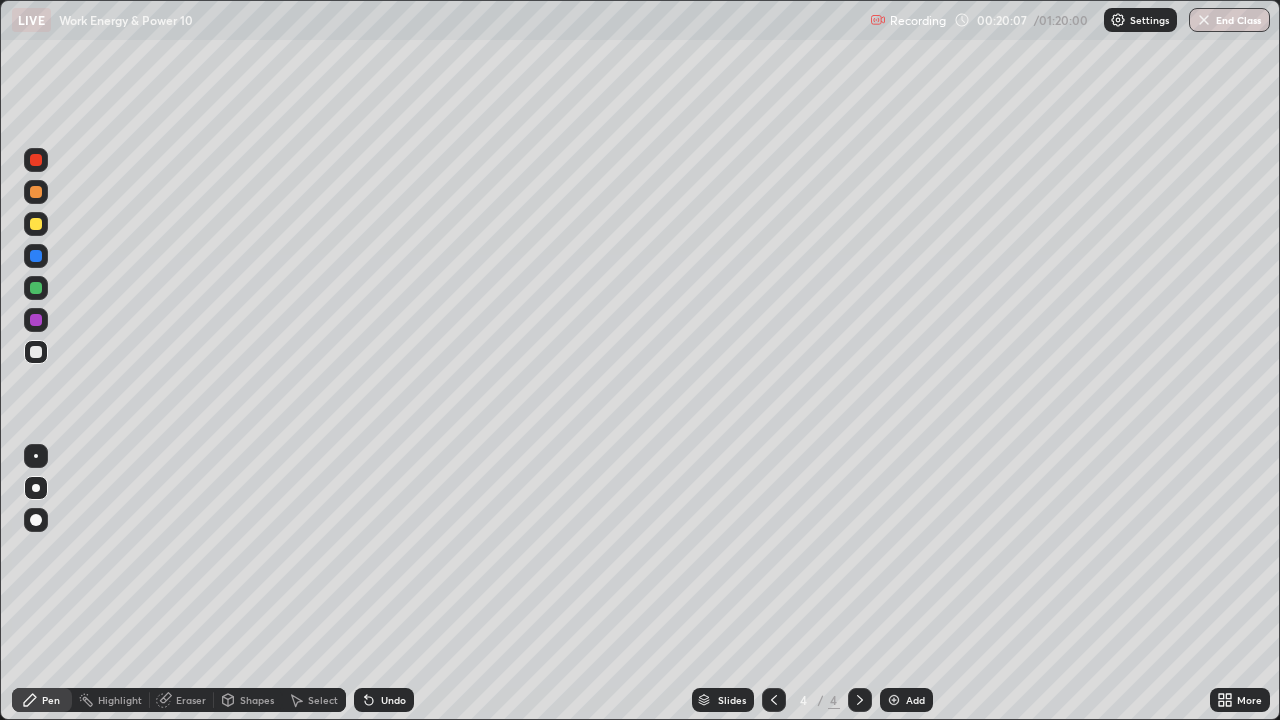 click 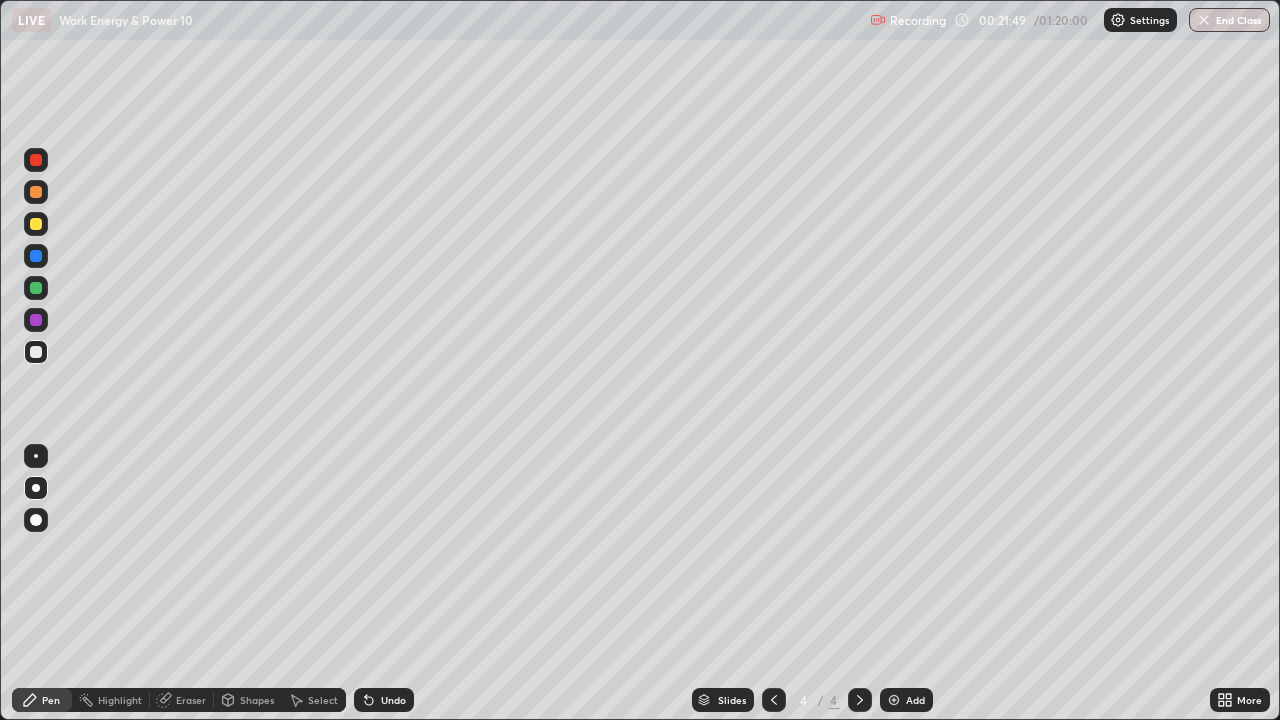 click on "Shapes" at bounding box center (257, 700) 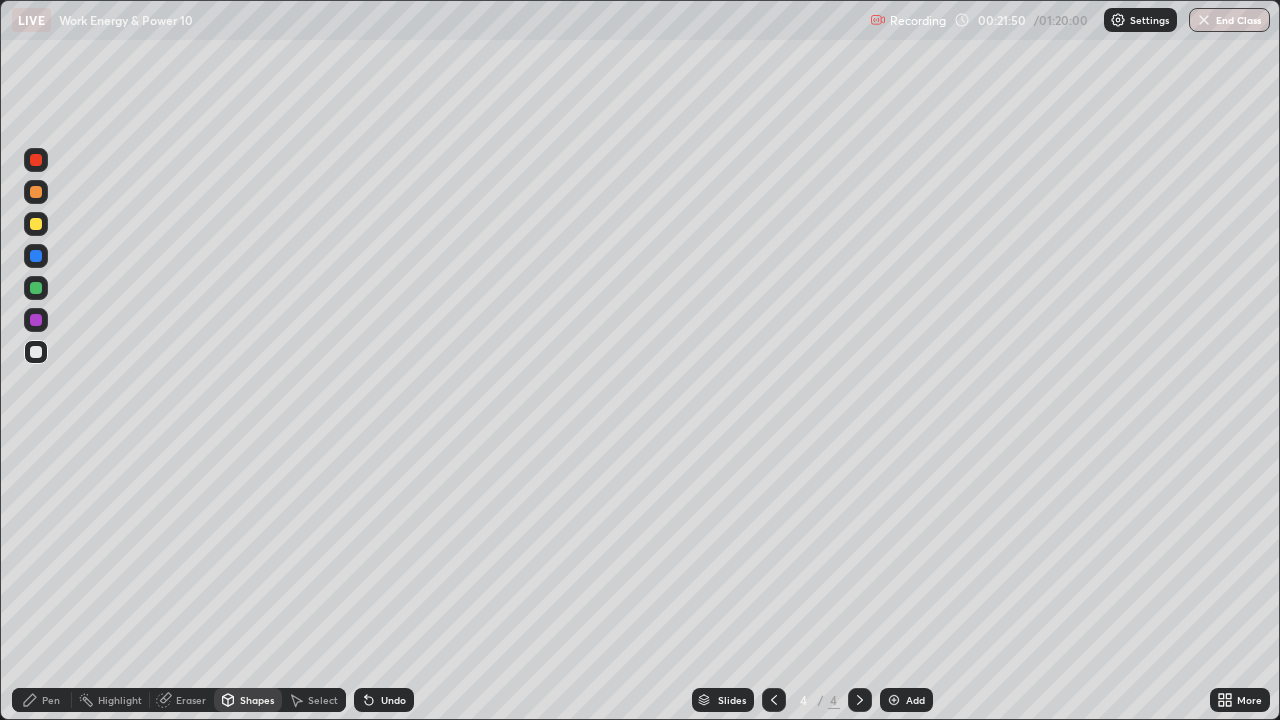 click on "Eraser" at bounding box center (182, 700) 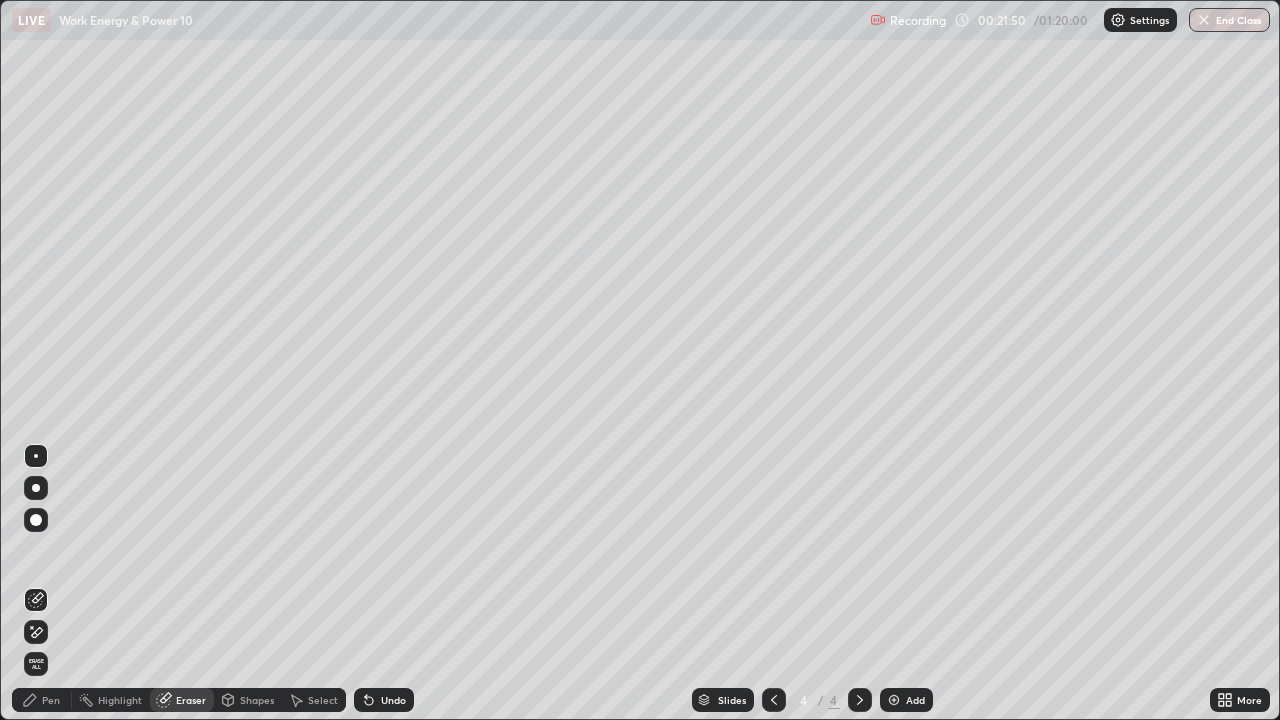 click on "Pen" at bounding box center [51, 700] 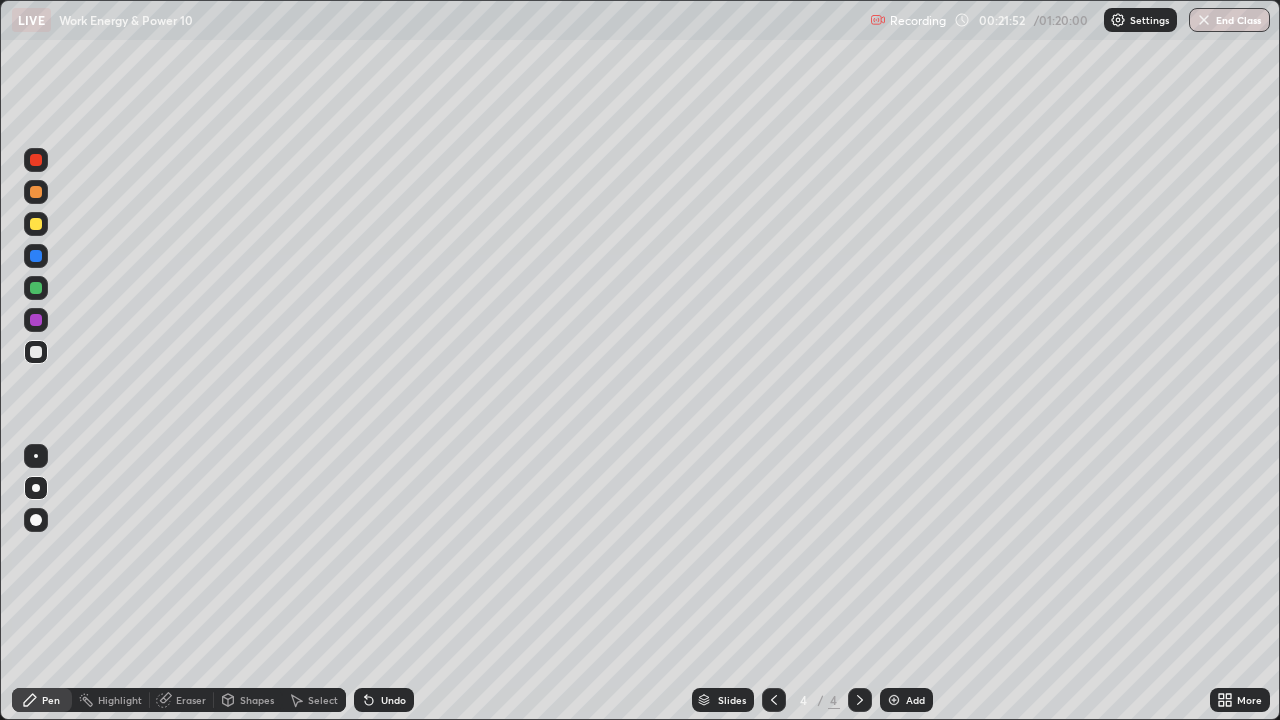 click on "Highlight" at bounding box center (111, 700) 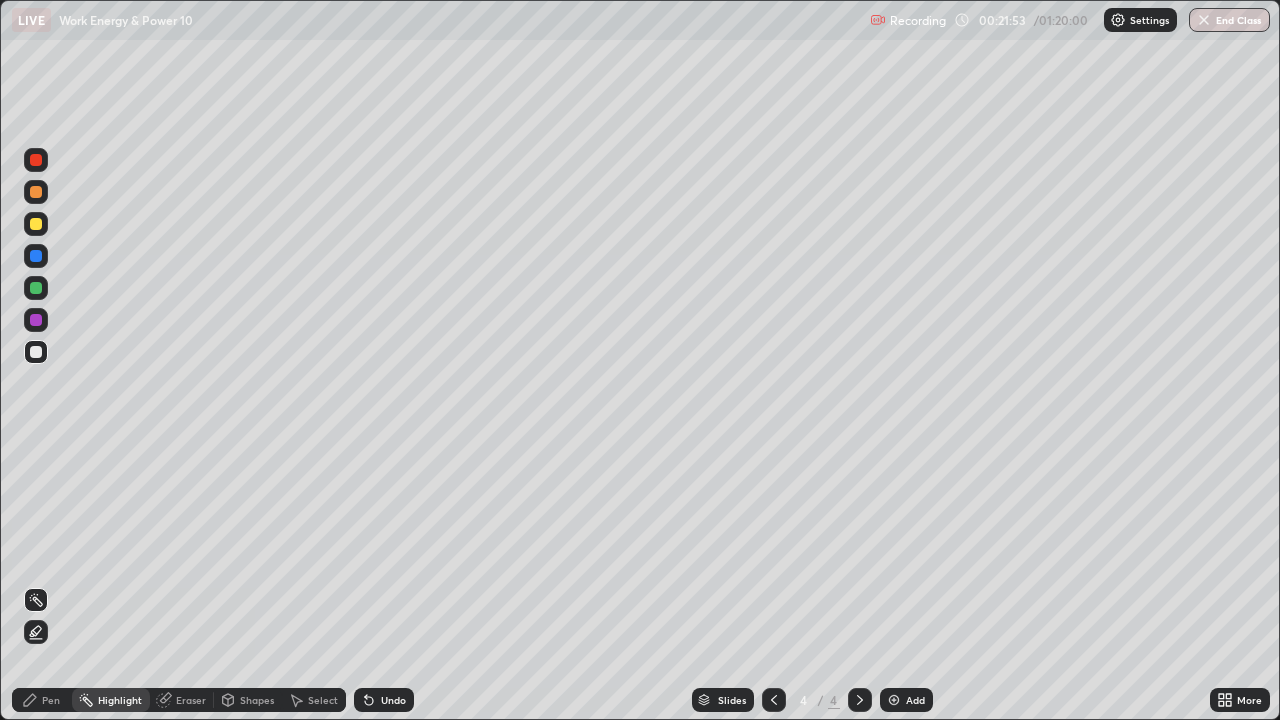click on "Pen" at bounding box center [51, 700] 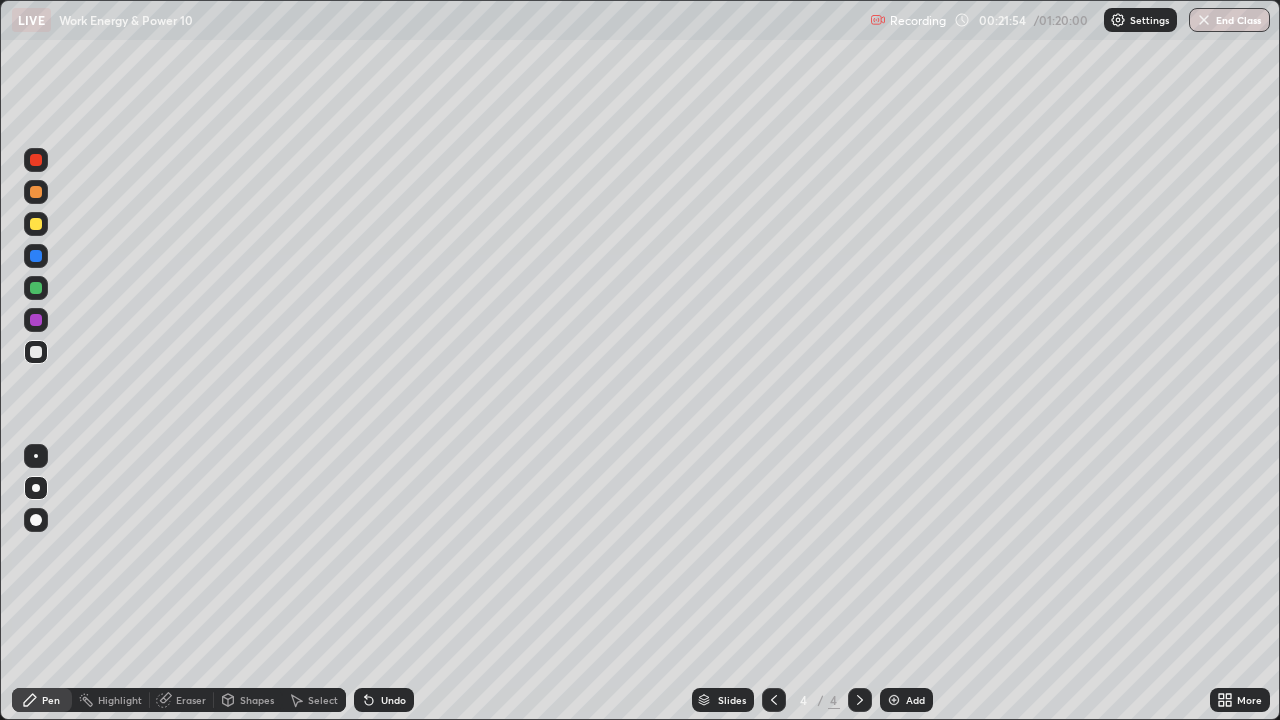 click at bounding box center (36, 160) 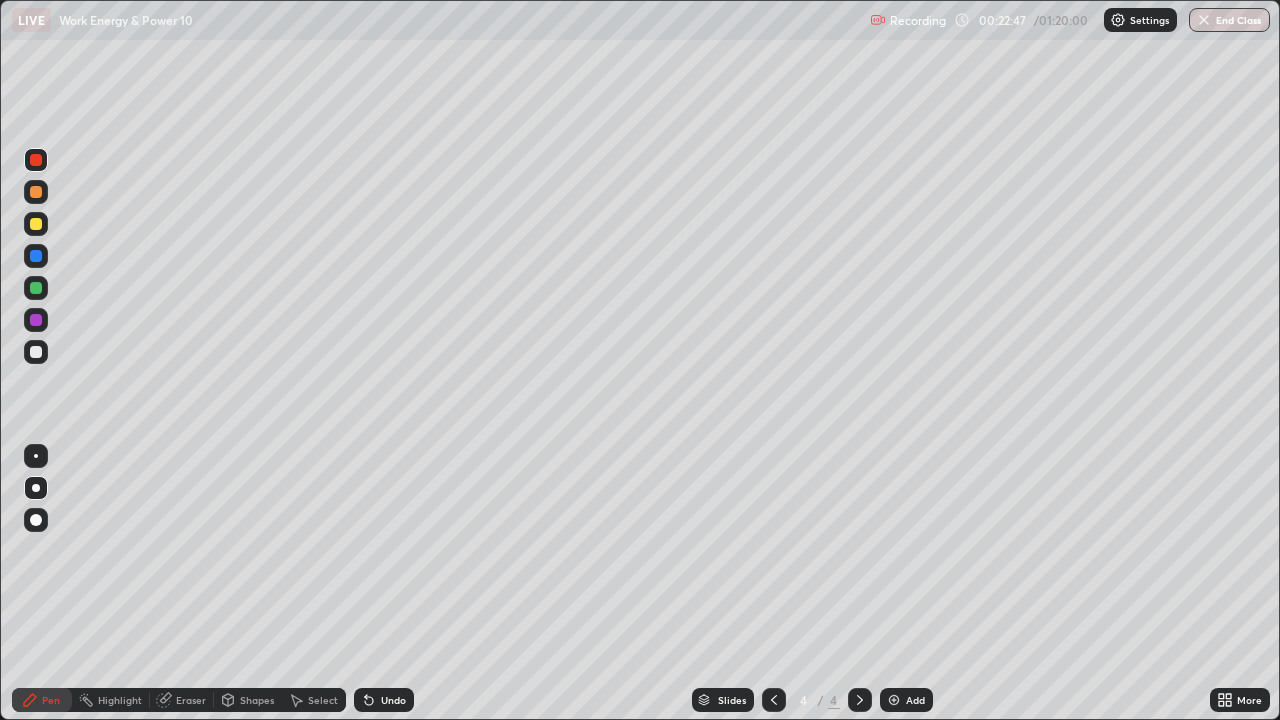 click at bounding box center (36, 224) 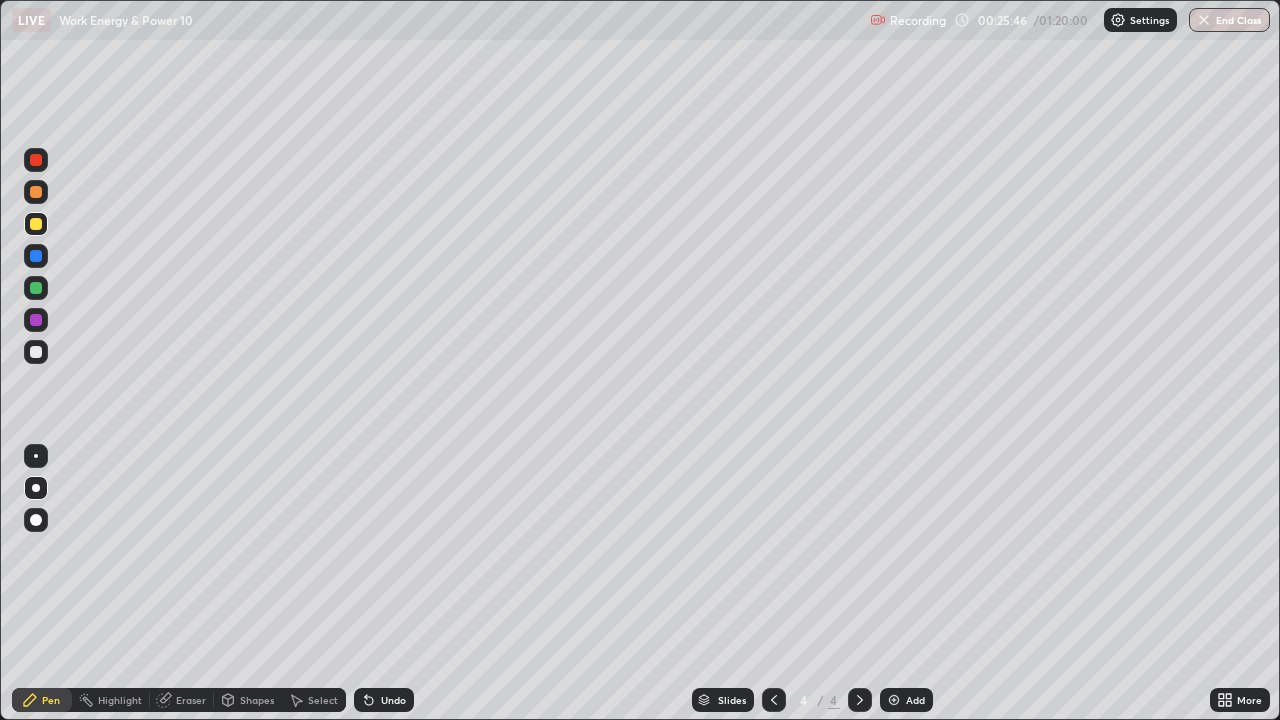 click on "Add" at bounding box center (915, 700) 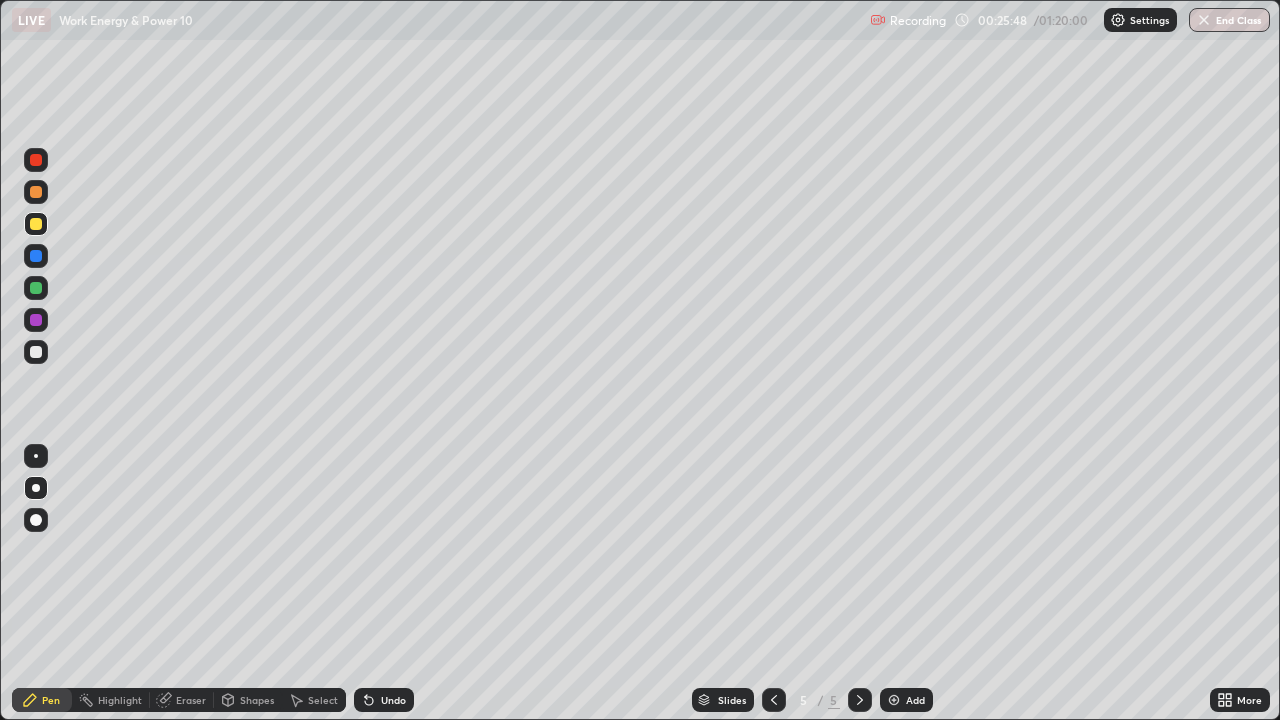 click at bounding box center [36, 352] 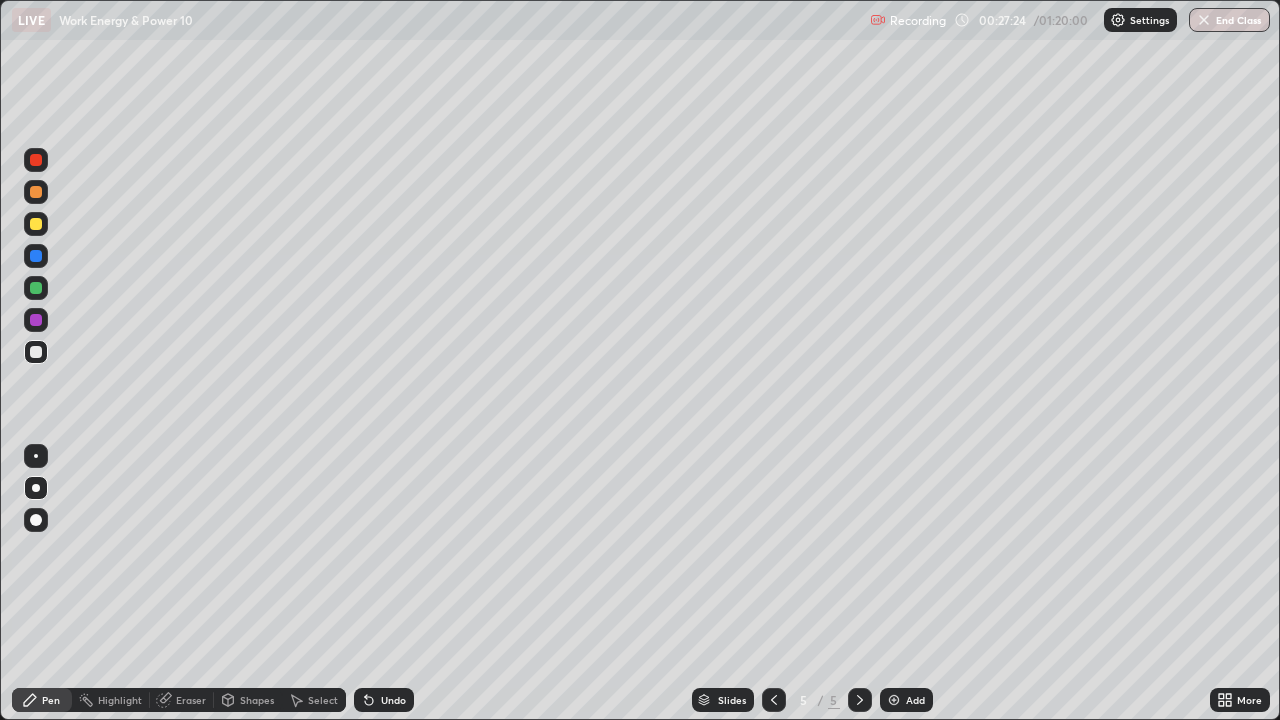 click 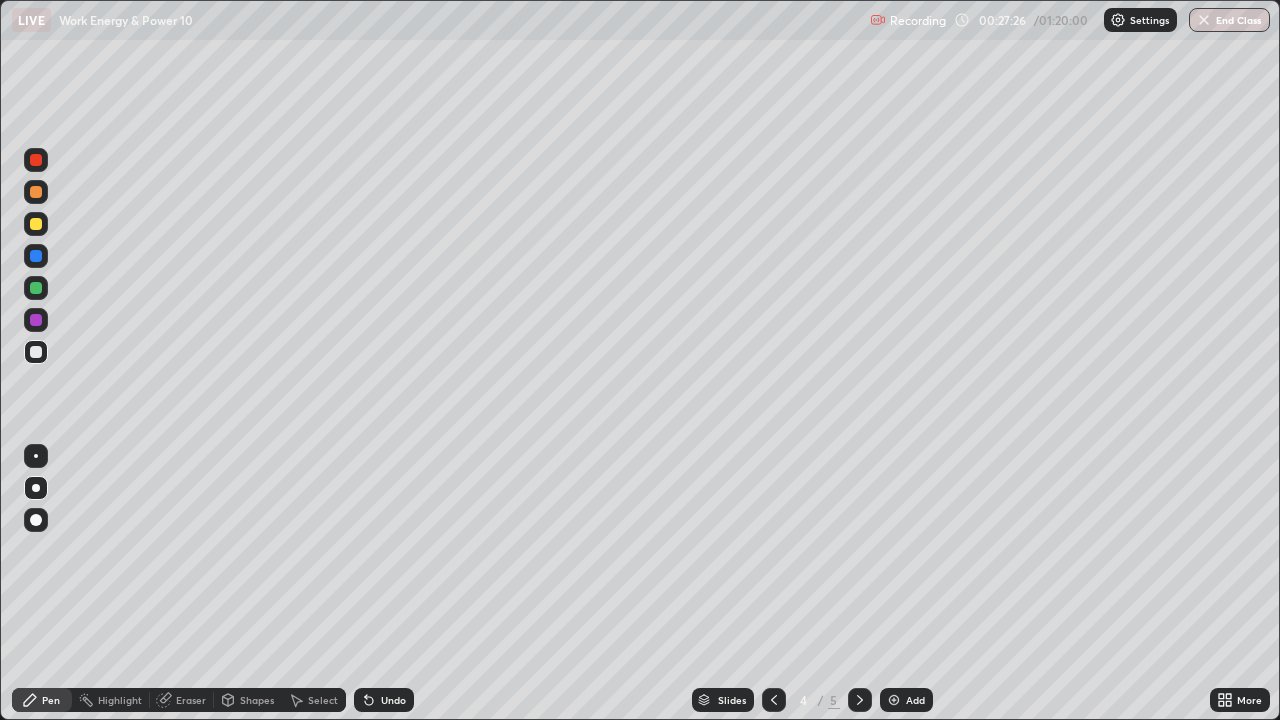 click 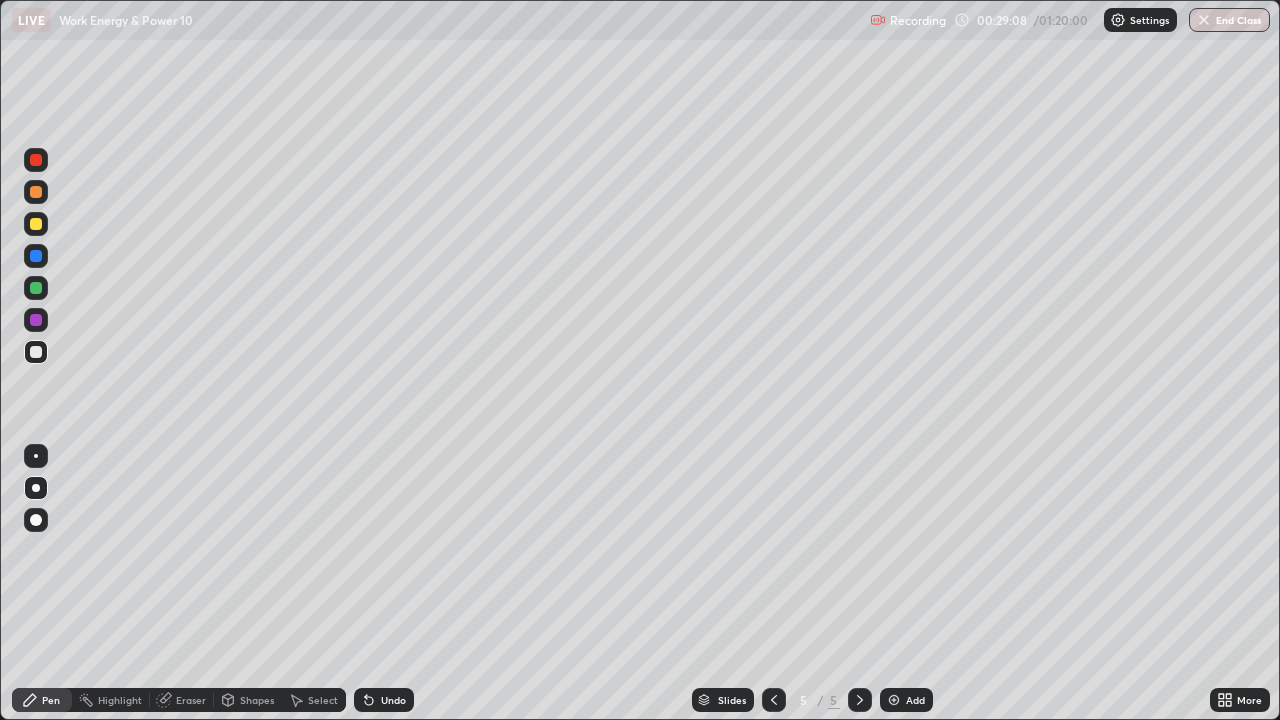 click at bounding box center (36, 256) 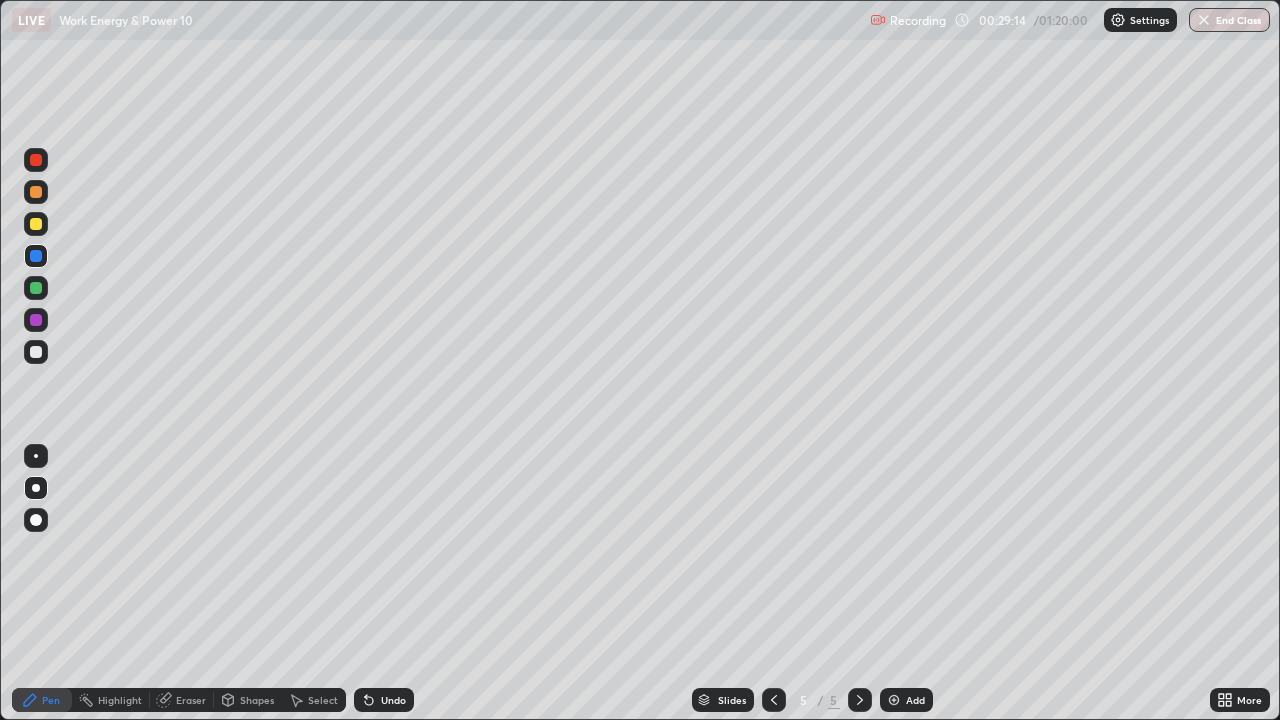 click at bounding box center [36, 352] 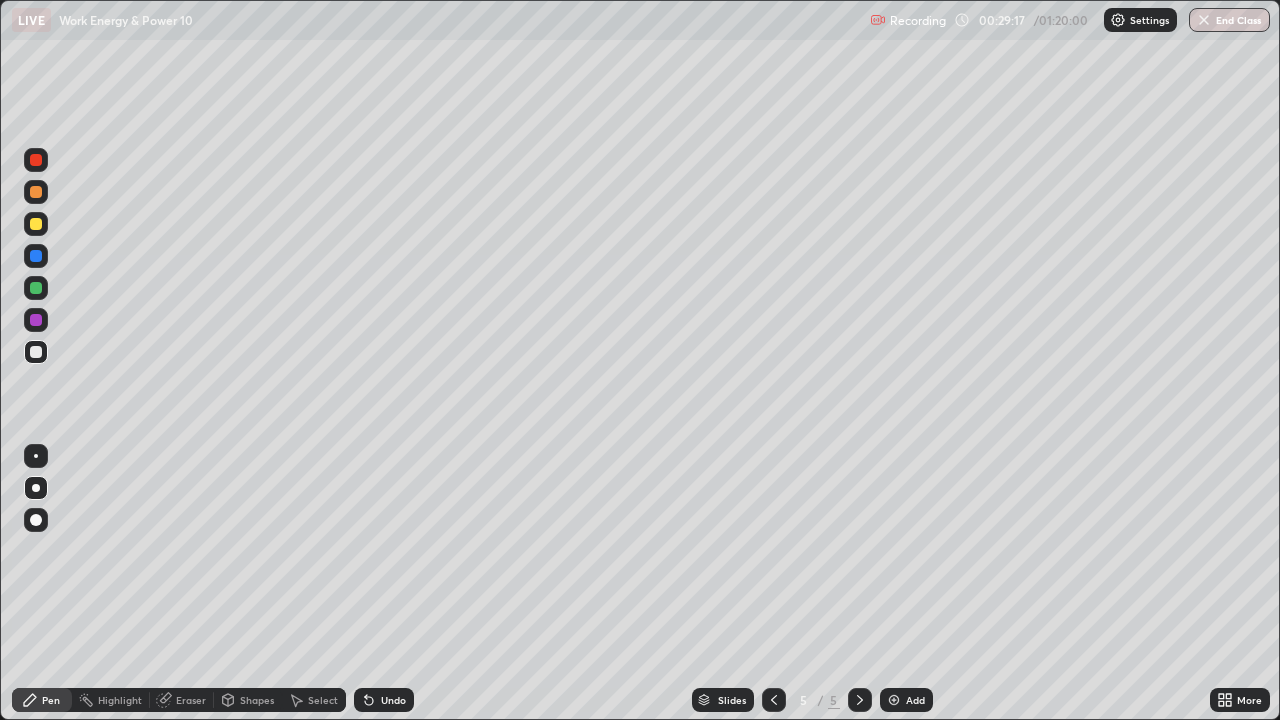 click on "Shapes" at bounding box center [257, 700] 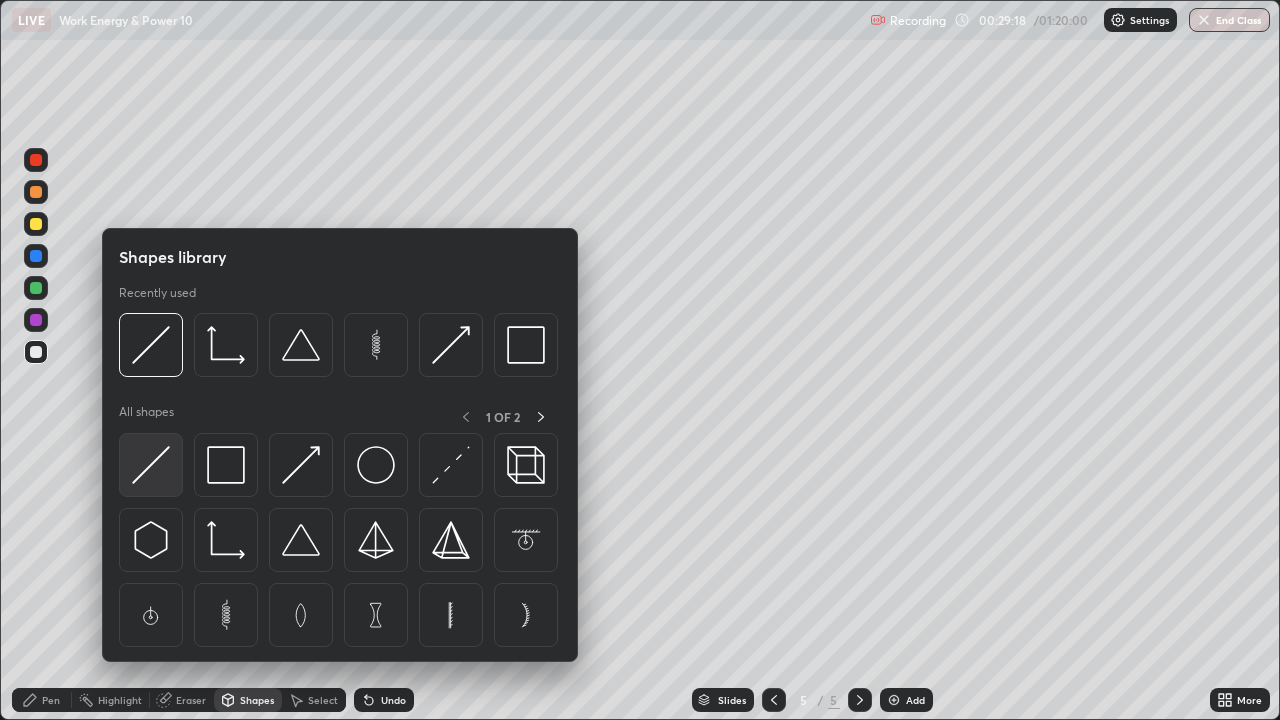 click at bounding box center (151, 465) 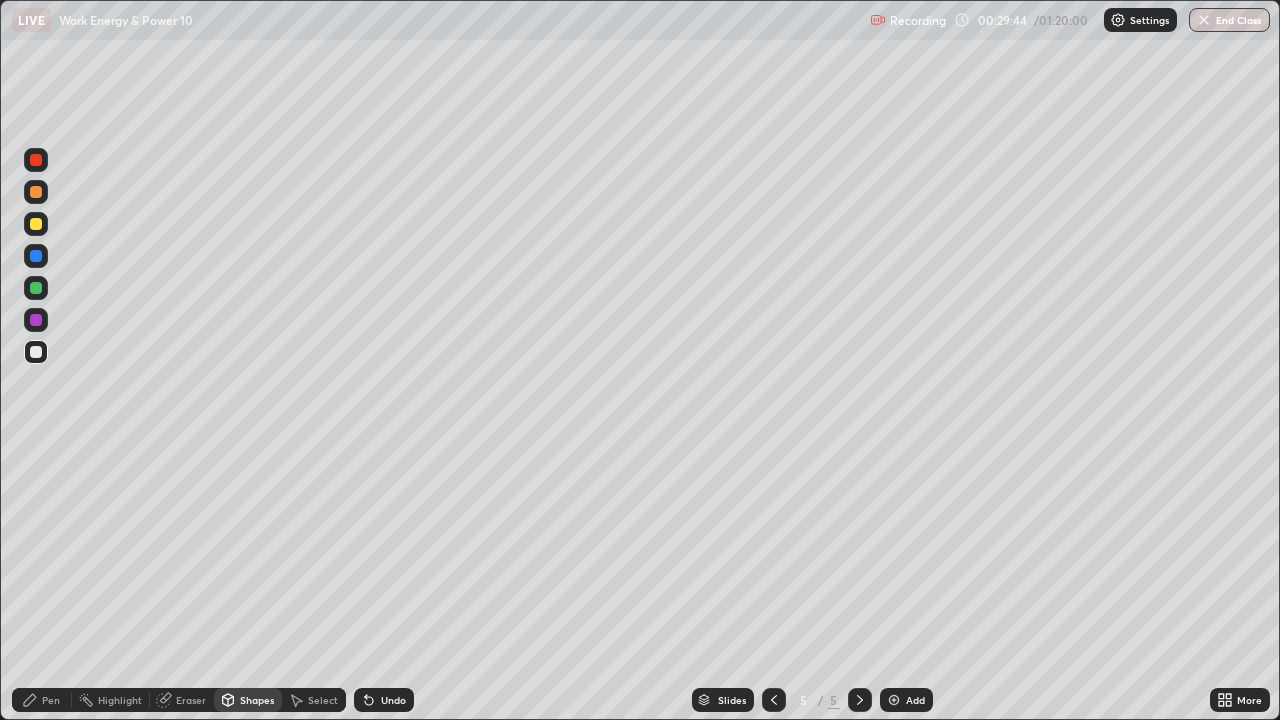 click at bounding box center (36, 224) 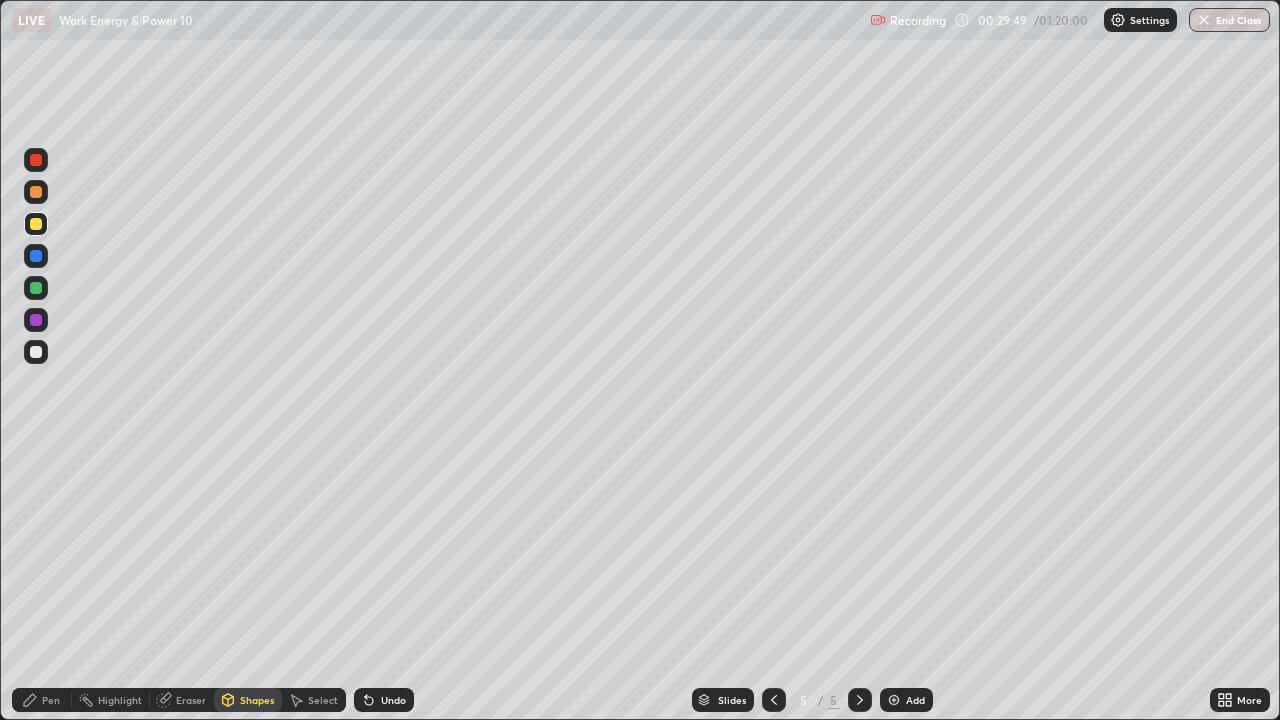 click on "Pen" at bounding box center (42, 700) 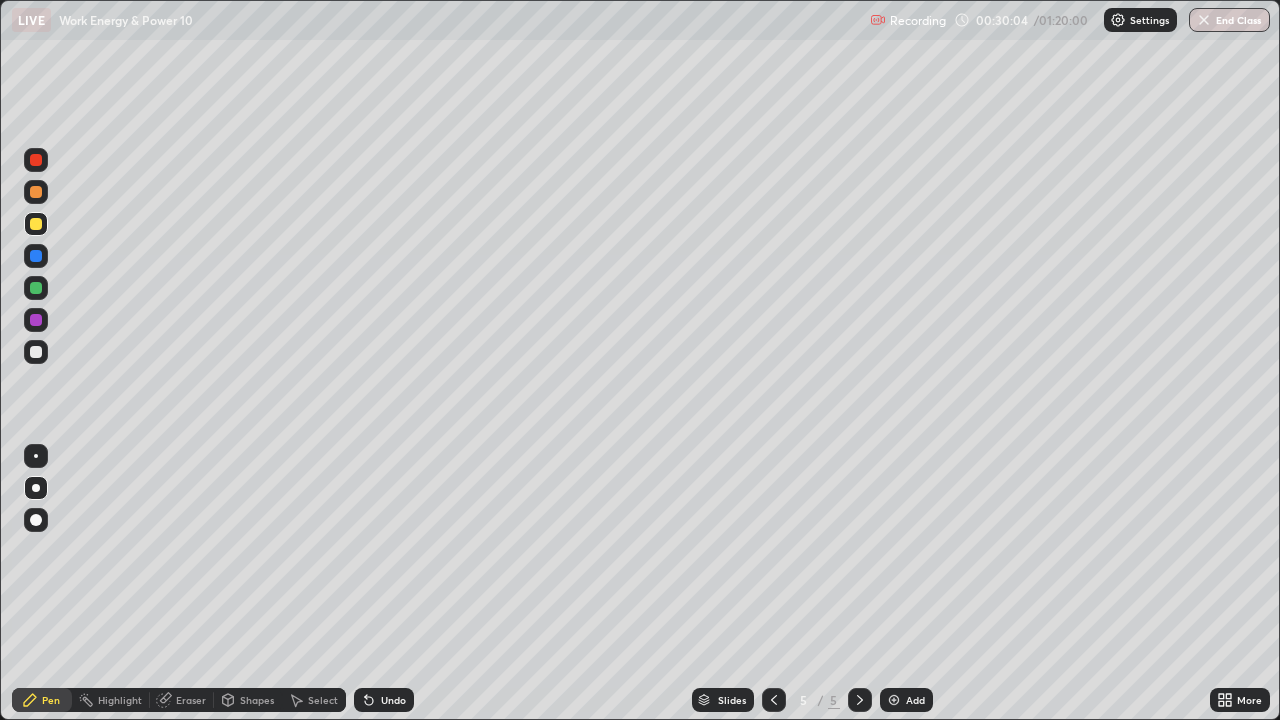 click at bounding box center [36, 288] 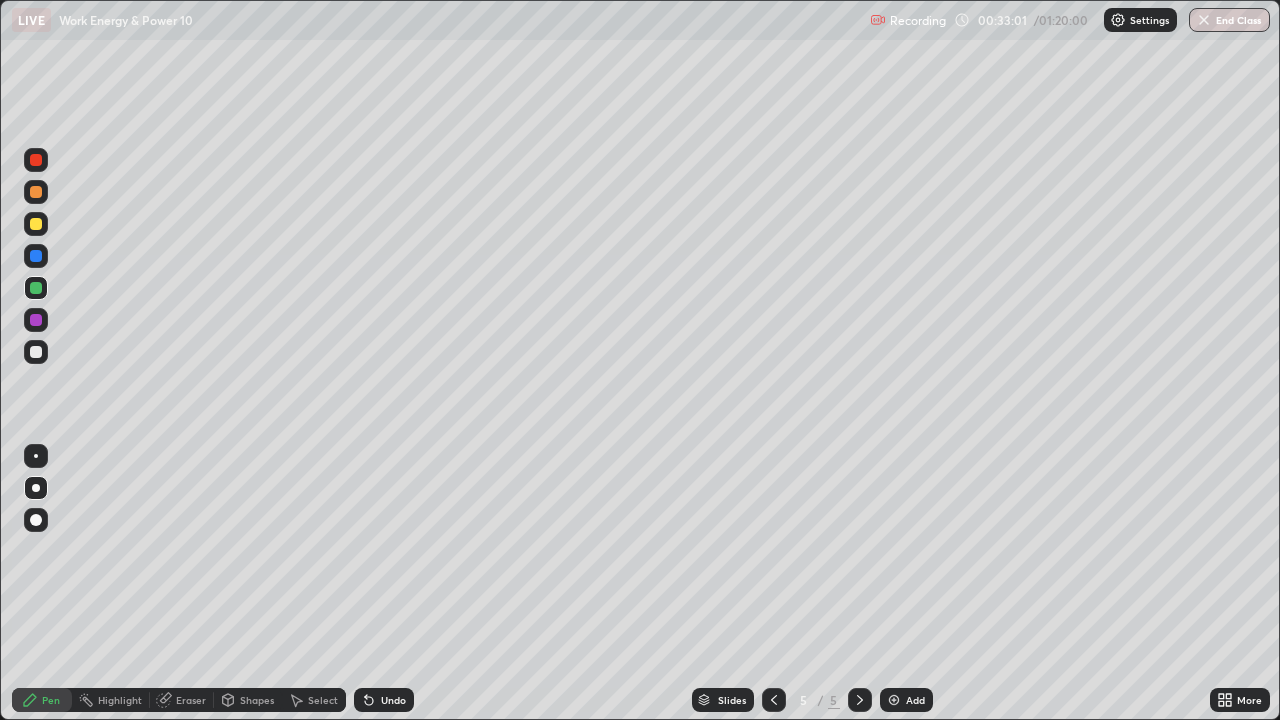 click at bounding box center [36, 256] 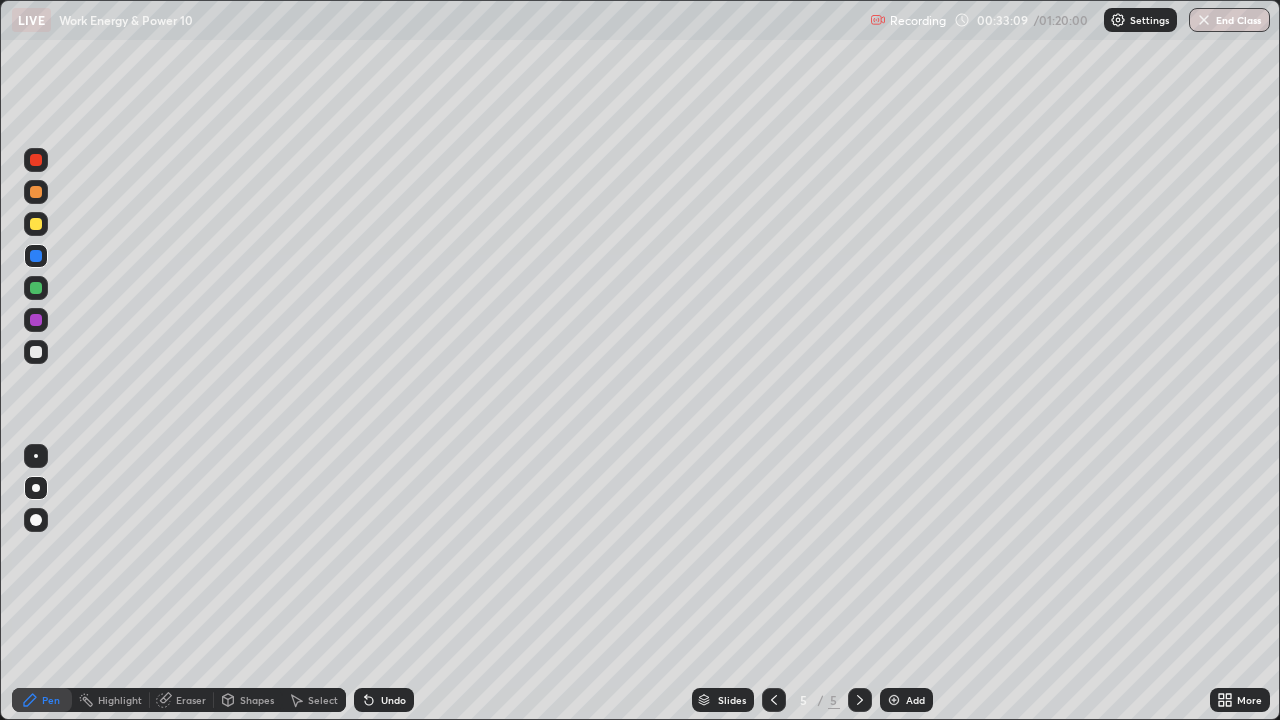 click at bounding box center [36, 224] 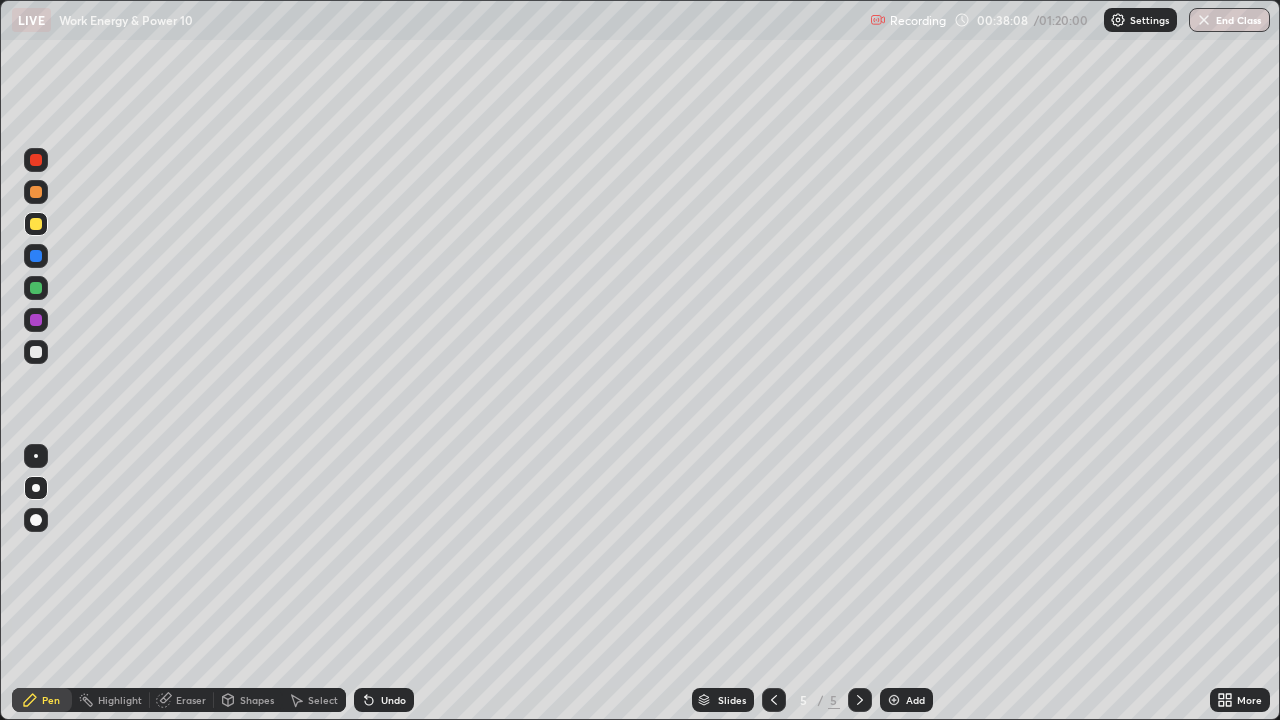 click at bounding box center (894, 700) 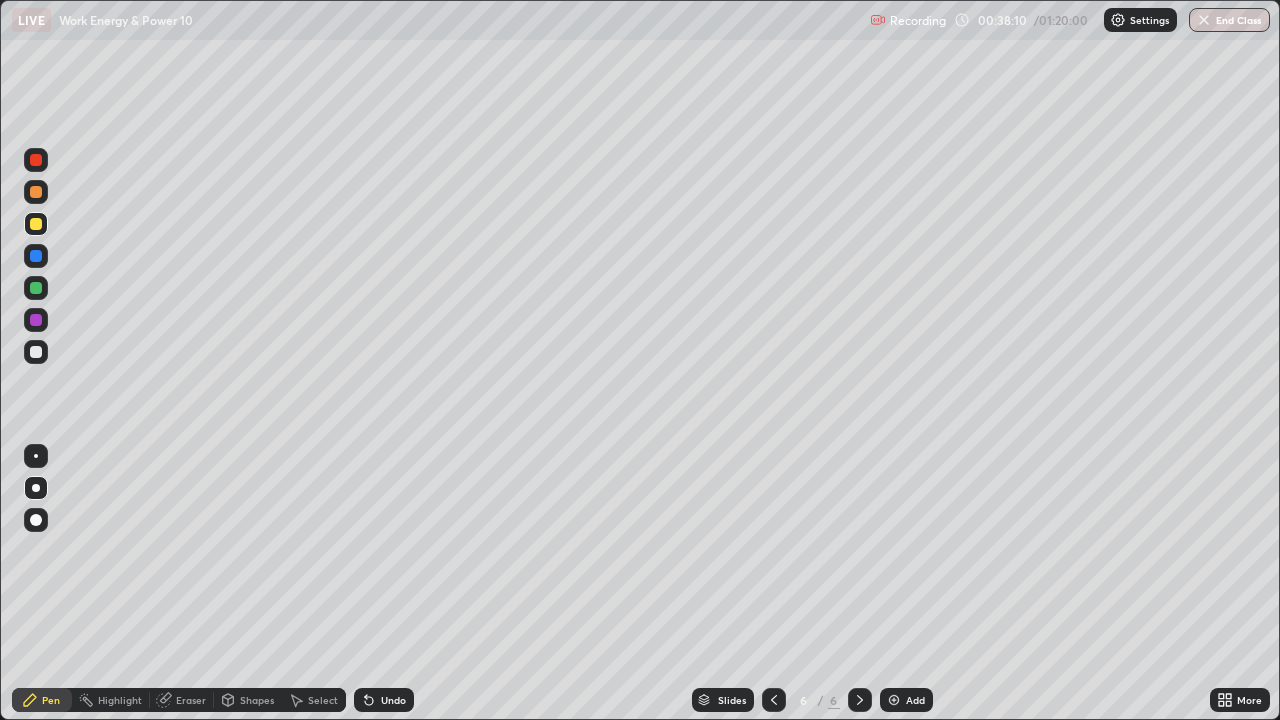 click at bounding box center [36, 352] 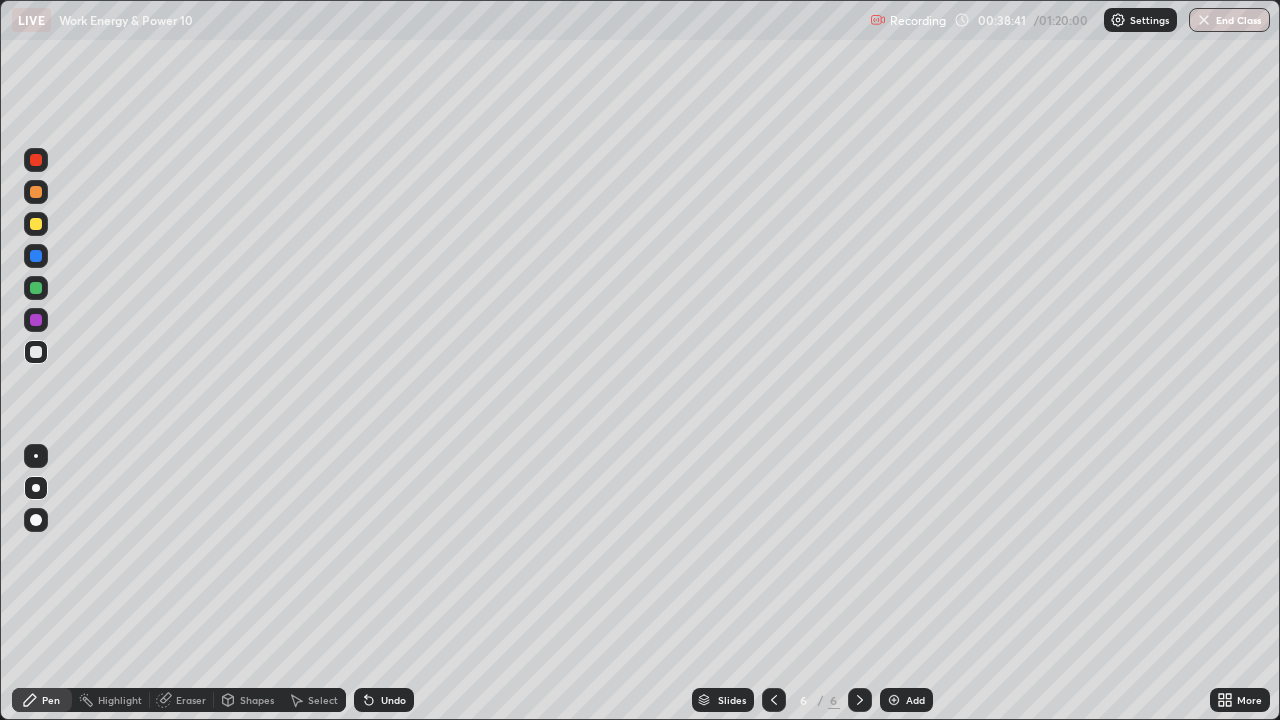 click at bounding box center [36, 224] 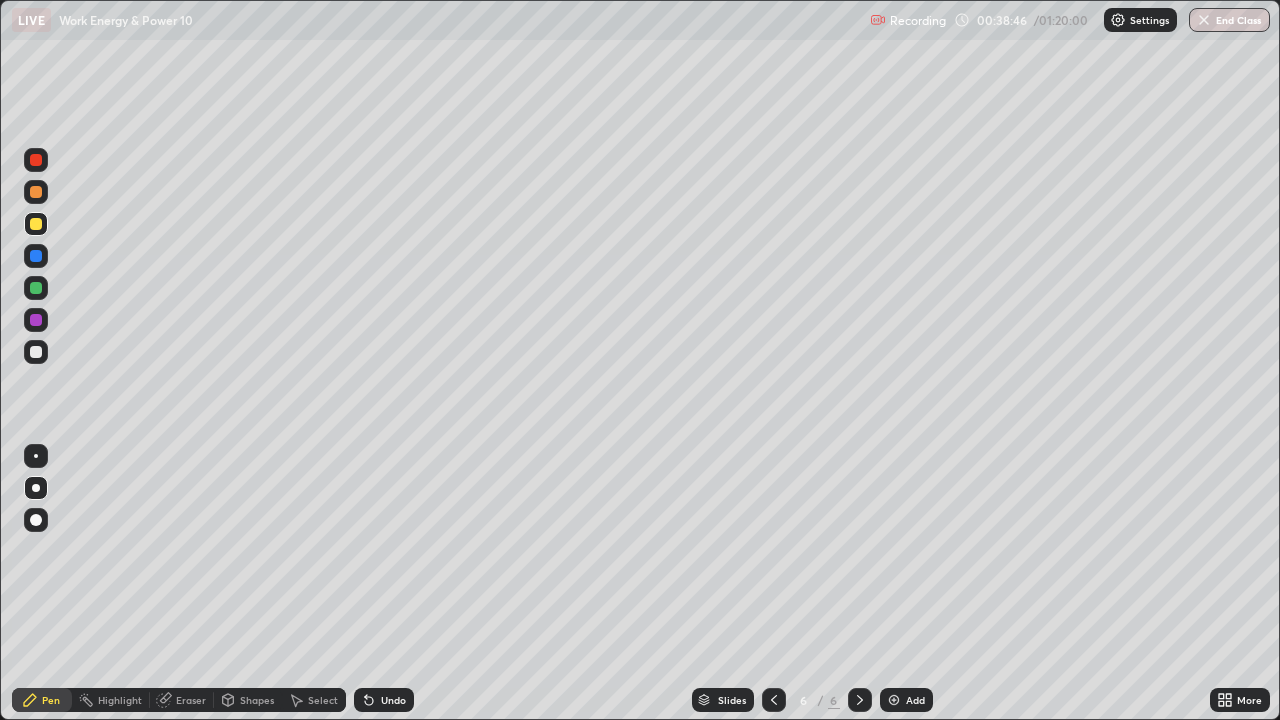 click on "Undo" at bounding box center (393, 700) 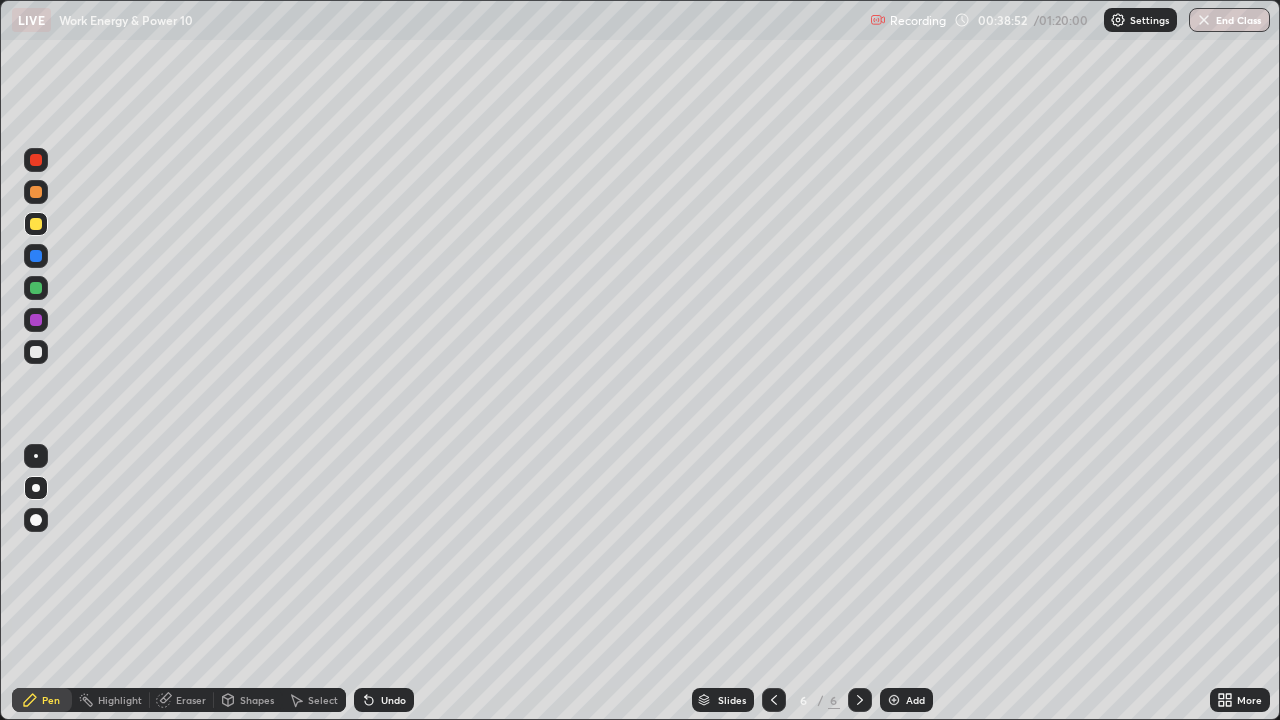 click at bounding box center [36, 352] 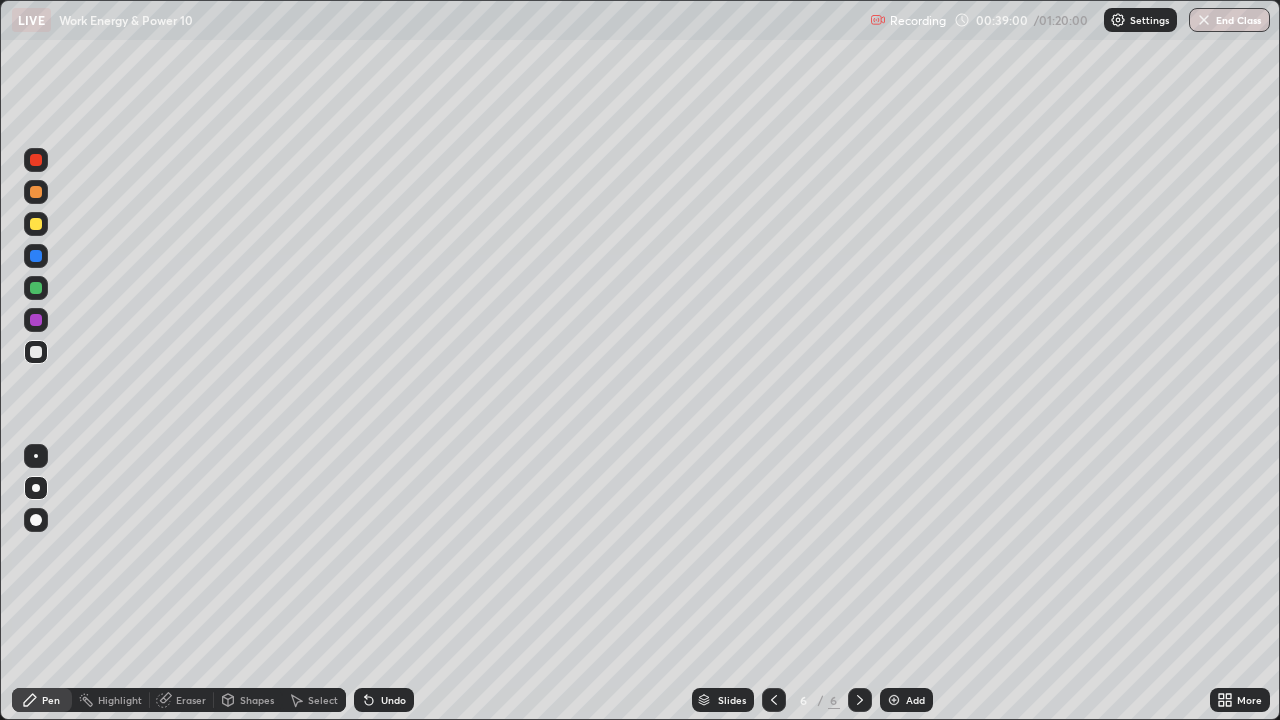 click at bounding box center (36, 352) 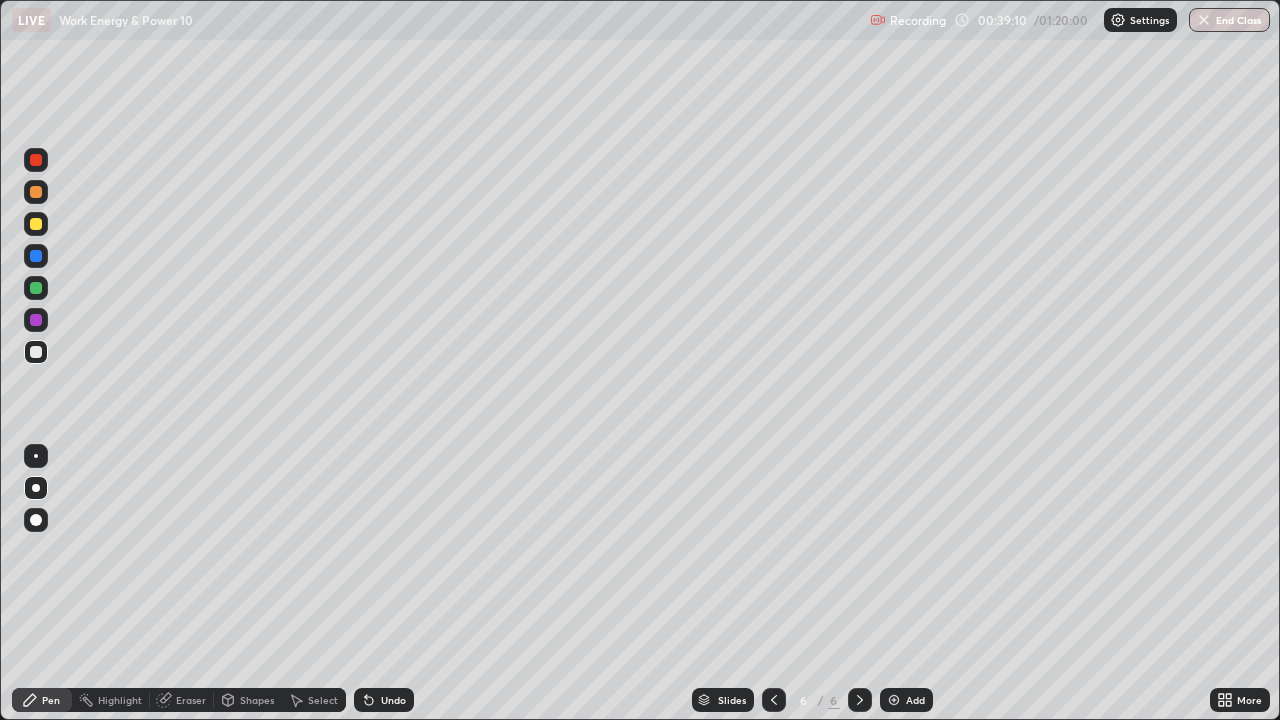 click on "Undo" at bounding box center (384, 700) 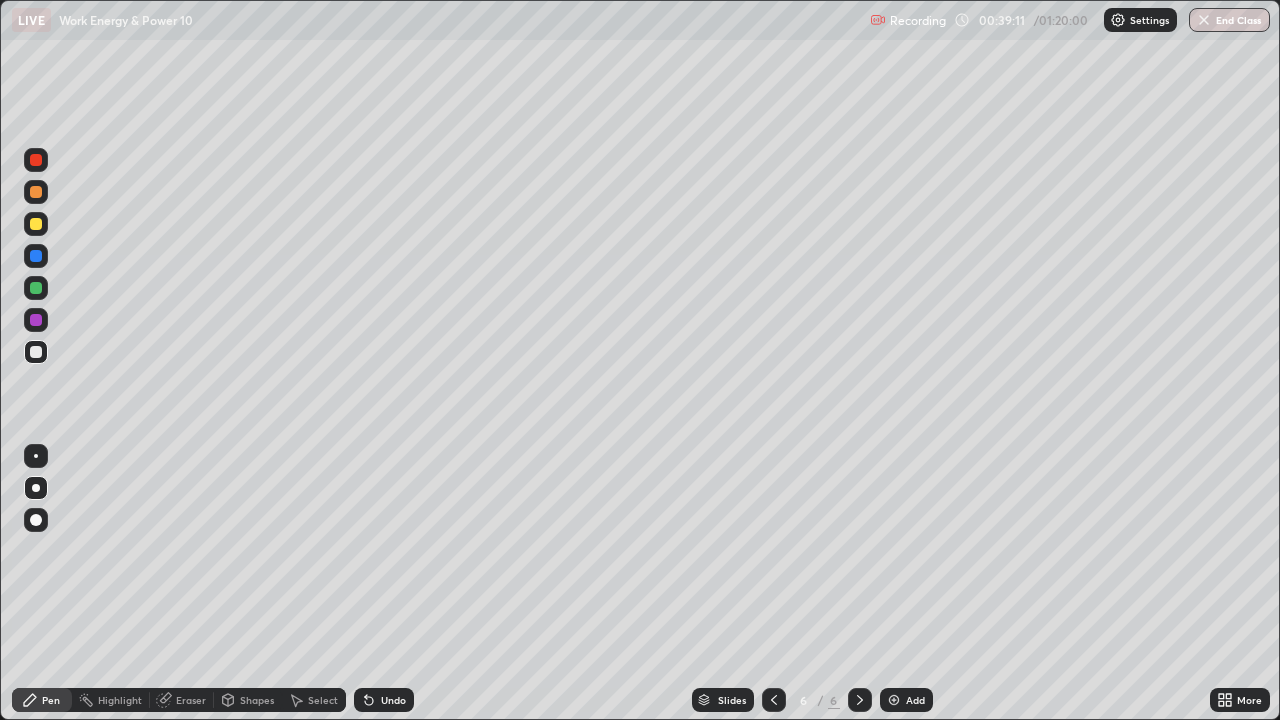 click on "Undo" at bounding box center (393, 700) 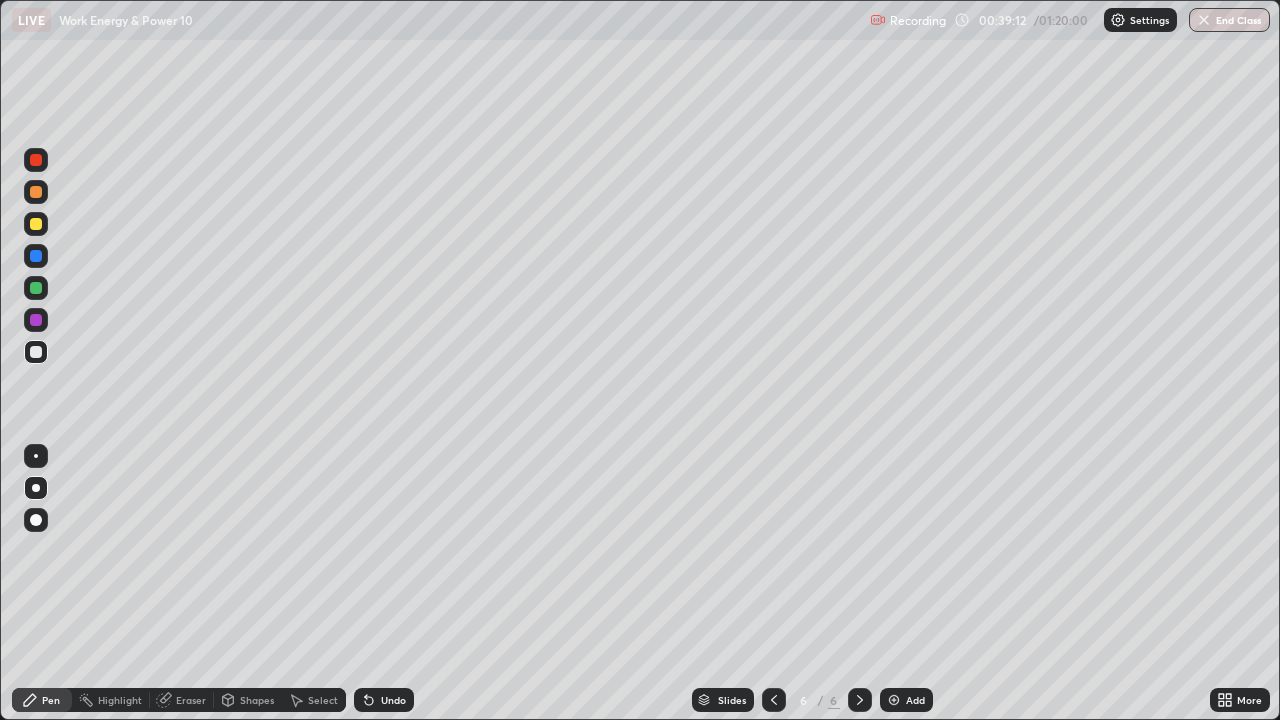 click on "Undo" at bounding box center (384, 700) 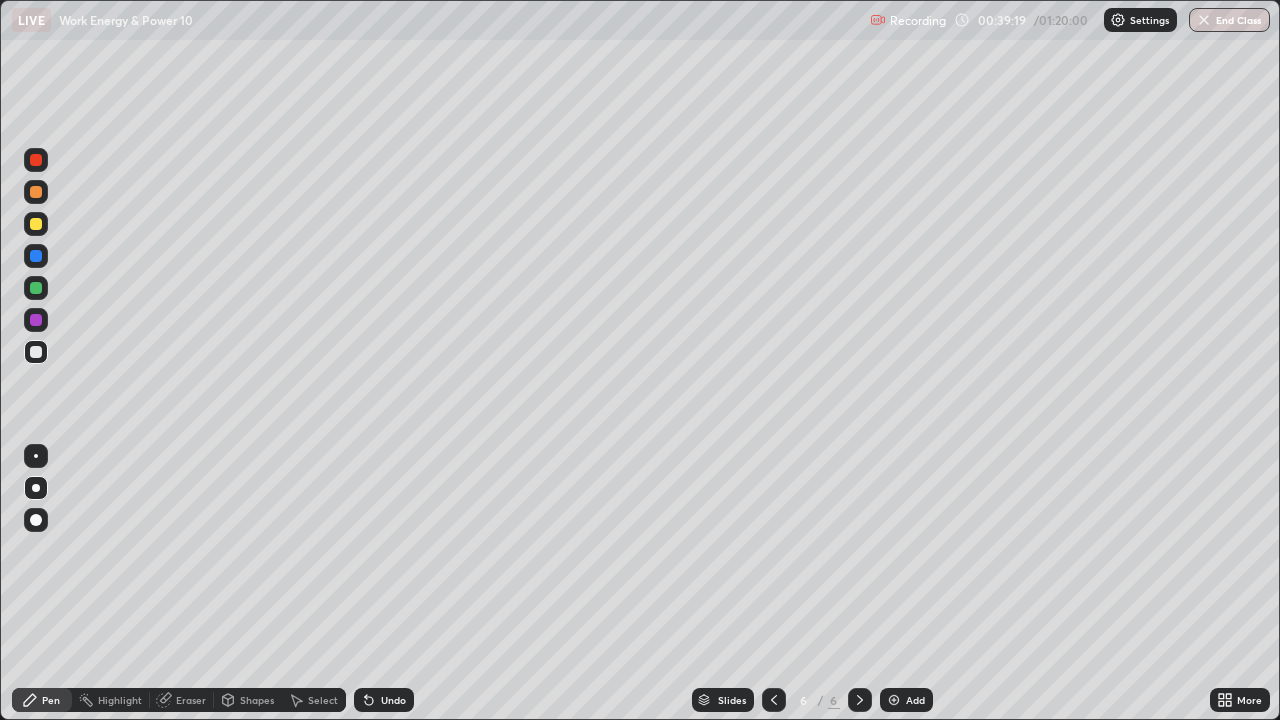 click on "Undo" at bounding box center (393, 700) 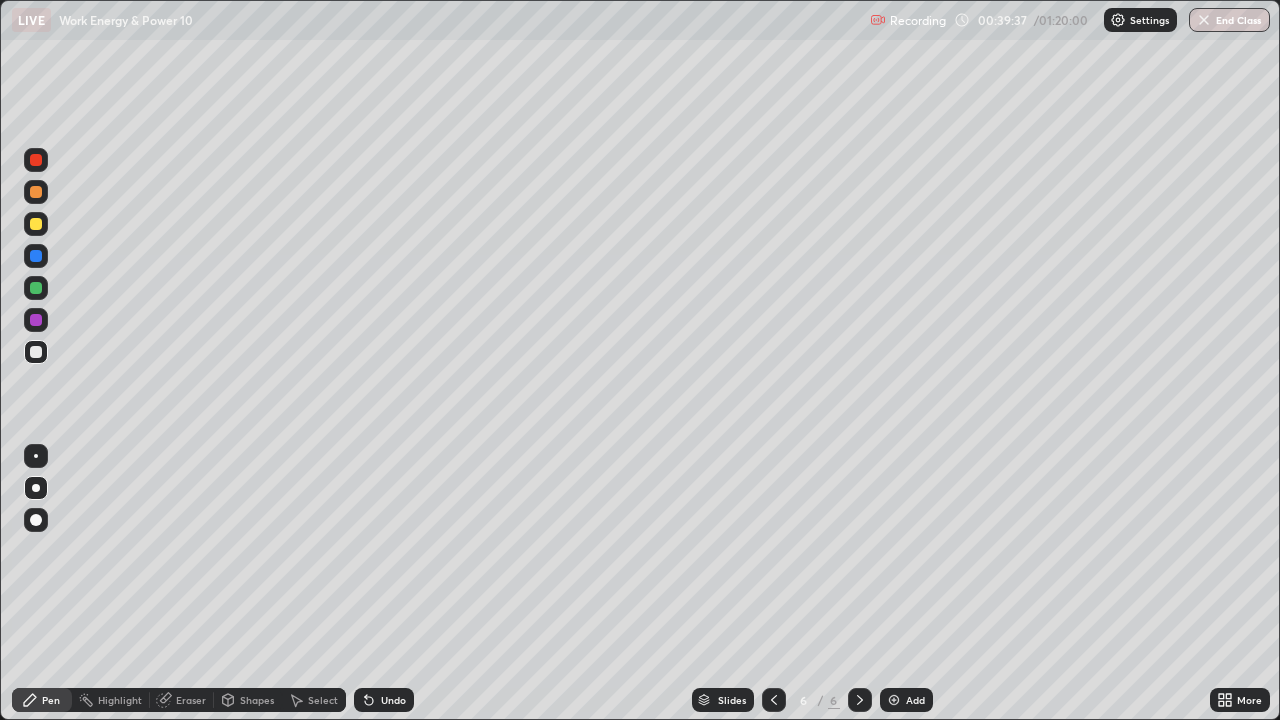 click on "Eraser" at bounding box center (191, 700) 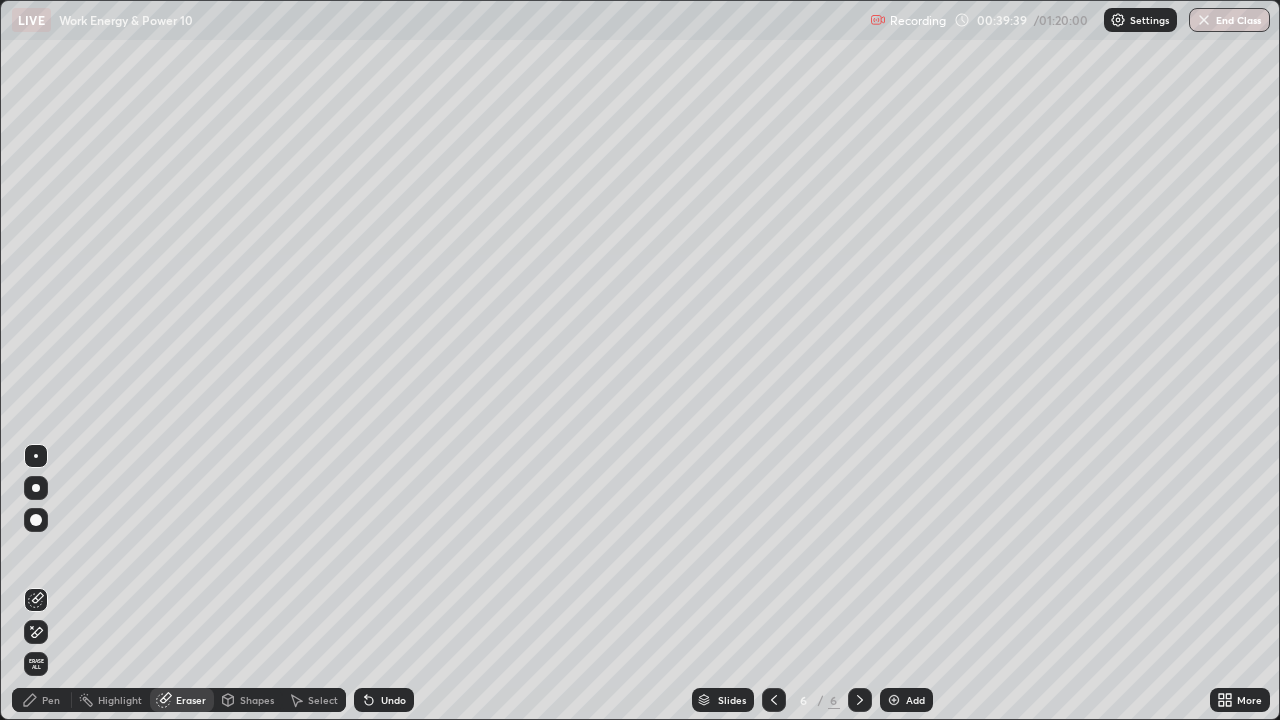click on "Pen" at bounding box center [42, 700] 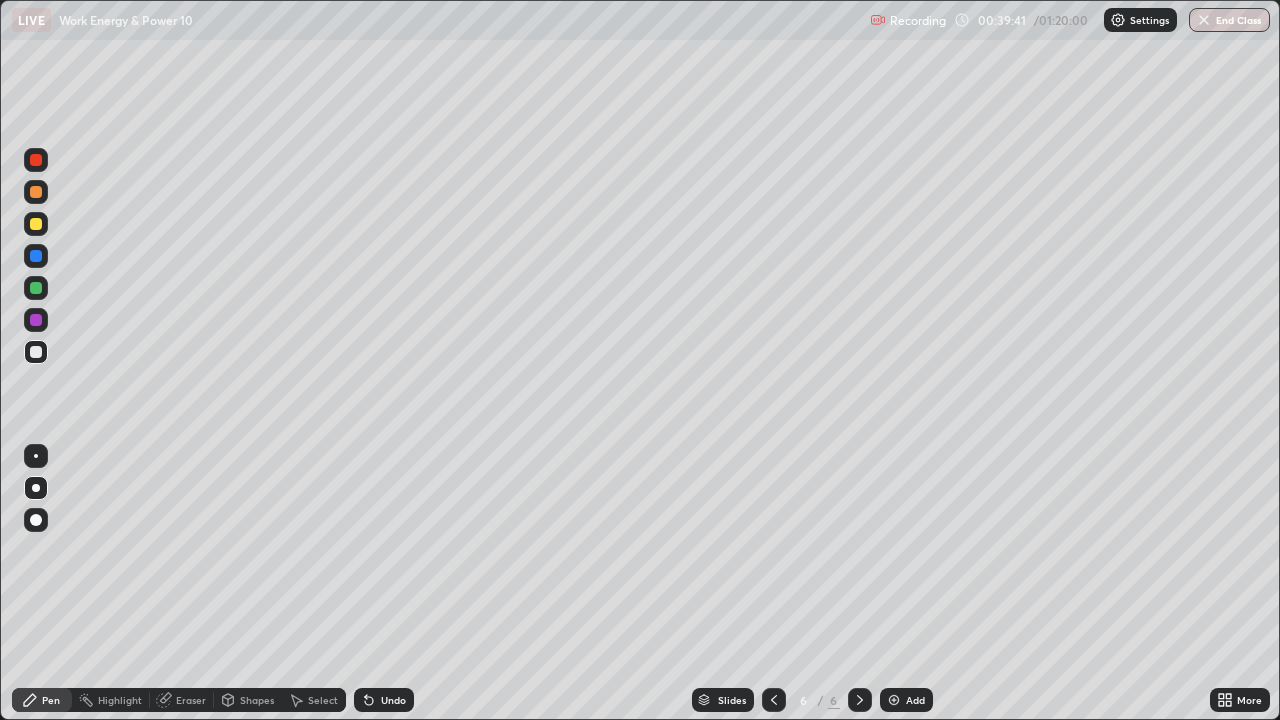 click at bounding box center [36, 352] 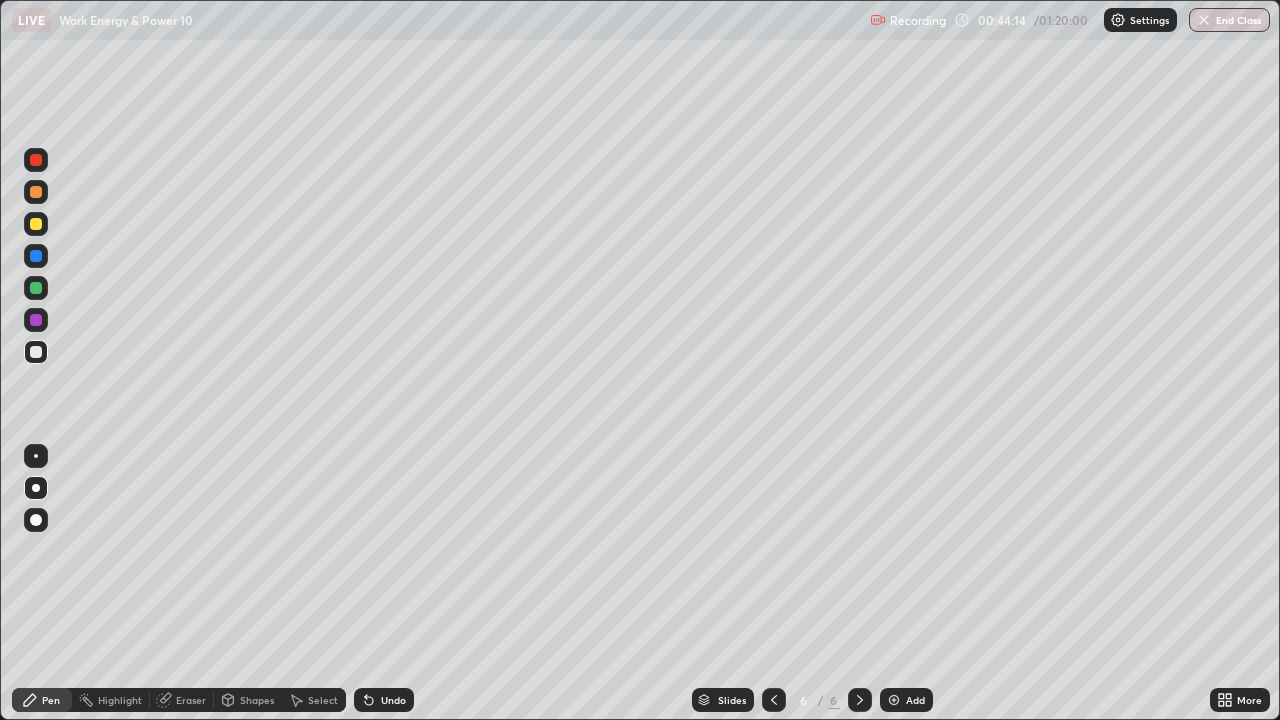 click on "Add" at bounding box center (906, 700) 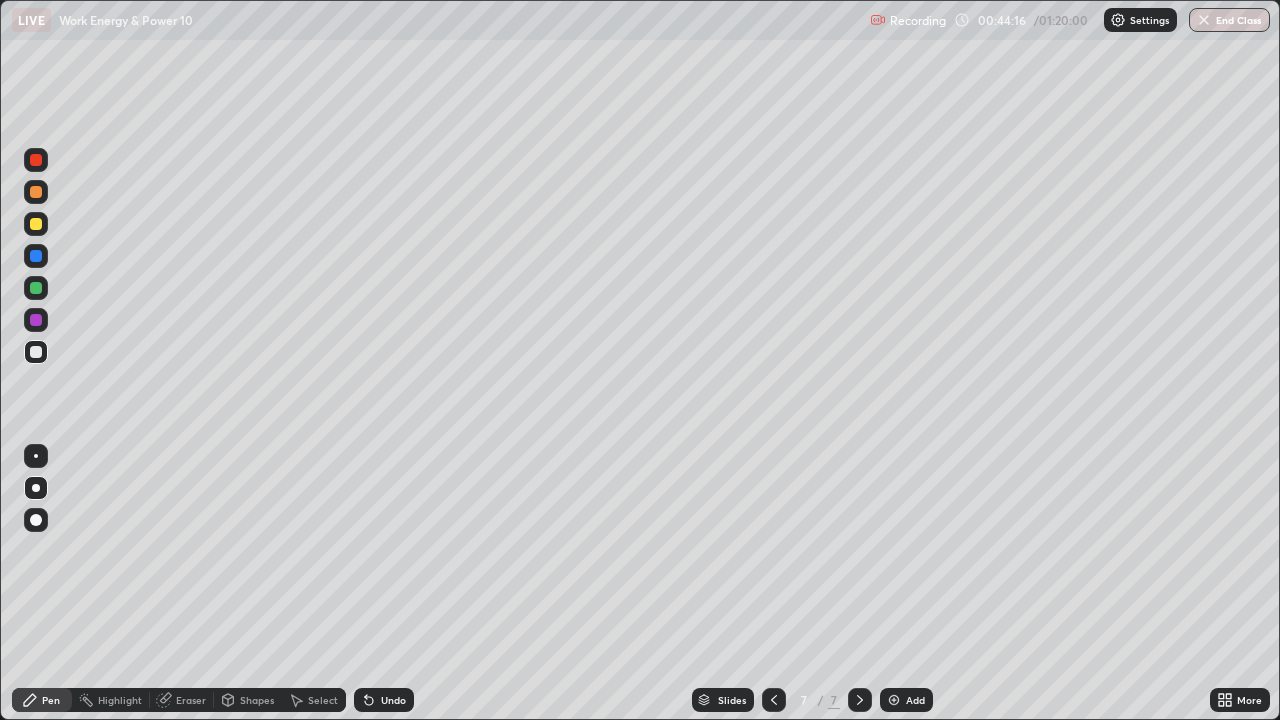 click at bounding box center [36, 520] 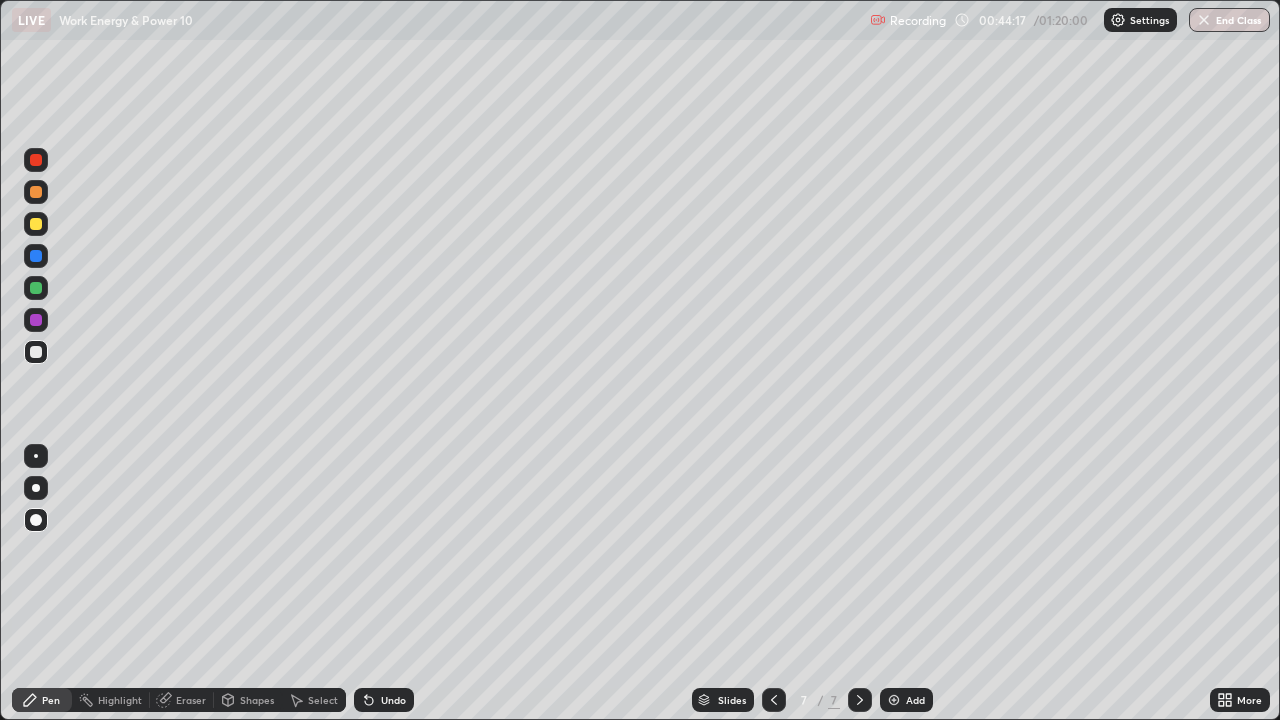 click at bounding box center (36, 488) 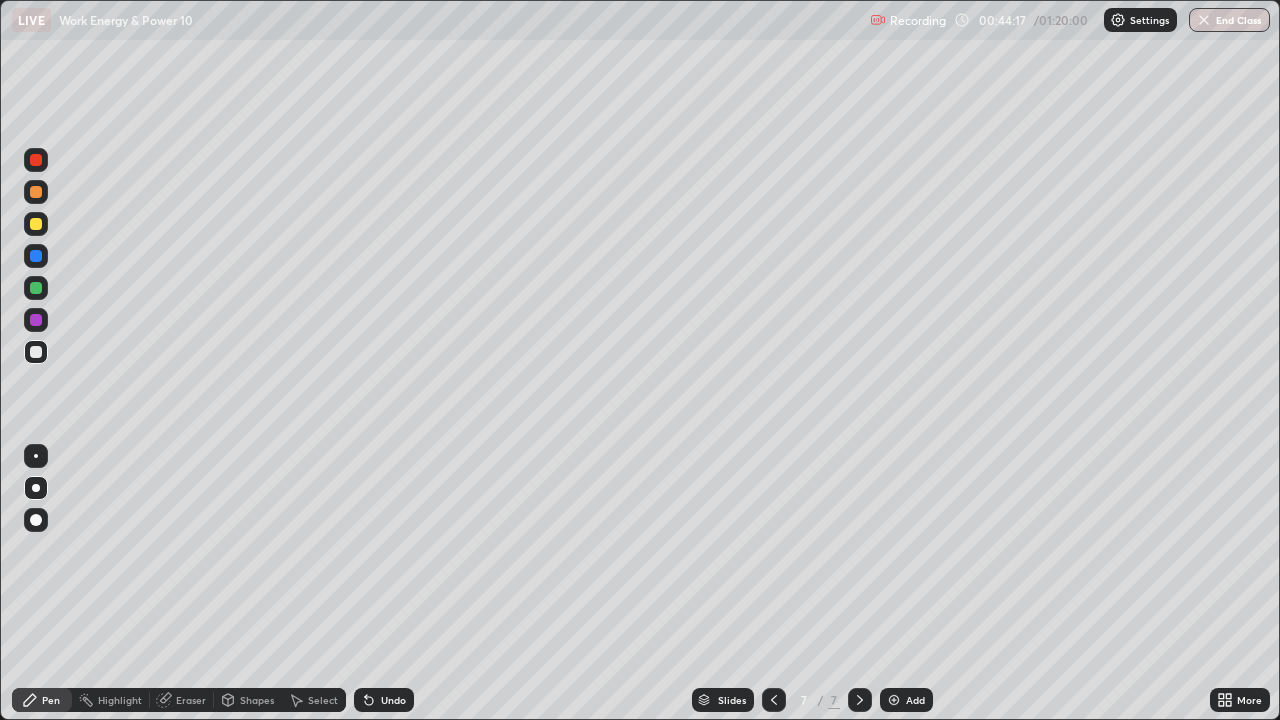 click at bounding box center (36, 488) 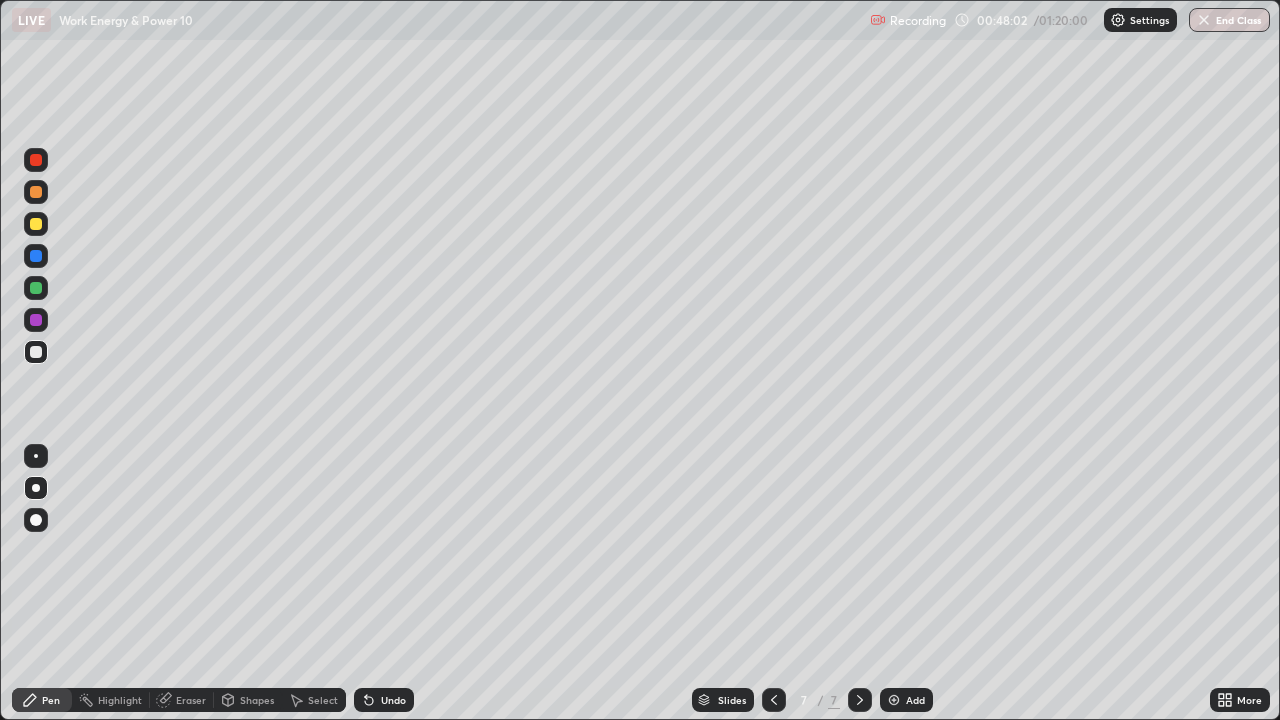 click on "Add" at bounding box center [906, 700] 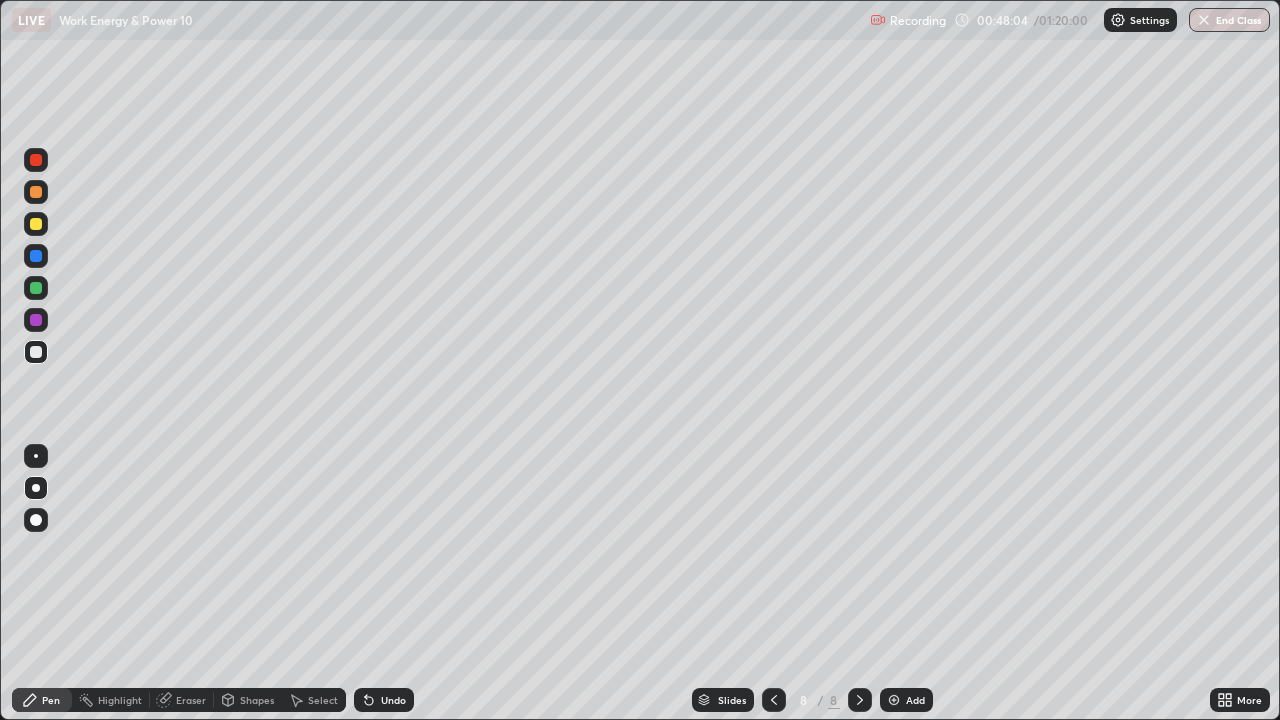 click at bounding box center (36, 352) 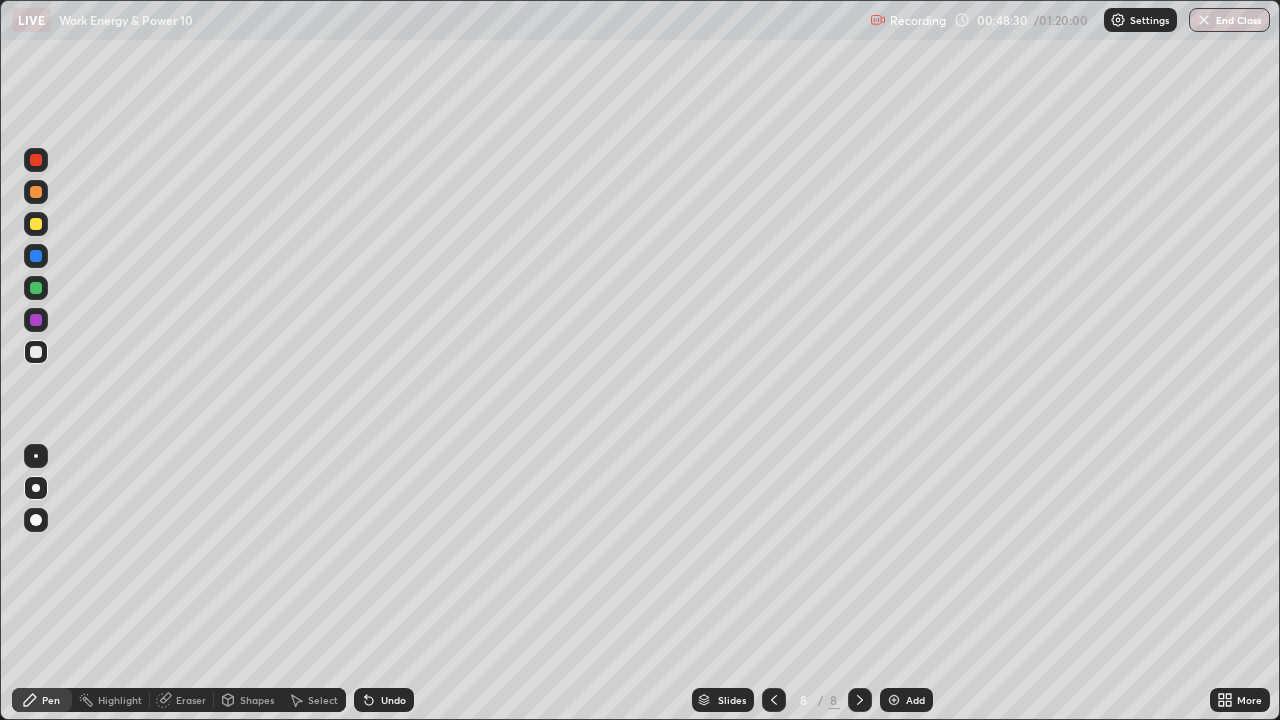 click at bounding box center (36, 224) 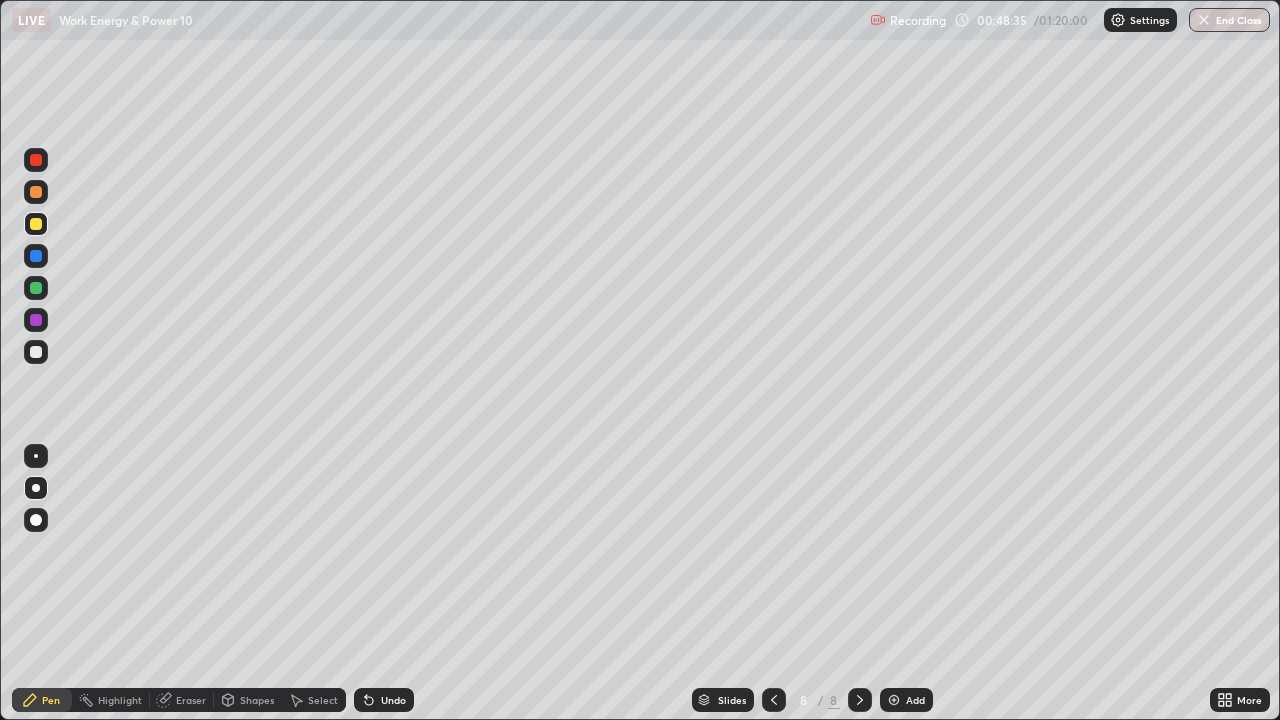 click at bounding box center (36, 352) 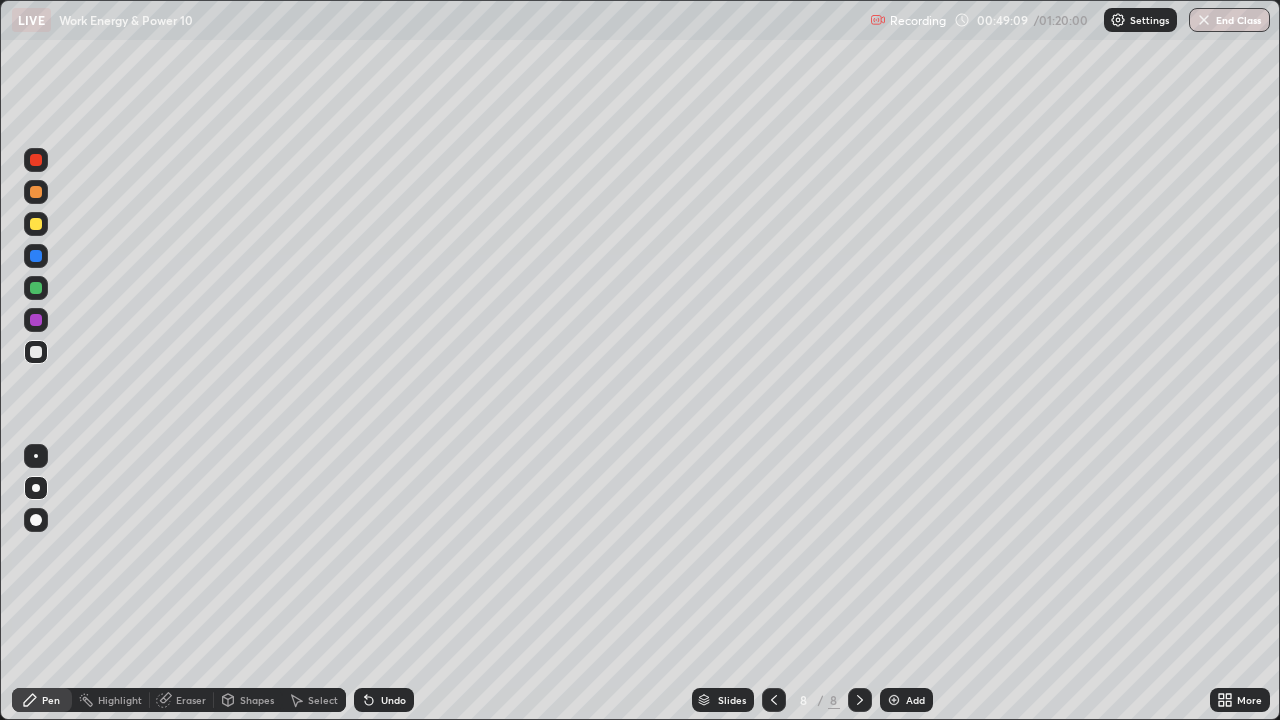 click 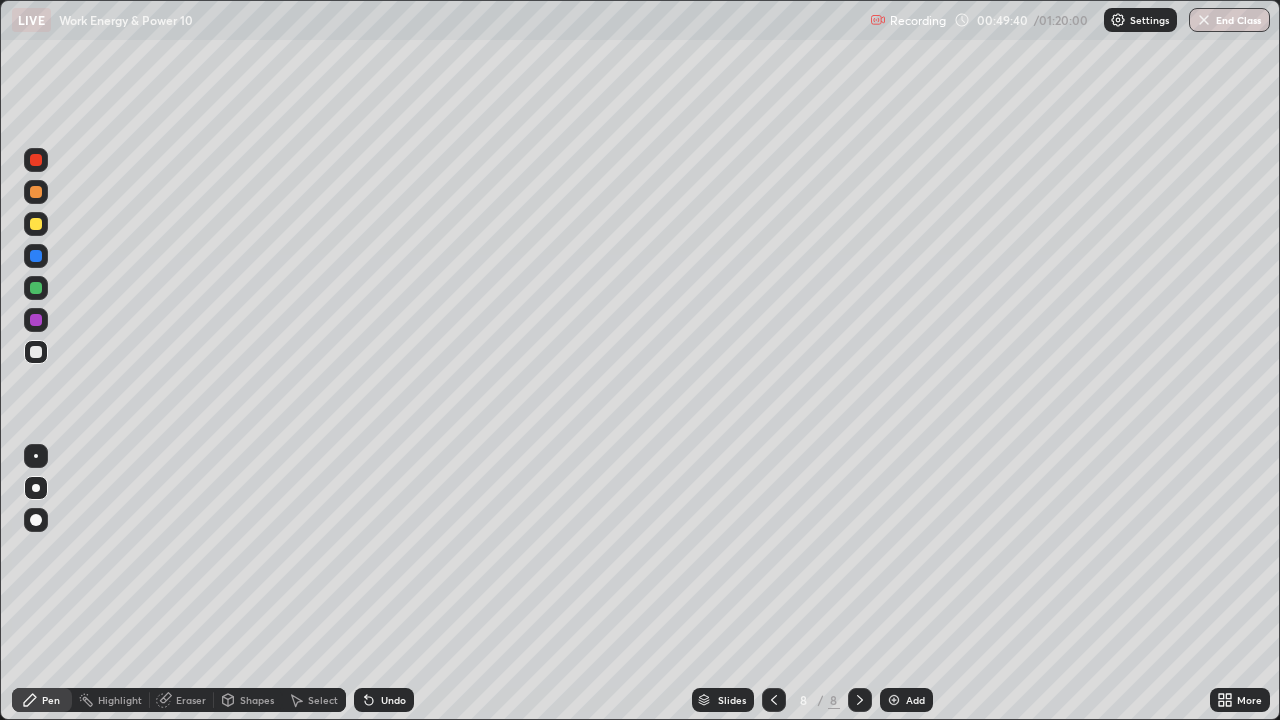 click at bounding box center (36, 256) 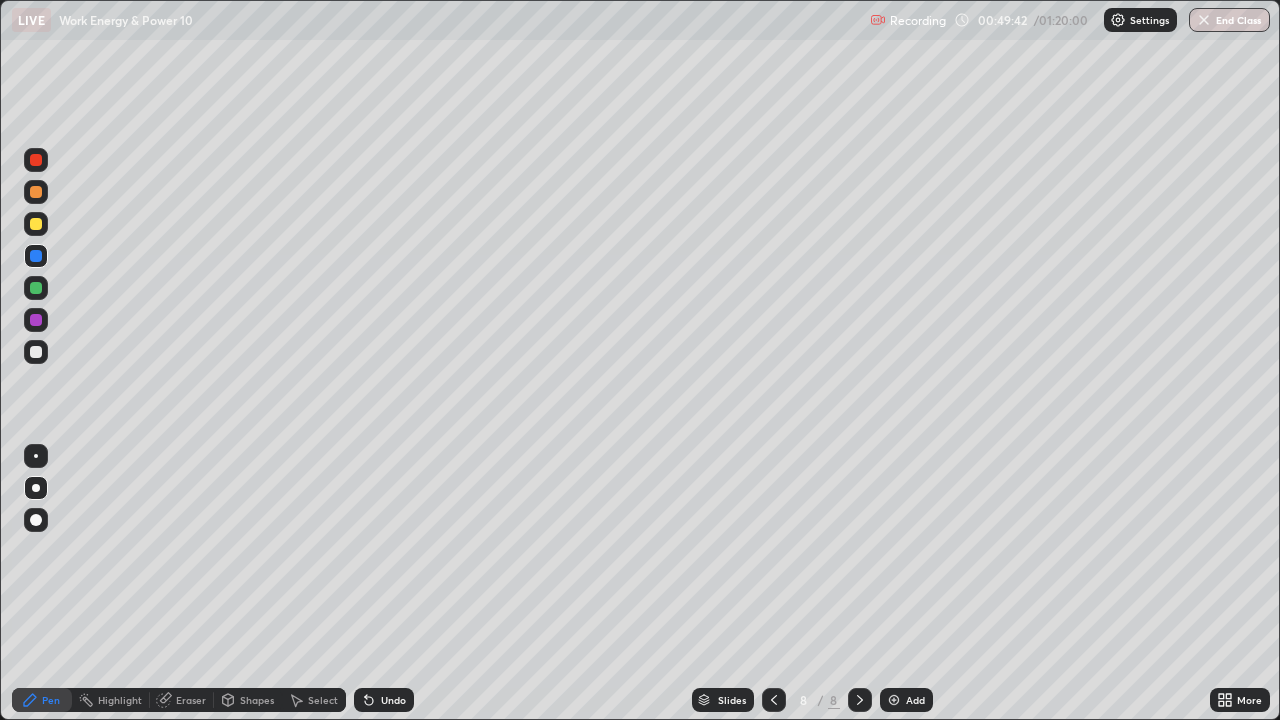 click at bounding box center [36, 352] 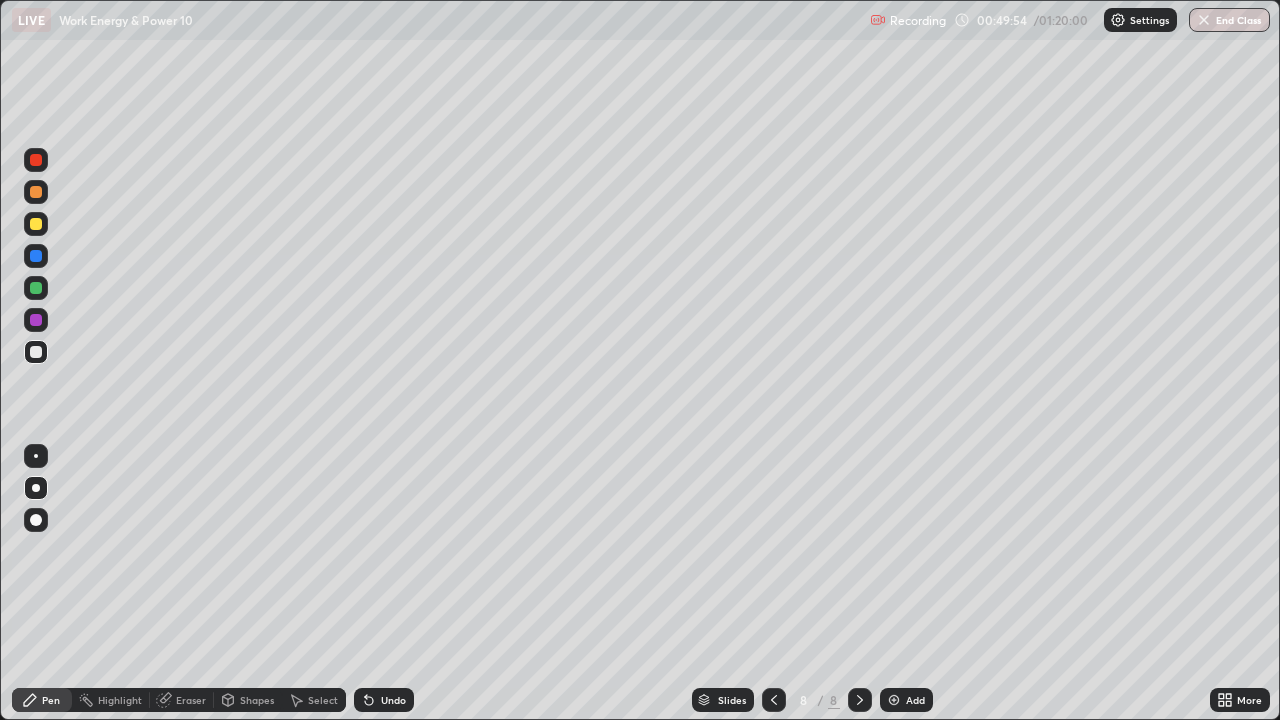 click at bounding box center (36, 224) 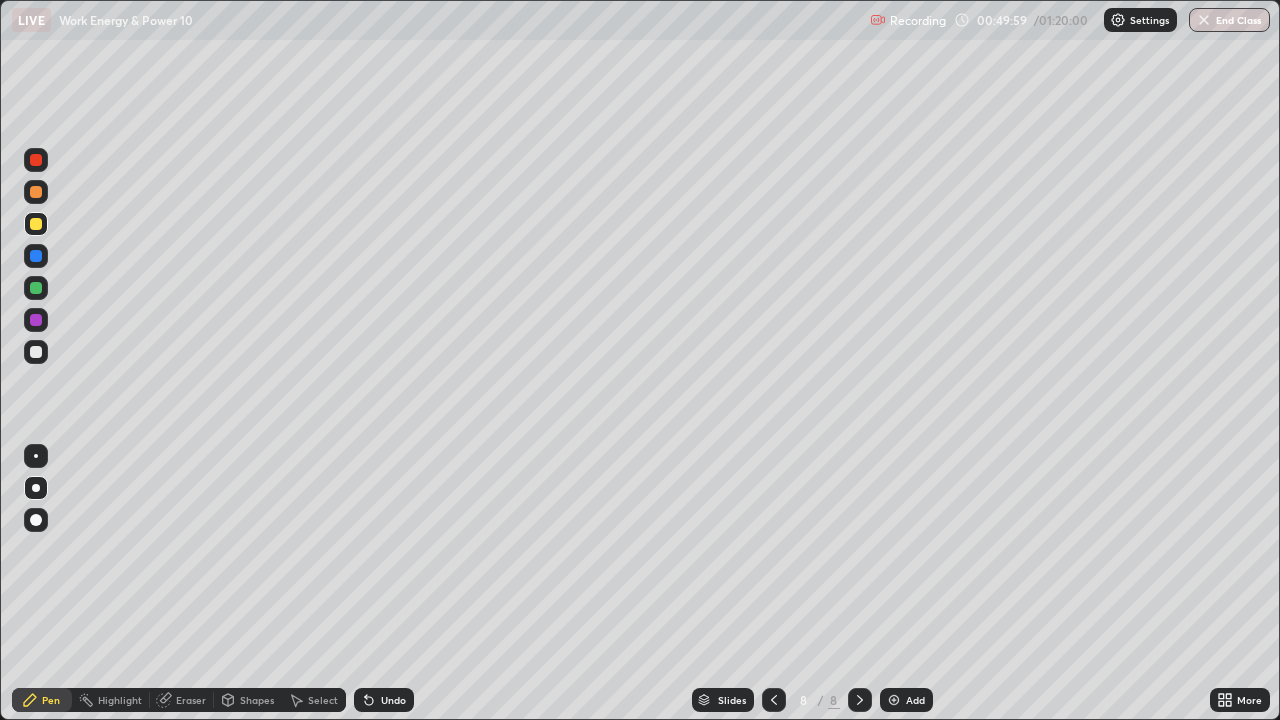 click at bounding box center (36, 256) 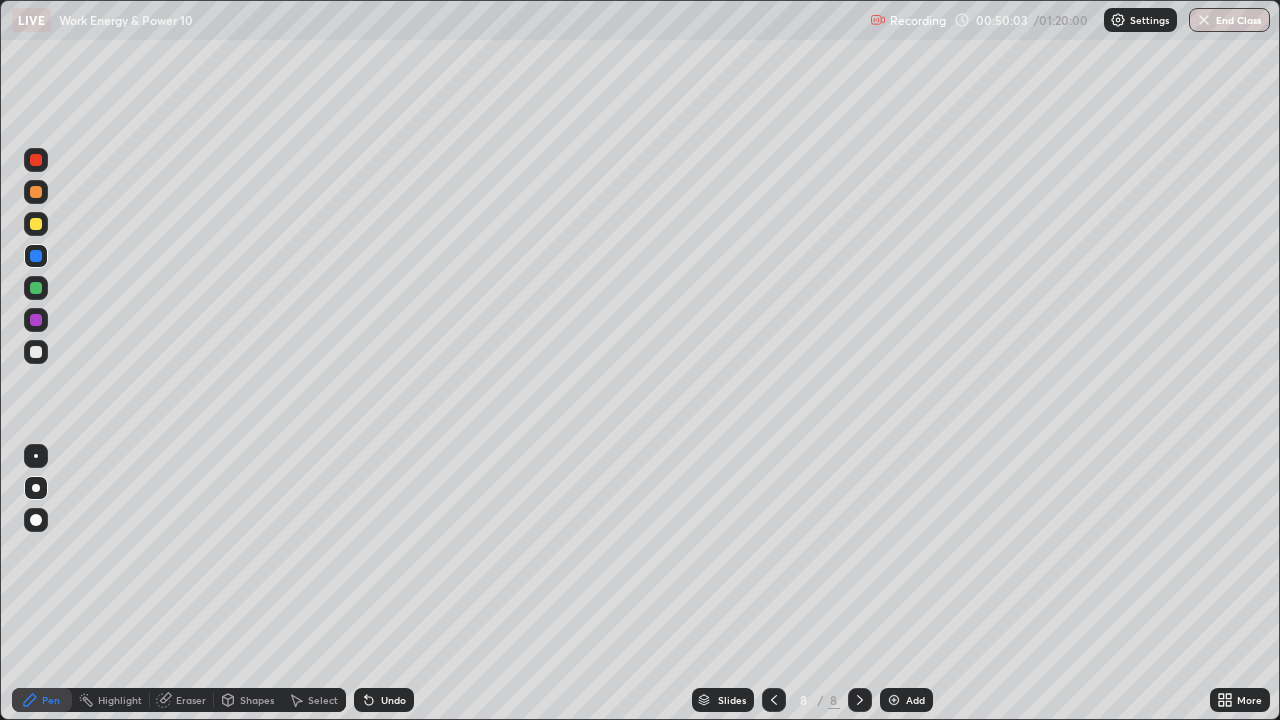 click at bounding box center [36, 352] 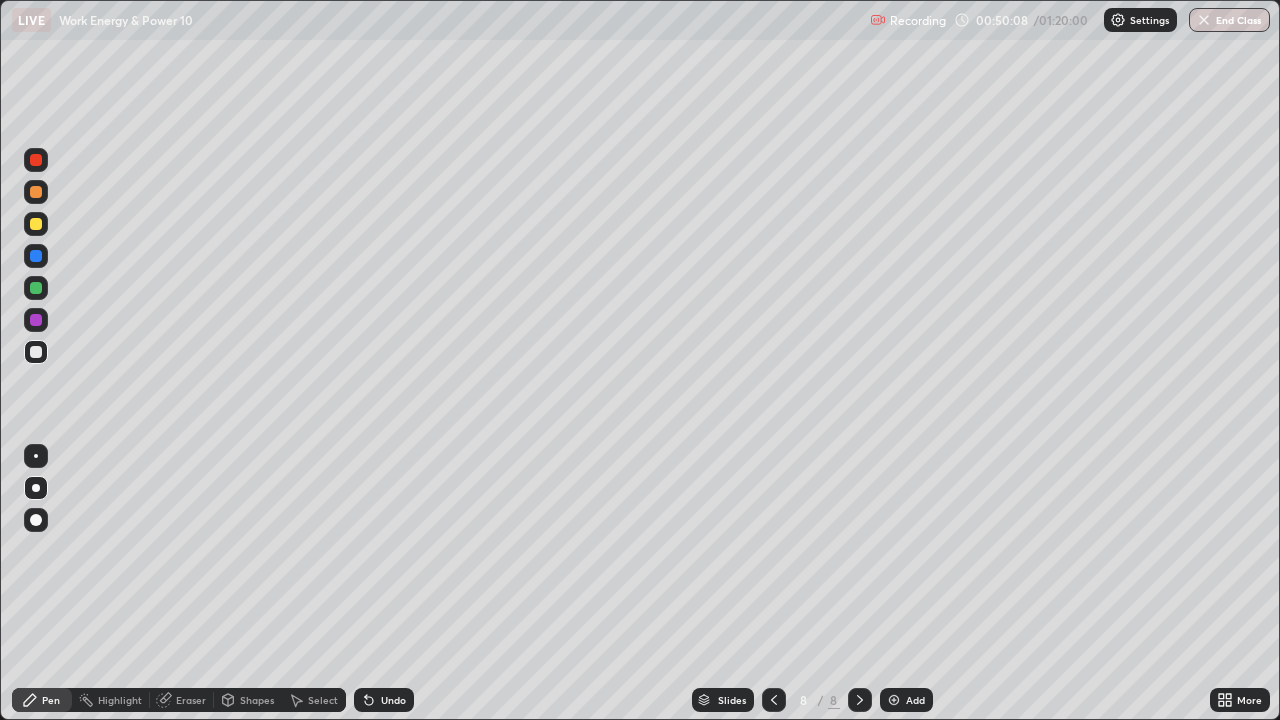 click at bounding box center [36, 224] 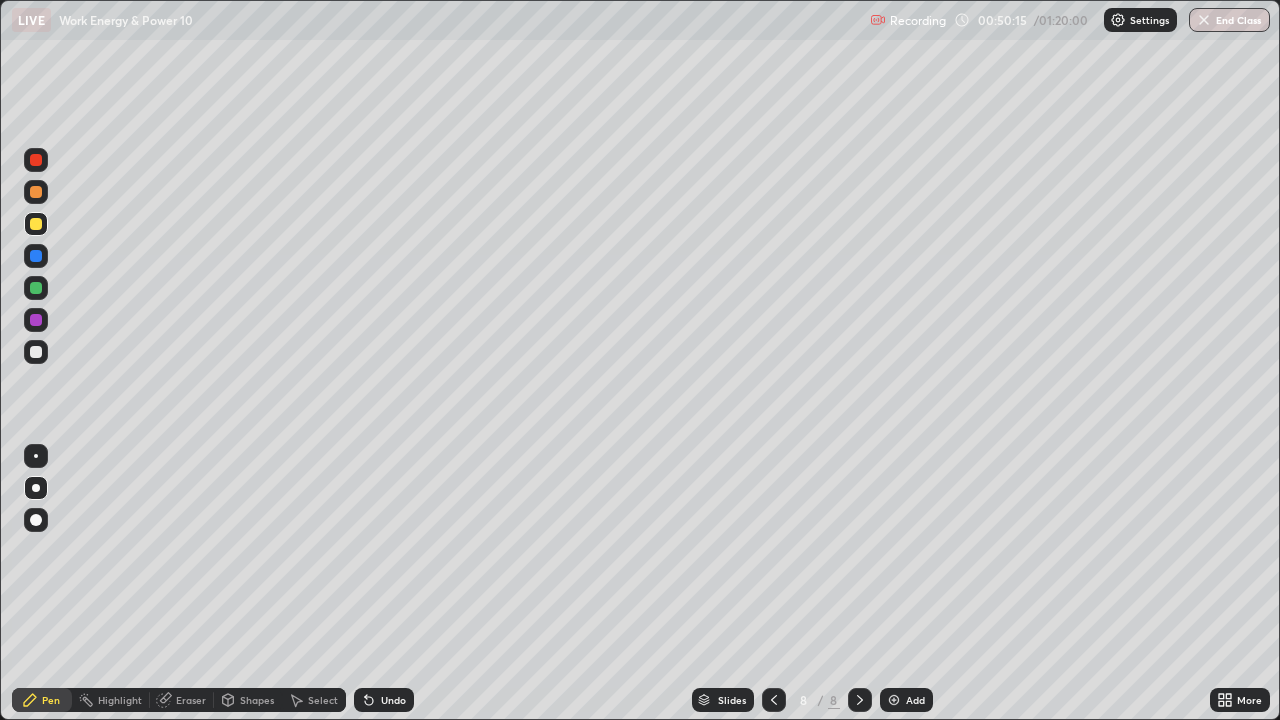 click at bounding box center (36, 352) 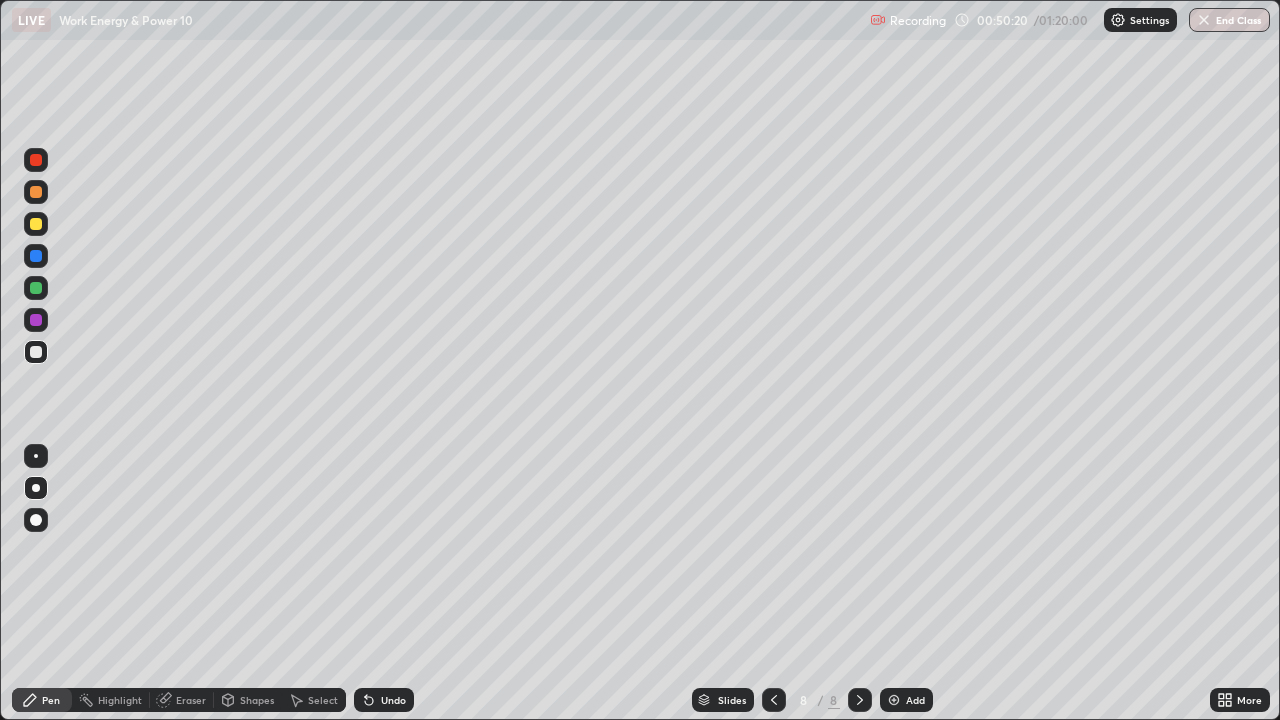 click on "Undo" at bounding box center [384, 700] 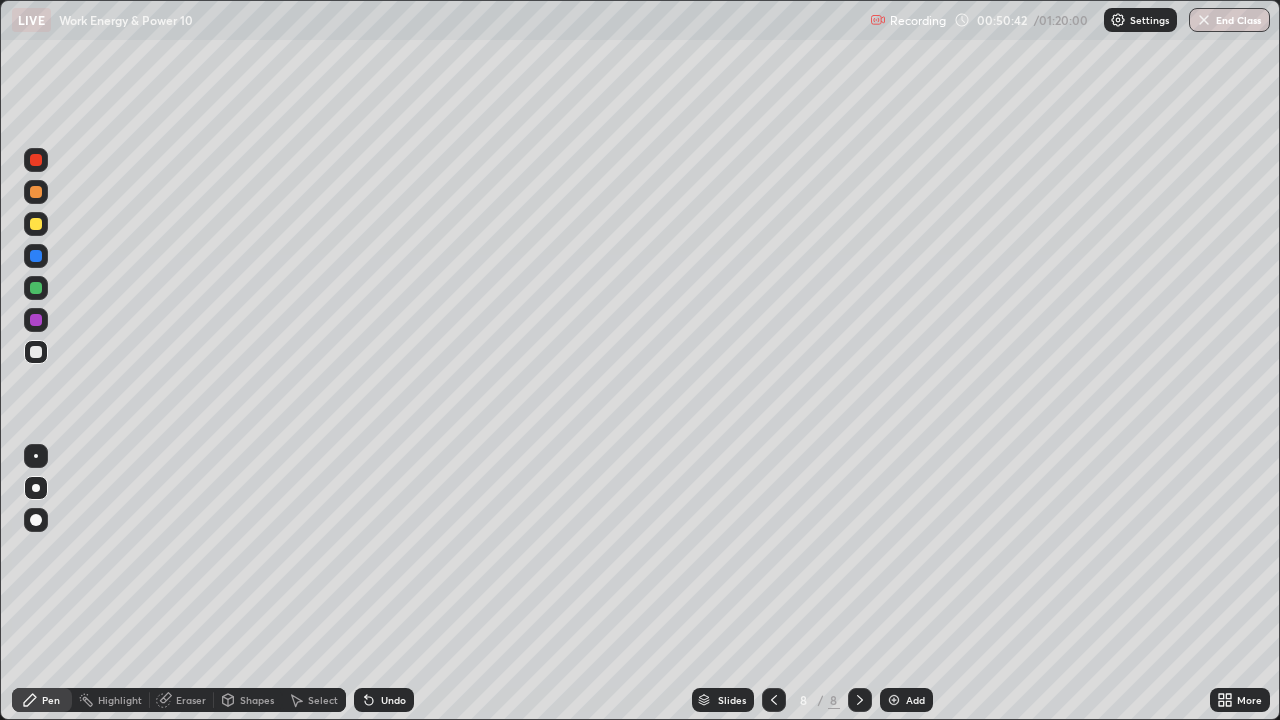 click at bounding box center [36, 288] 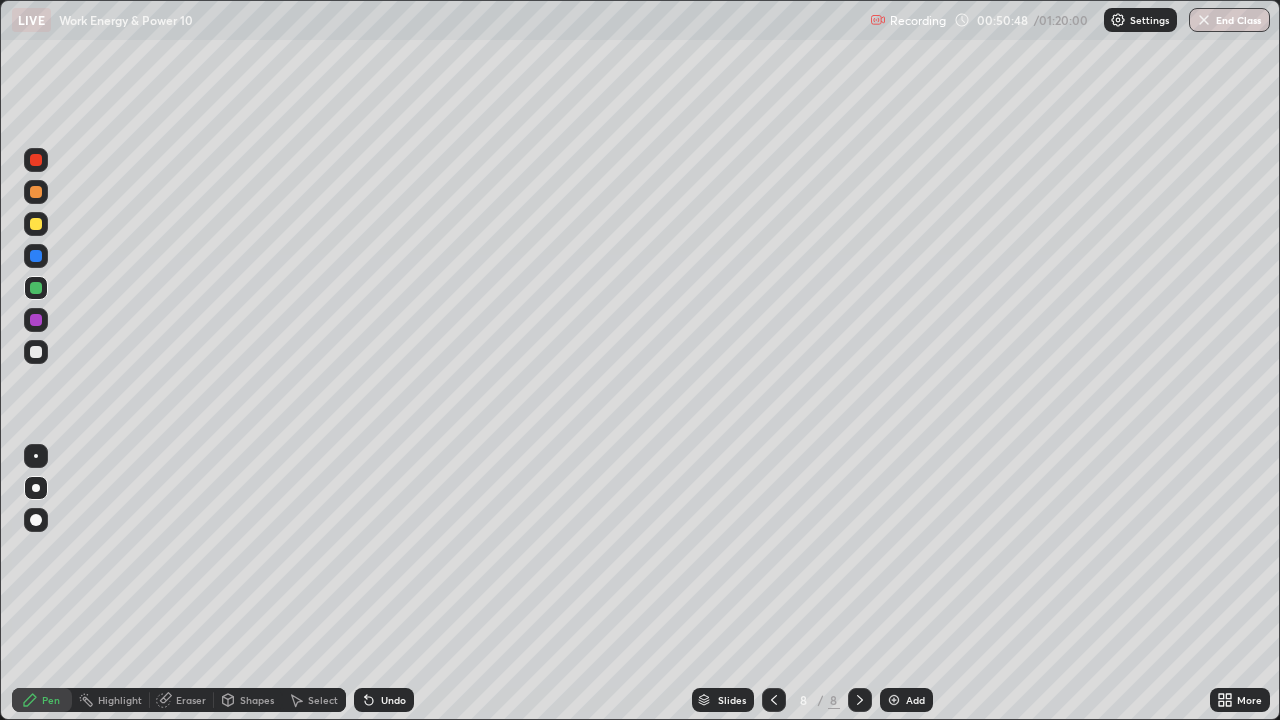click at bounding box center [36, 352] 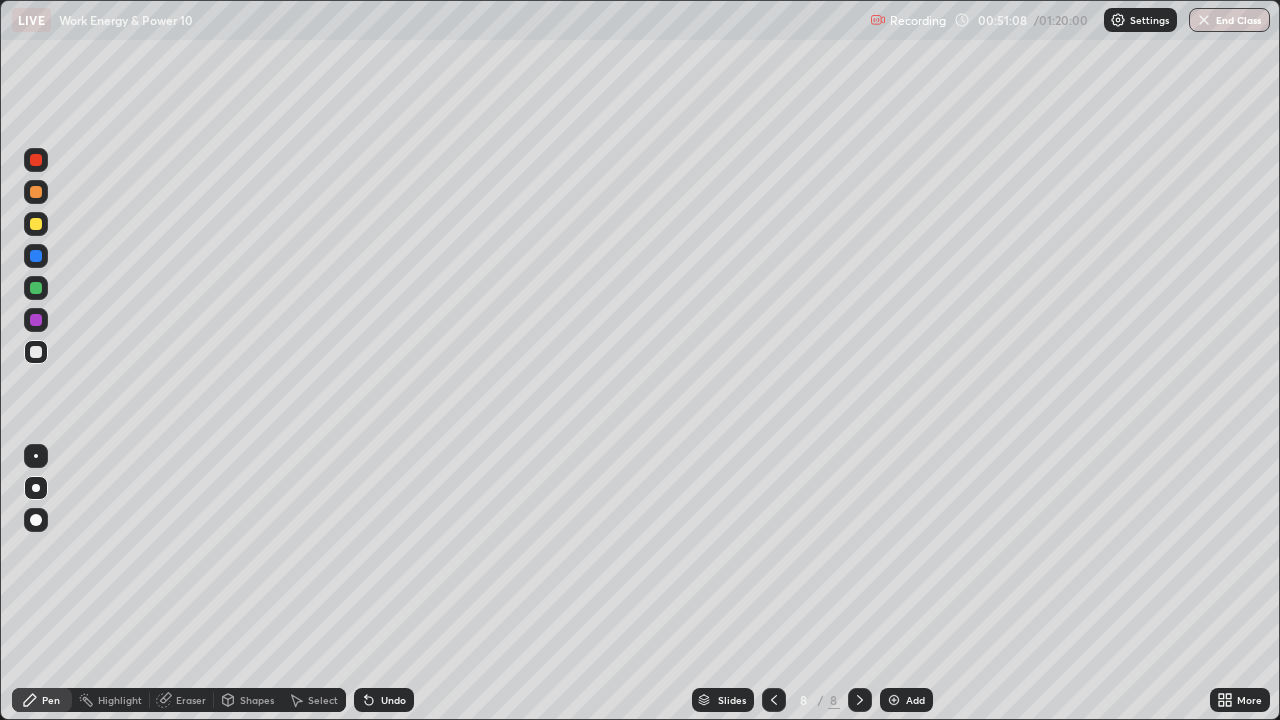 click at bounding box center [36, 224] 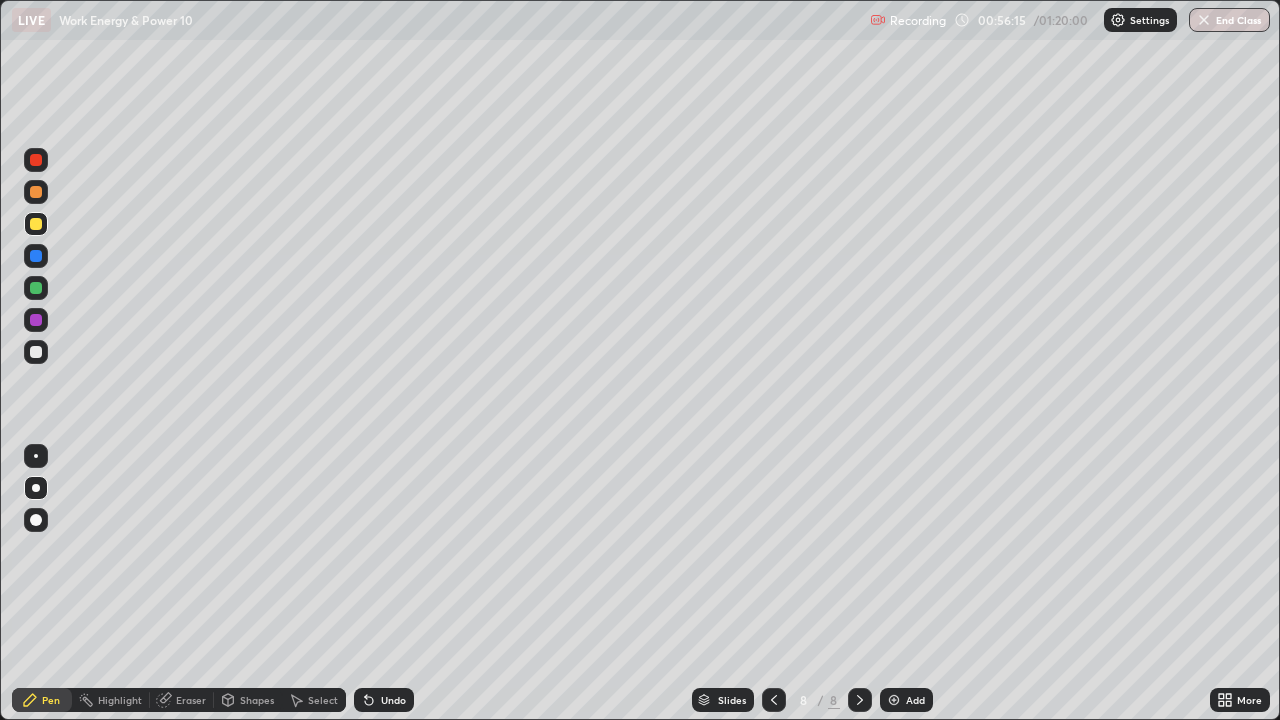 click on "Select" at bounding box center [314, 700] 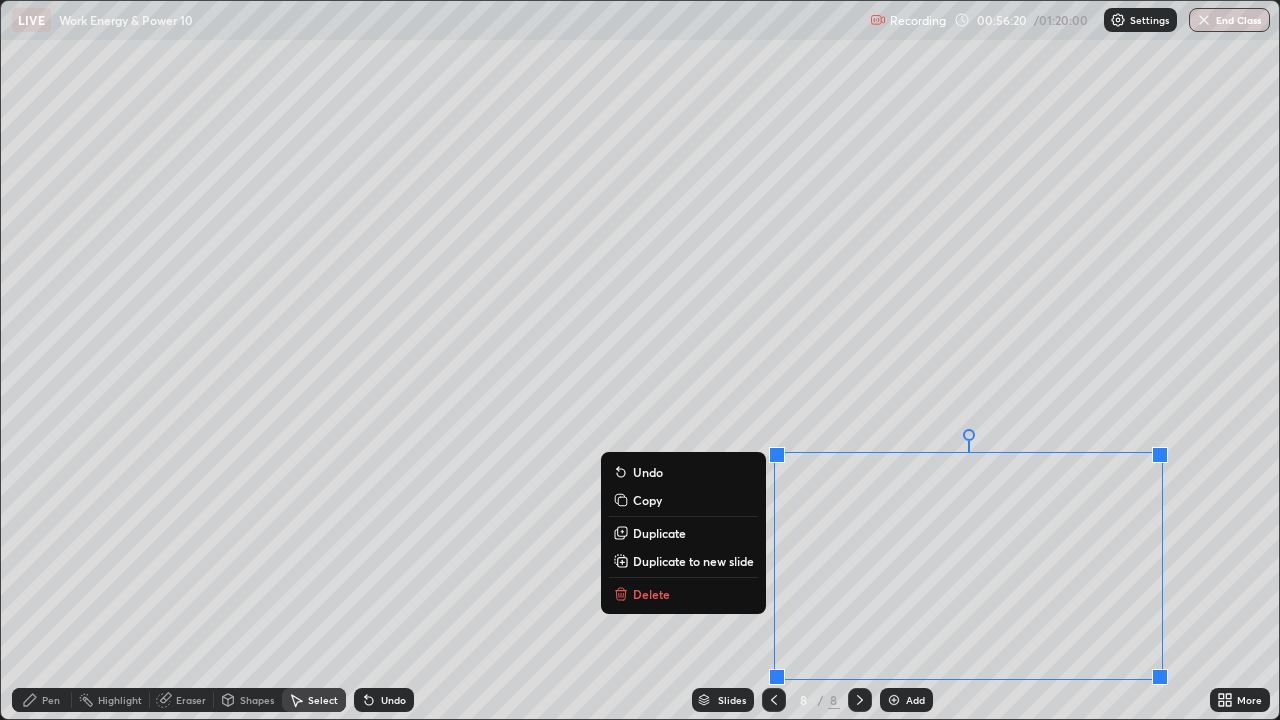 click on "Duplicate to new slide" at bounding box center (693, 561) 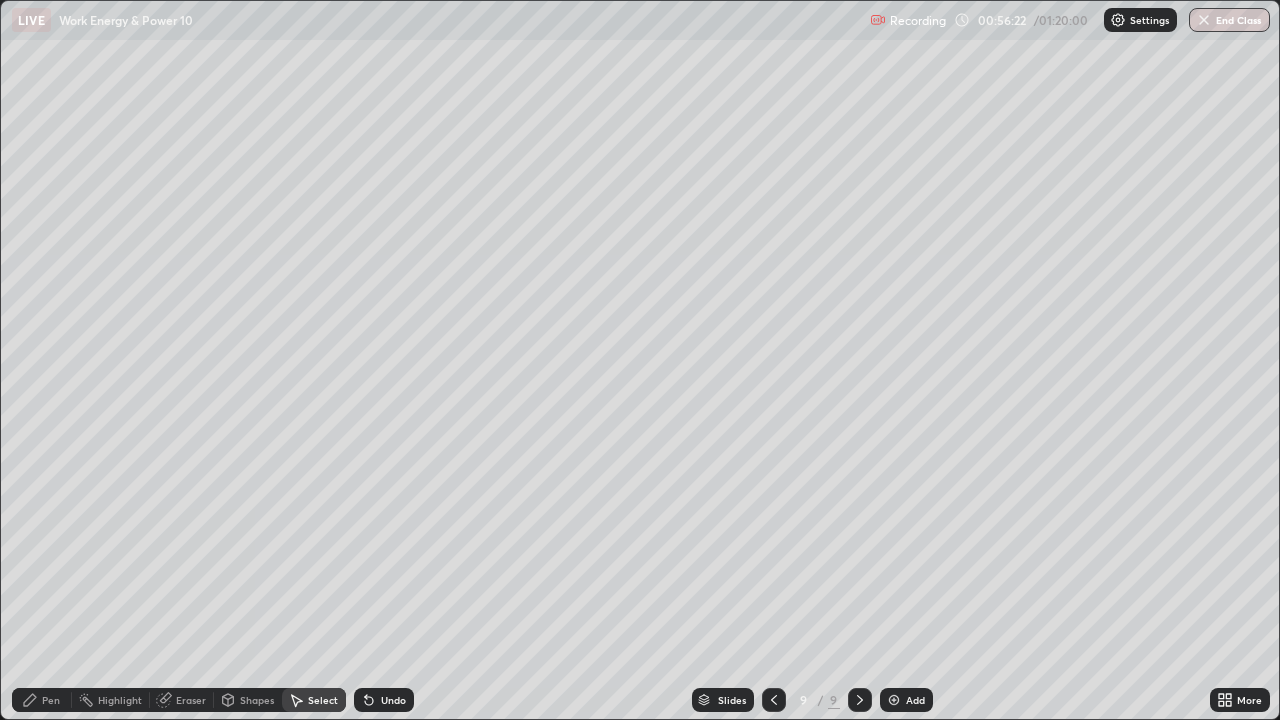 click on "Pen" at bounding box center (51, 700) 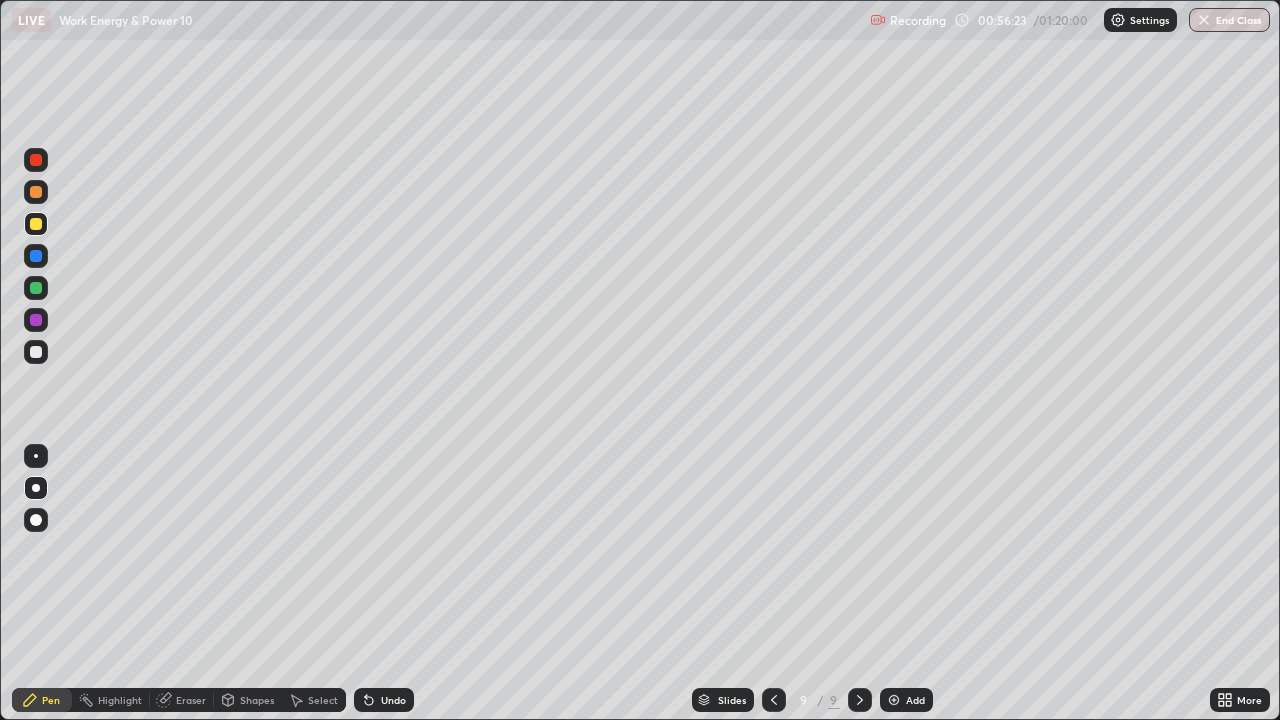 click at bounding box center (36, 352) 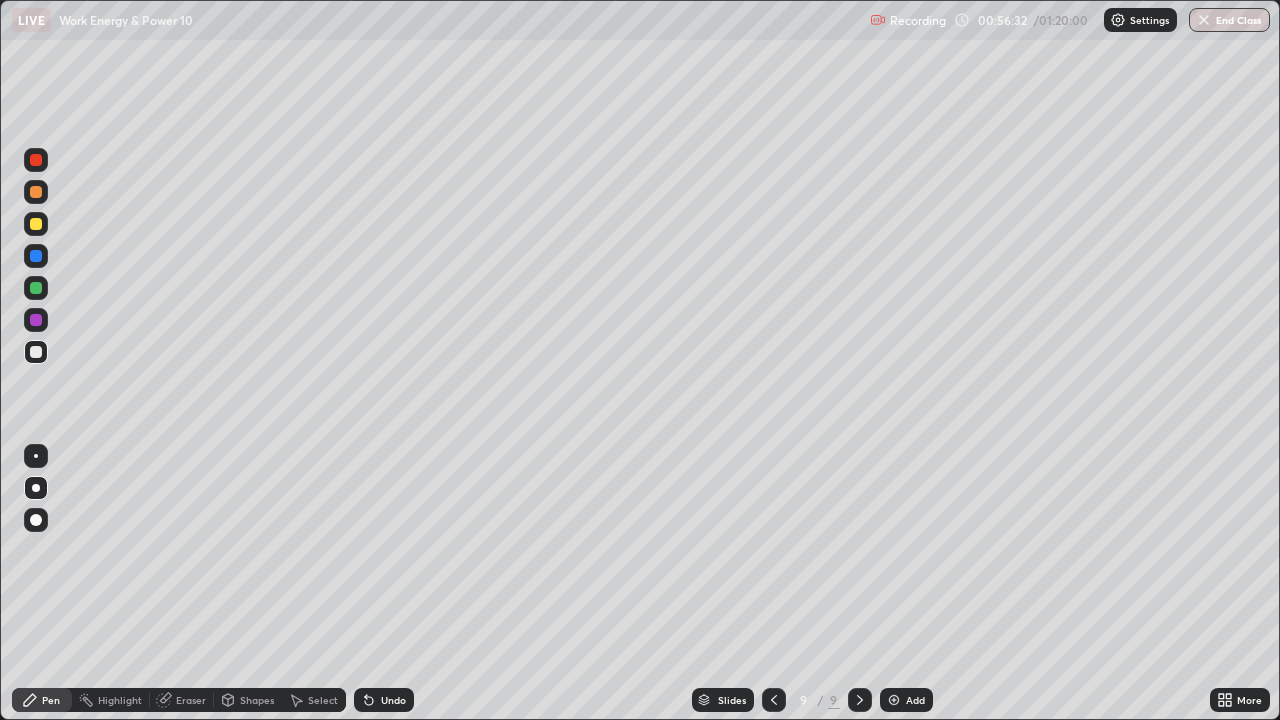 click at bounding box center [36, 224] 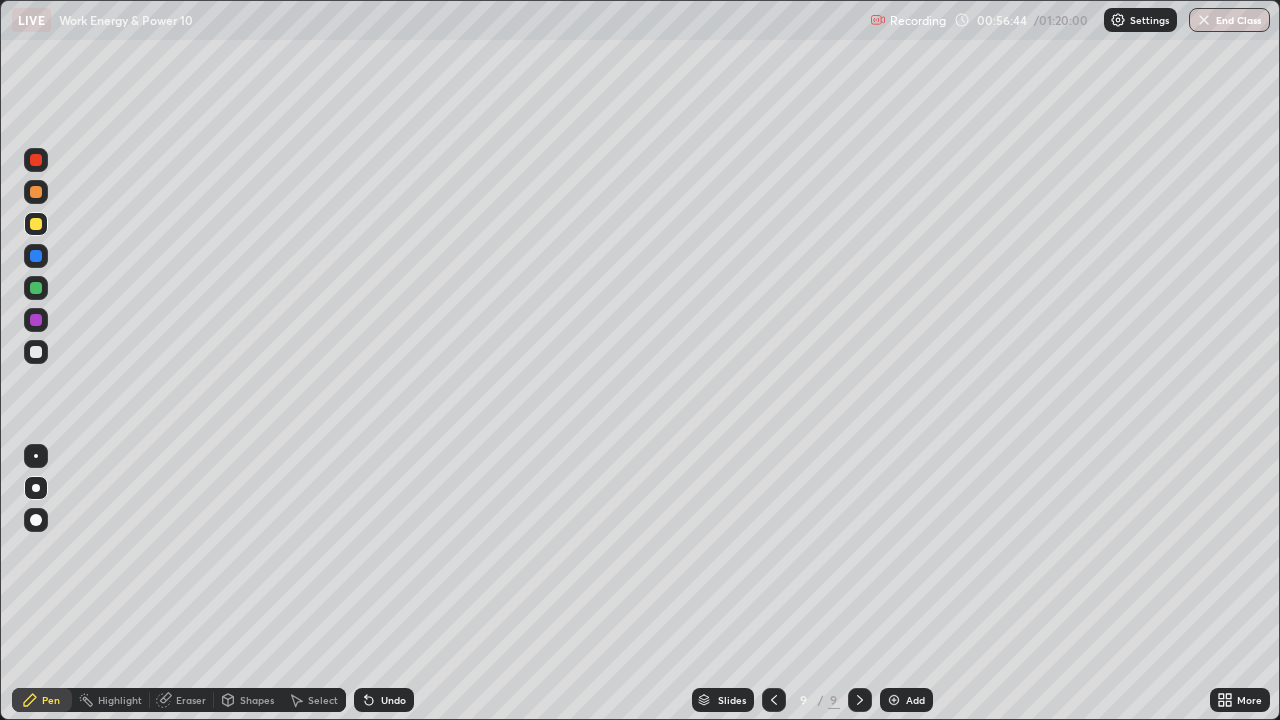 click at bounding box center (36, 352) 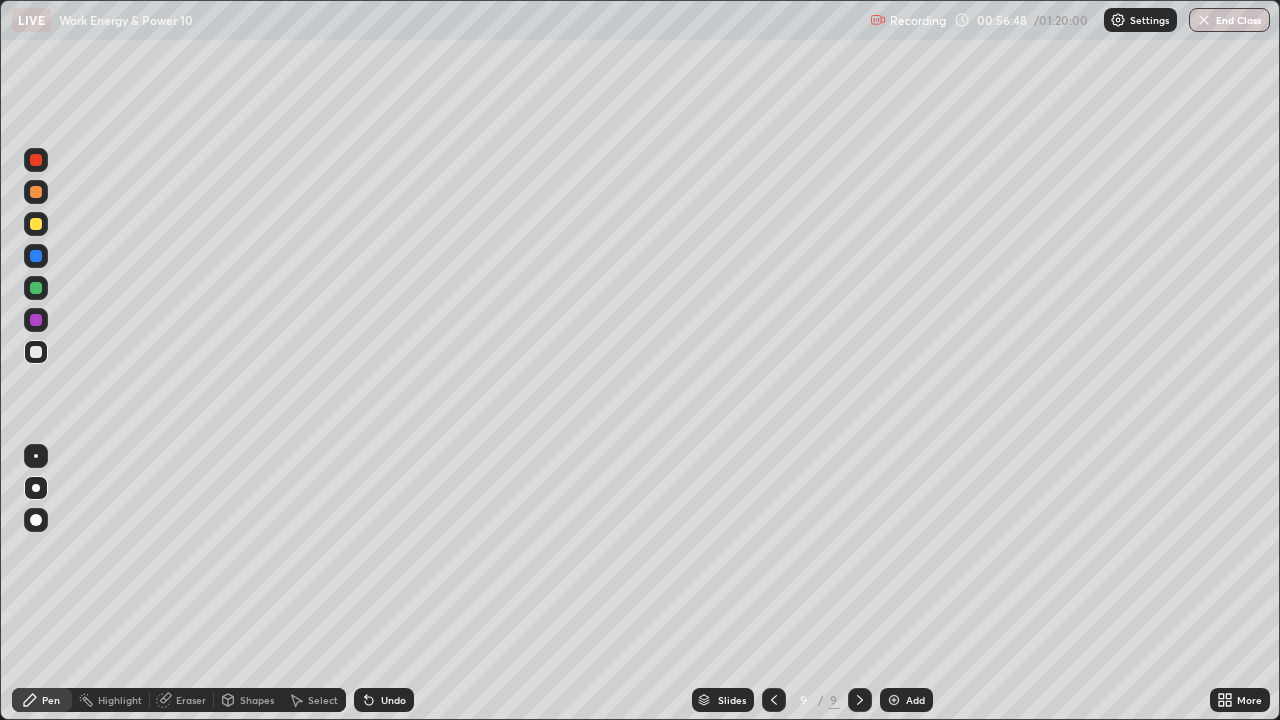 click at bounding box center (36, 224) 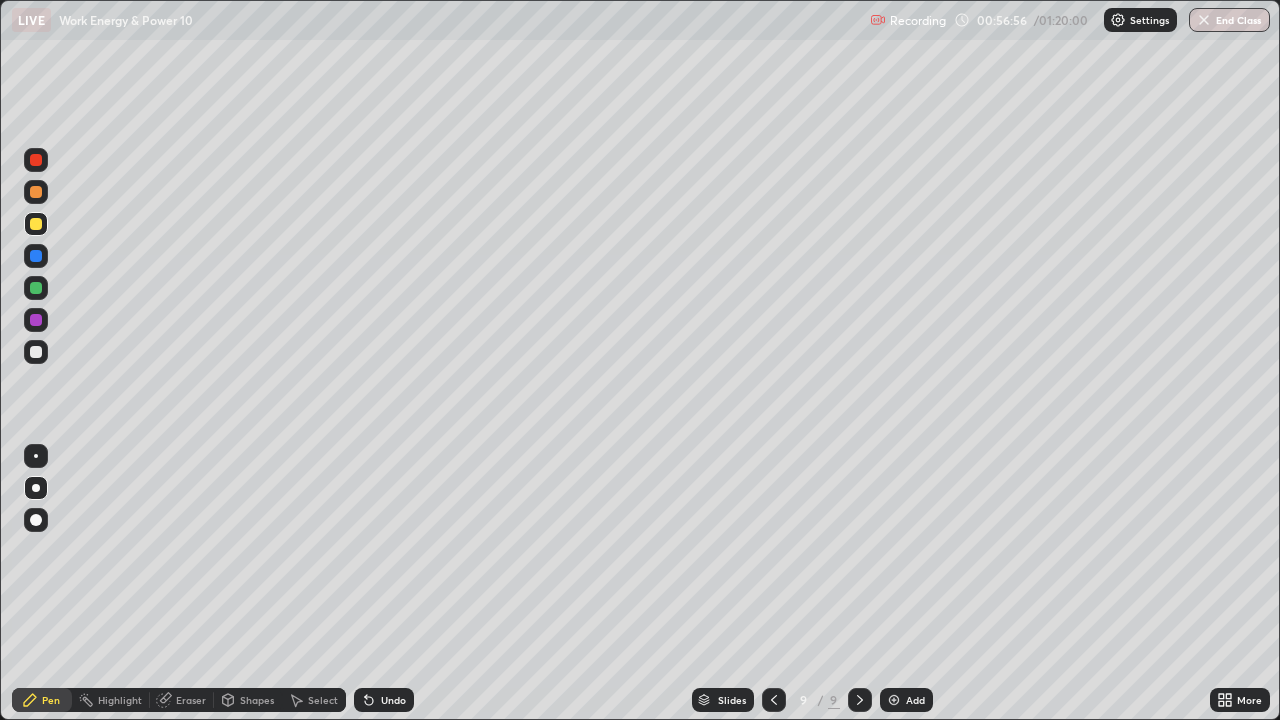 click at bounding box center [36, 352] 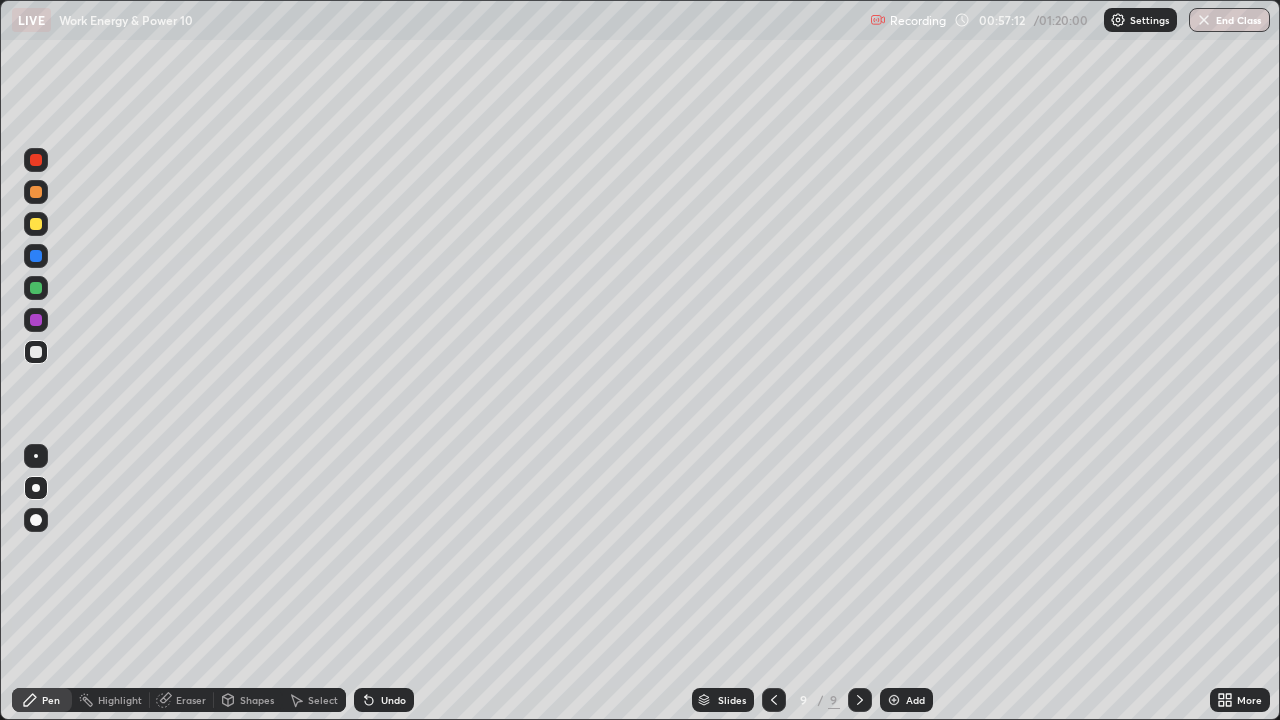 click at bounding box center [36, 224] 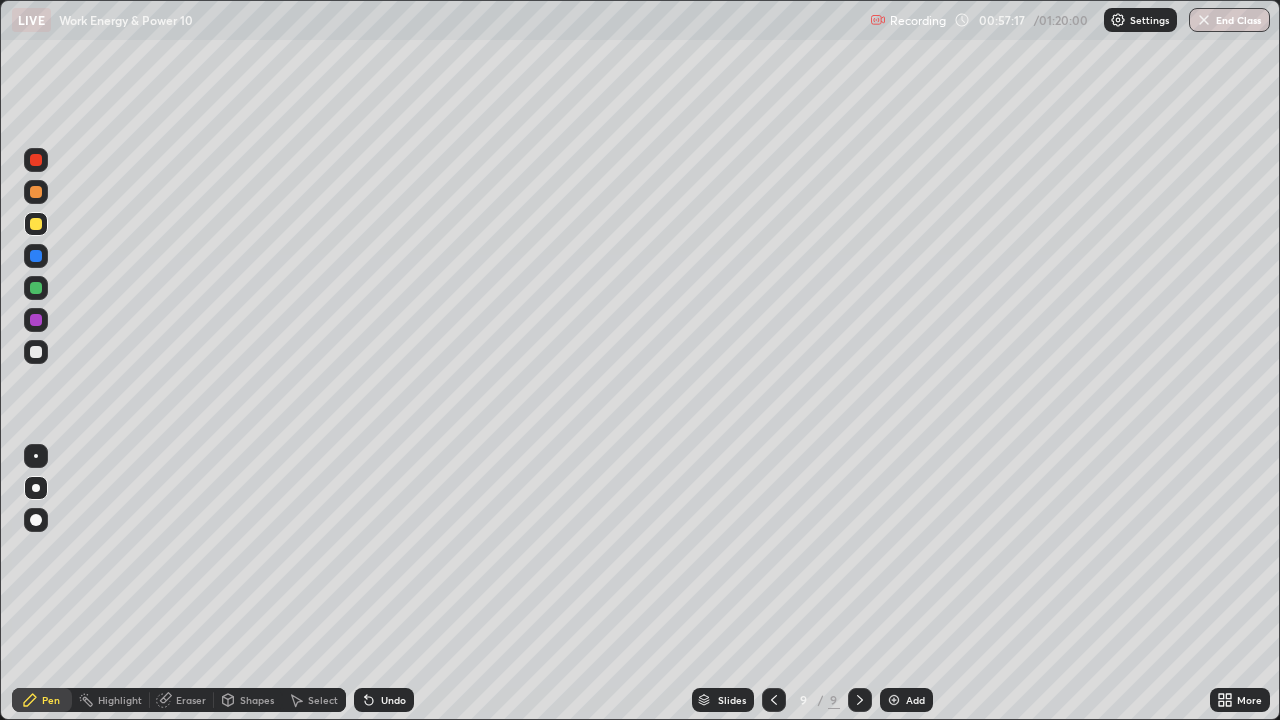 click at bounding box center (36, 288) 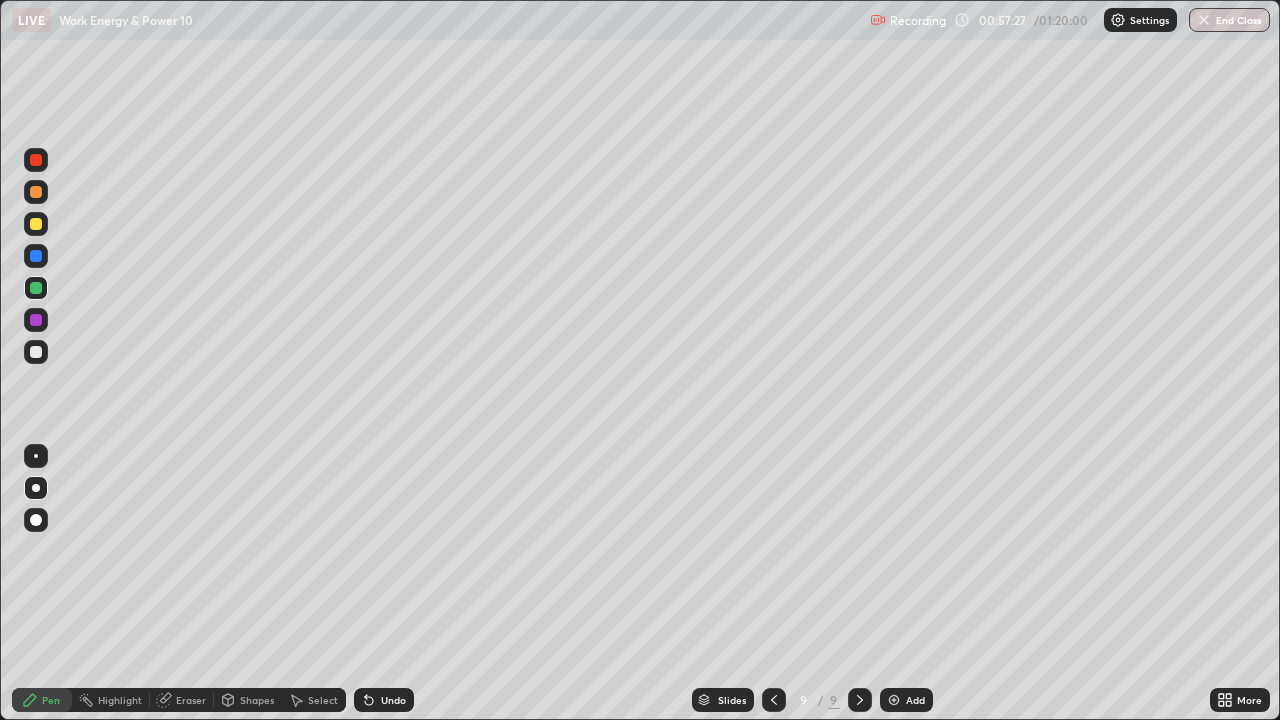 click at bounding box center [36, 288] 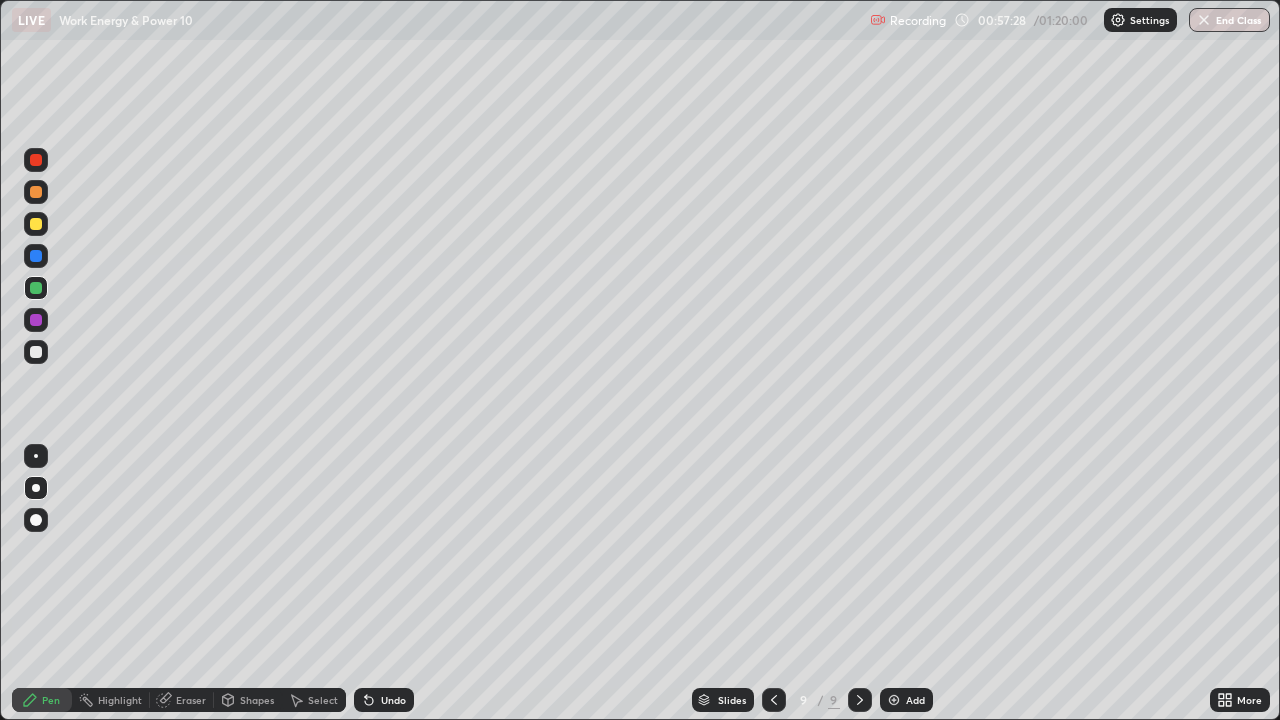 click at bounding box center (36, 352) 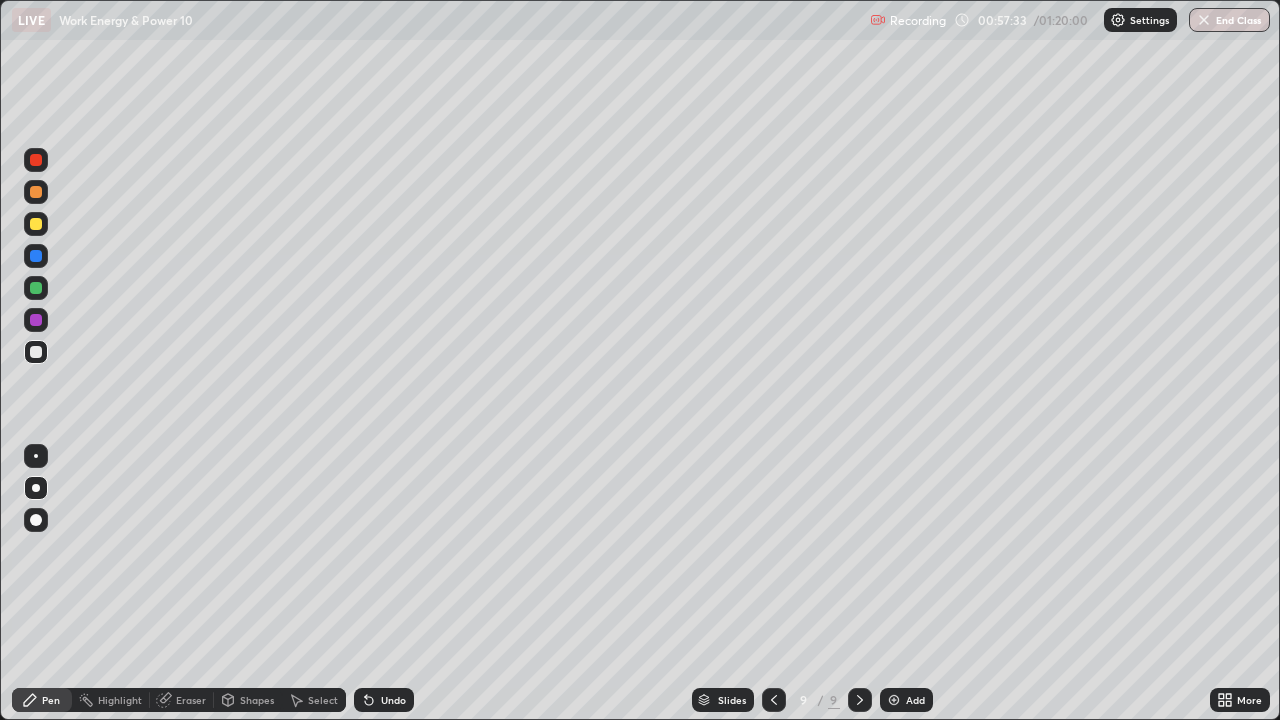 click at bounding box center [36, 192] 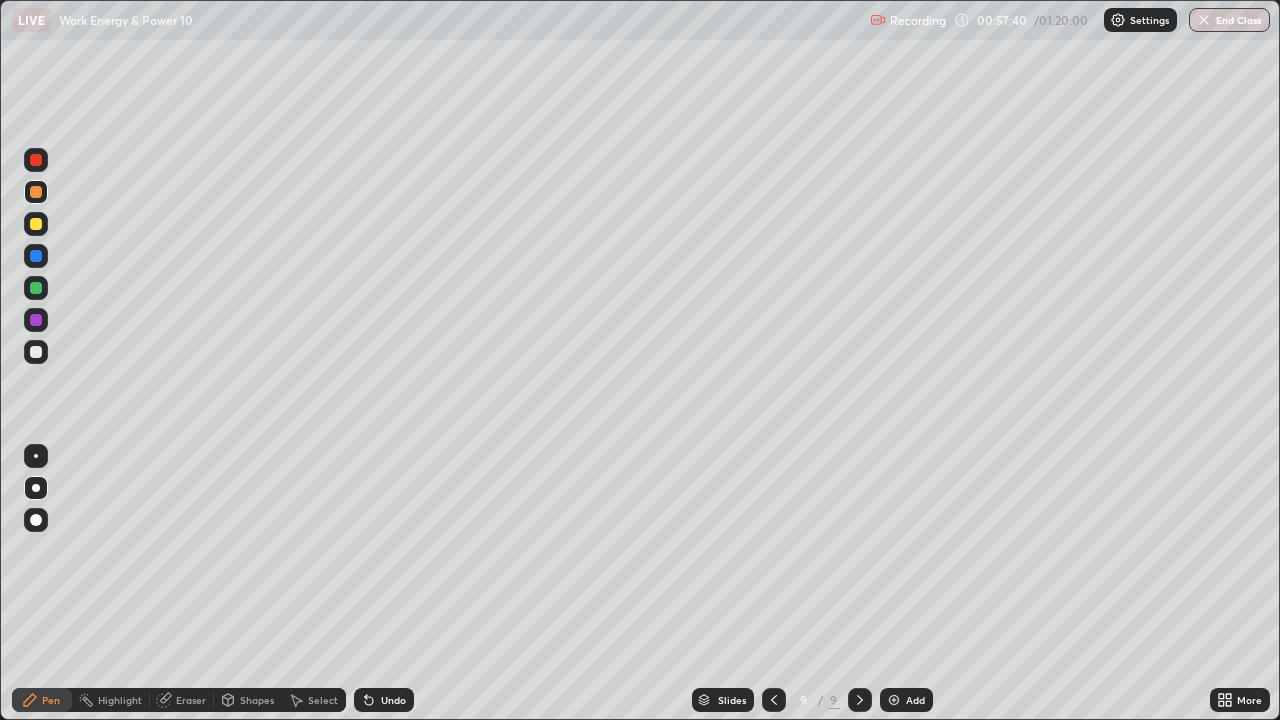 click at bounding box center (36, 352) 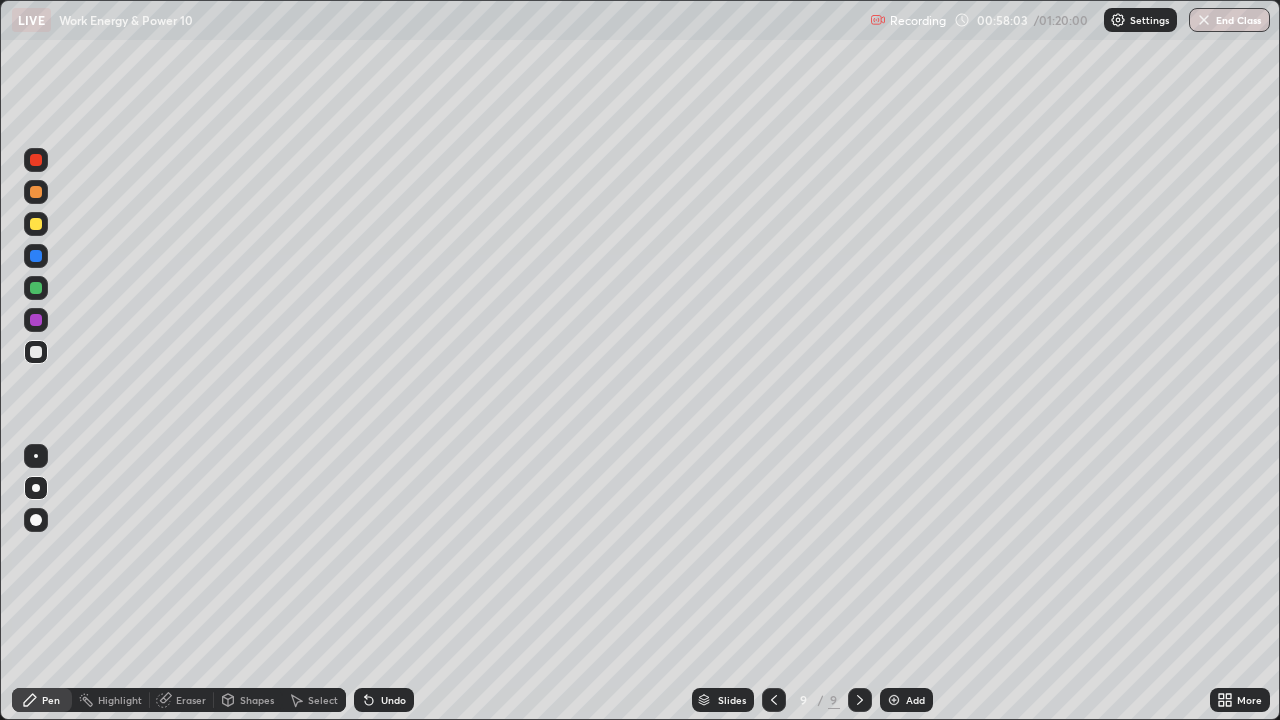 click on "Eraser" at bounding box center (191, 700) 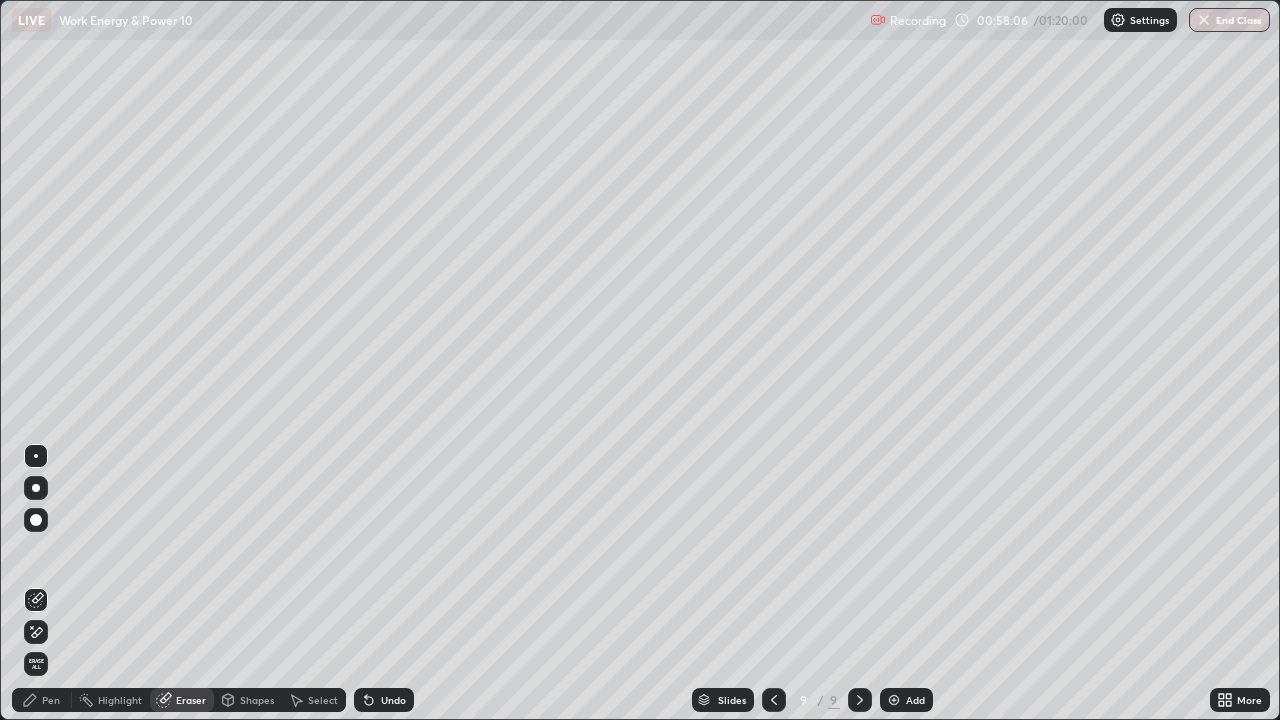 click on "Pen" at bounding box center (42, 700) 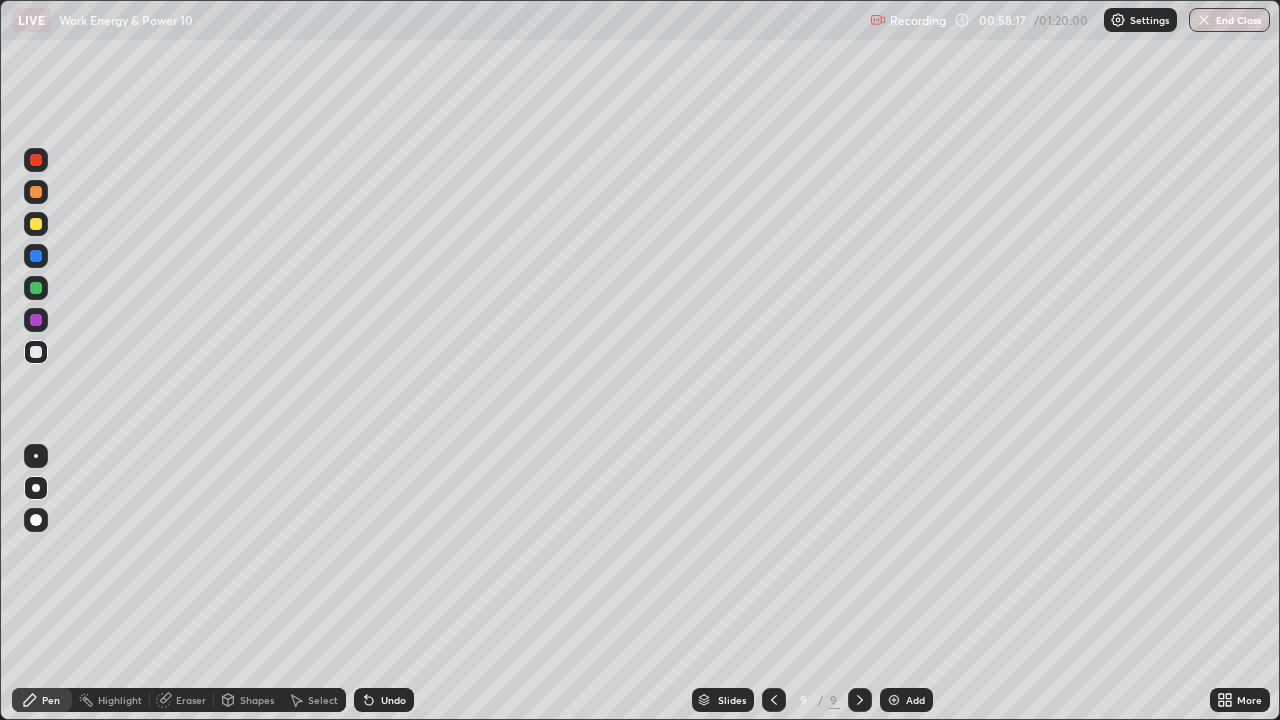 click on "Undo" at bounding box center (384, 700) 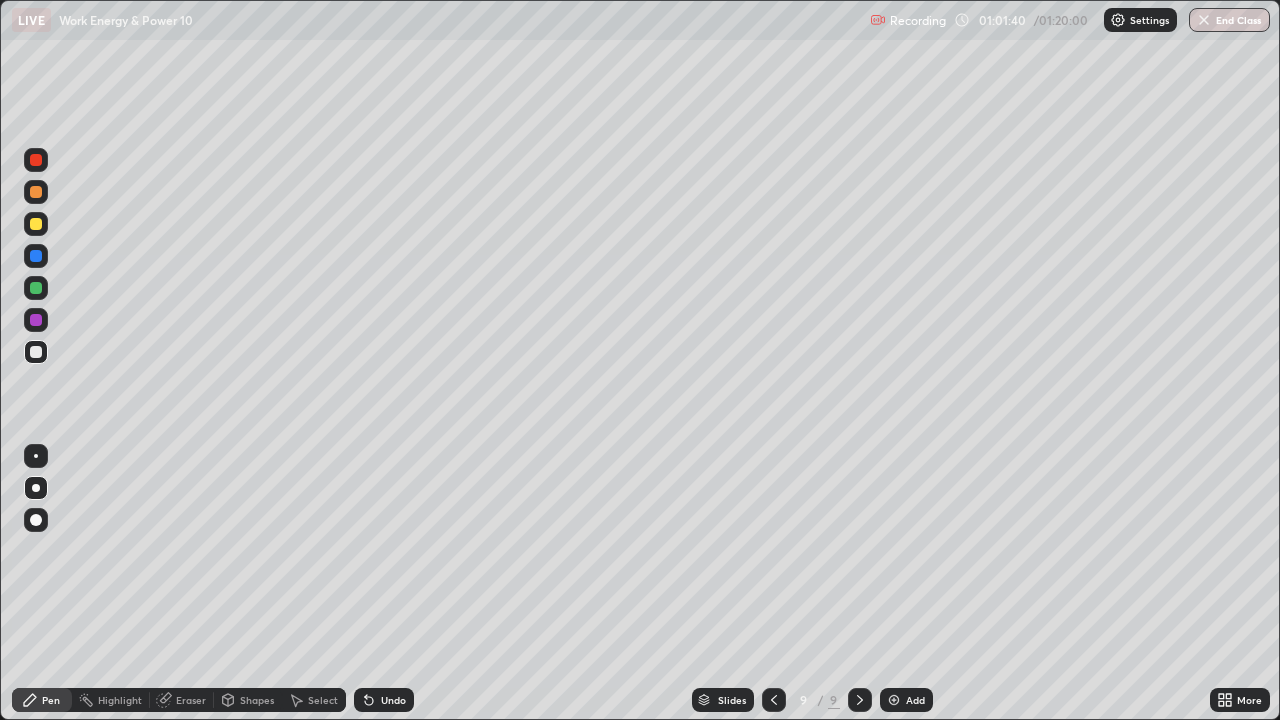 click on "Add" at bounding box center (906, 700) 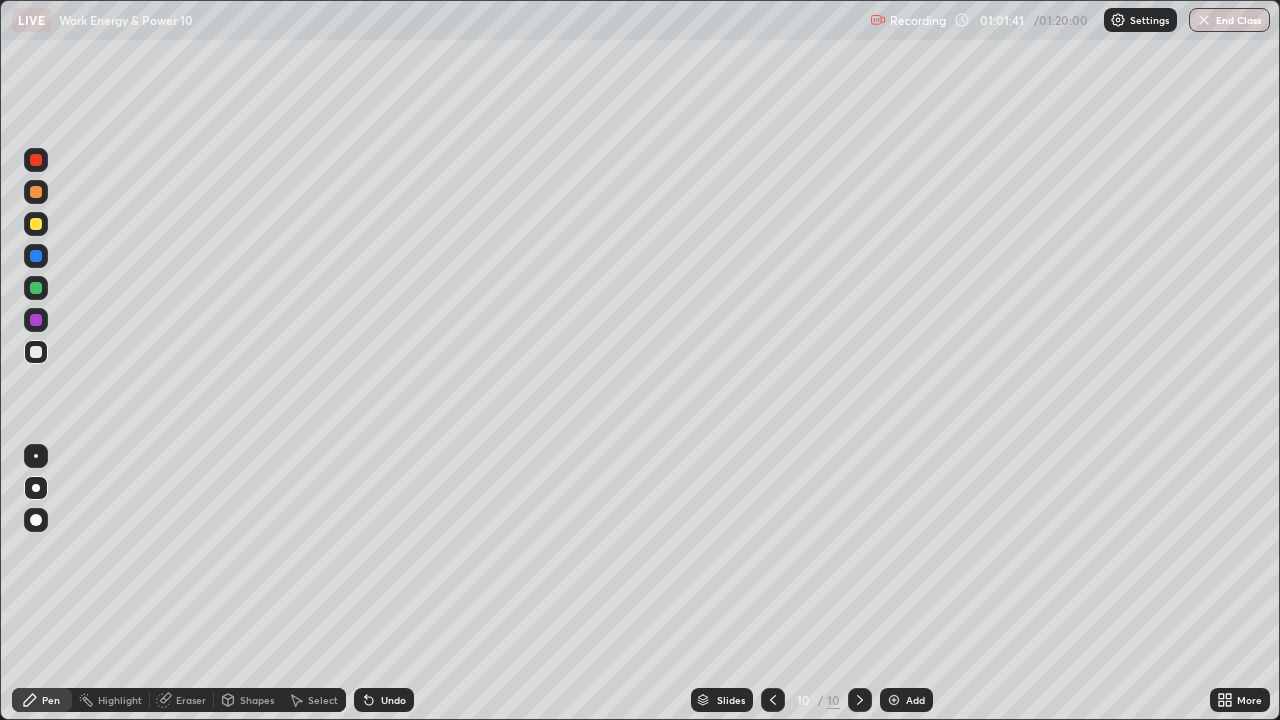 click at bounding box center [36, 352] 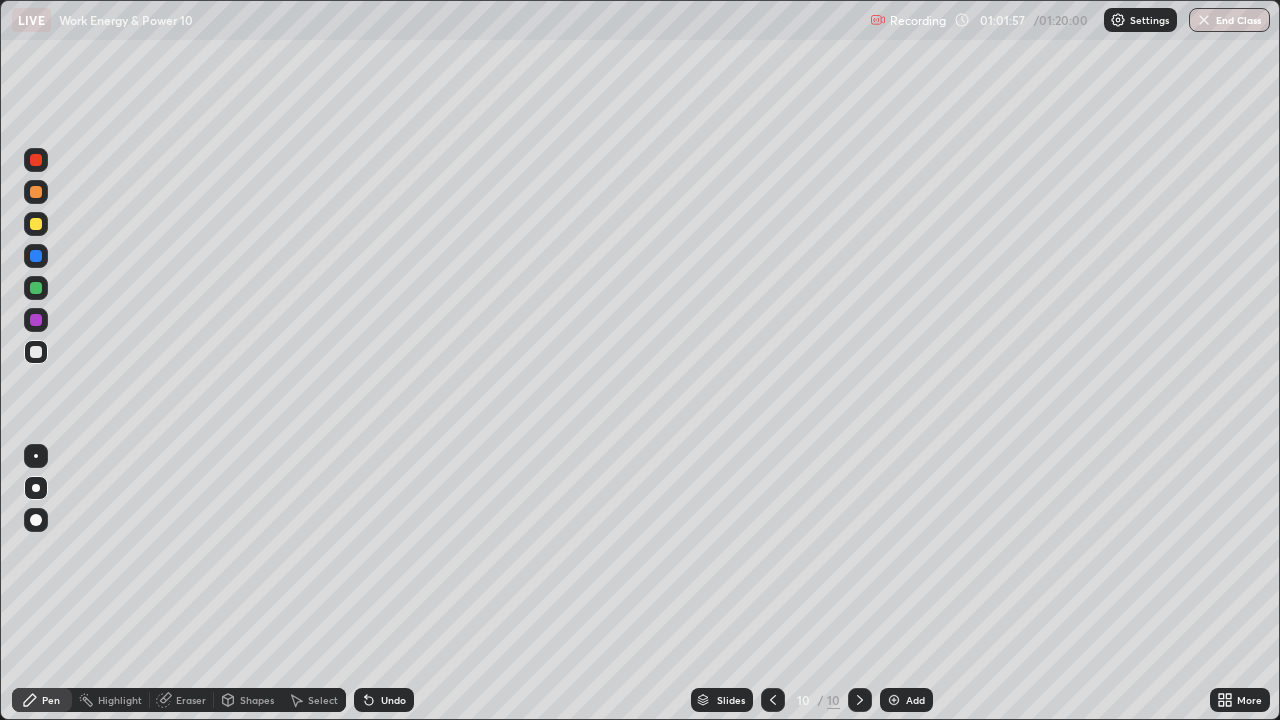 click at bounding box center (36, 224) 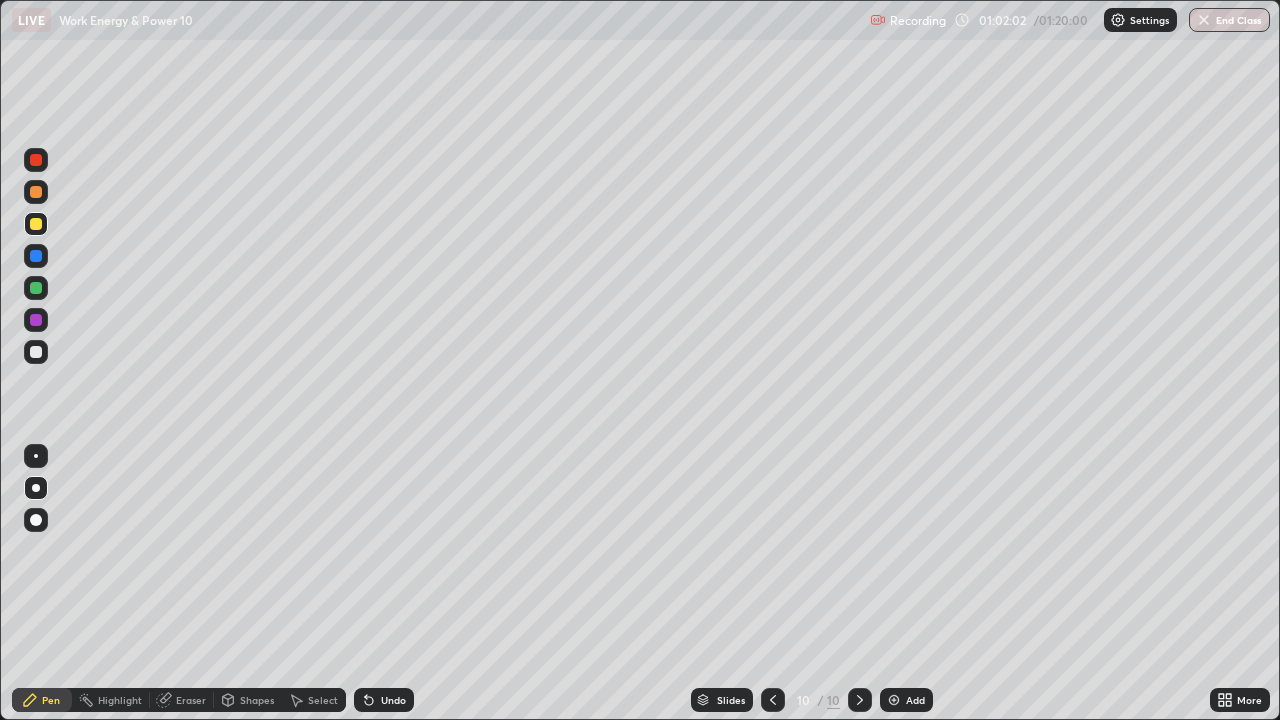 click on "Shapes" at bounding box center (248, 700) 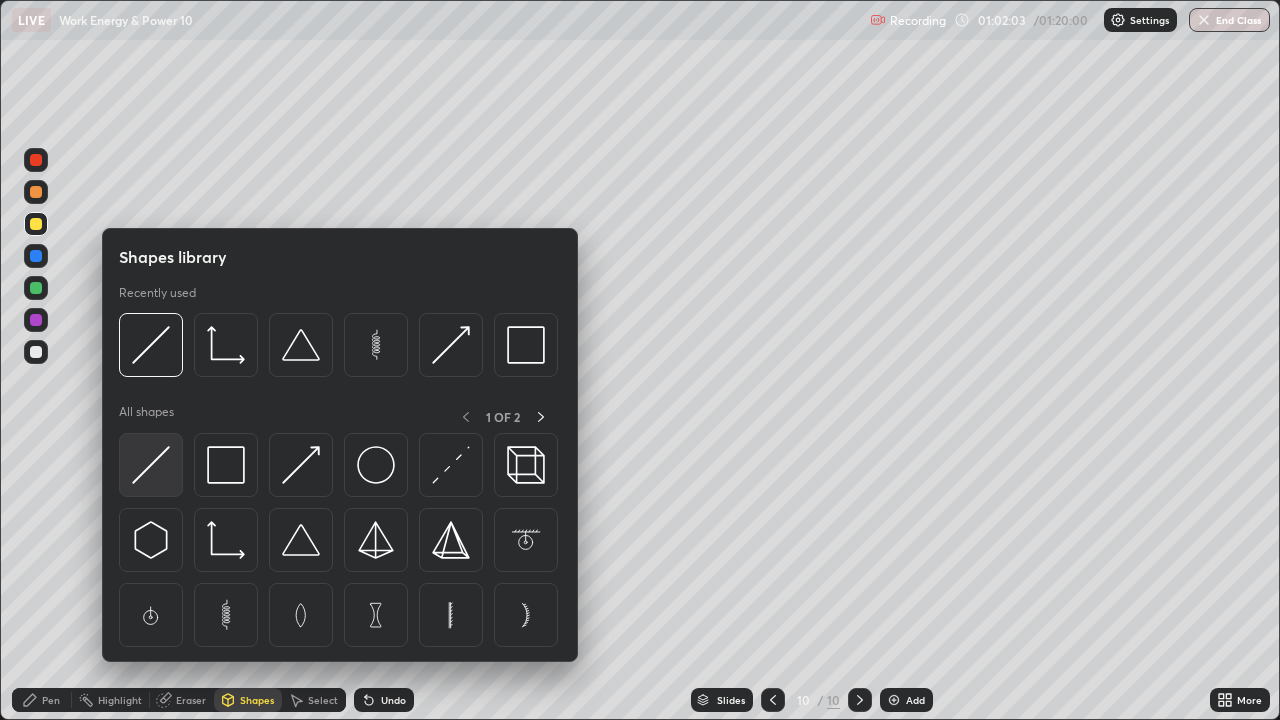 click at bounding box center [151, 465] 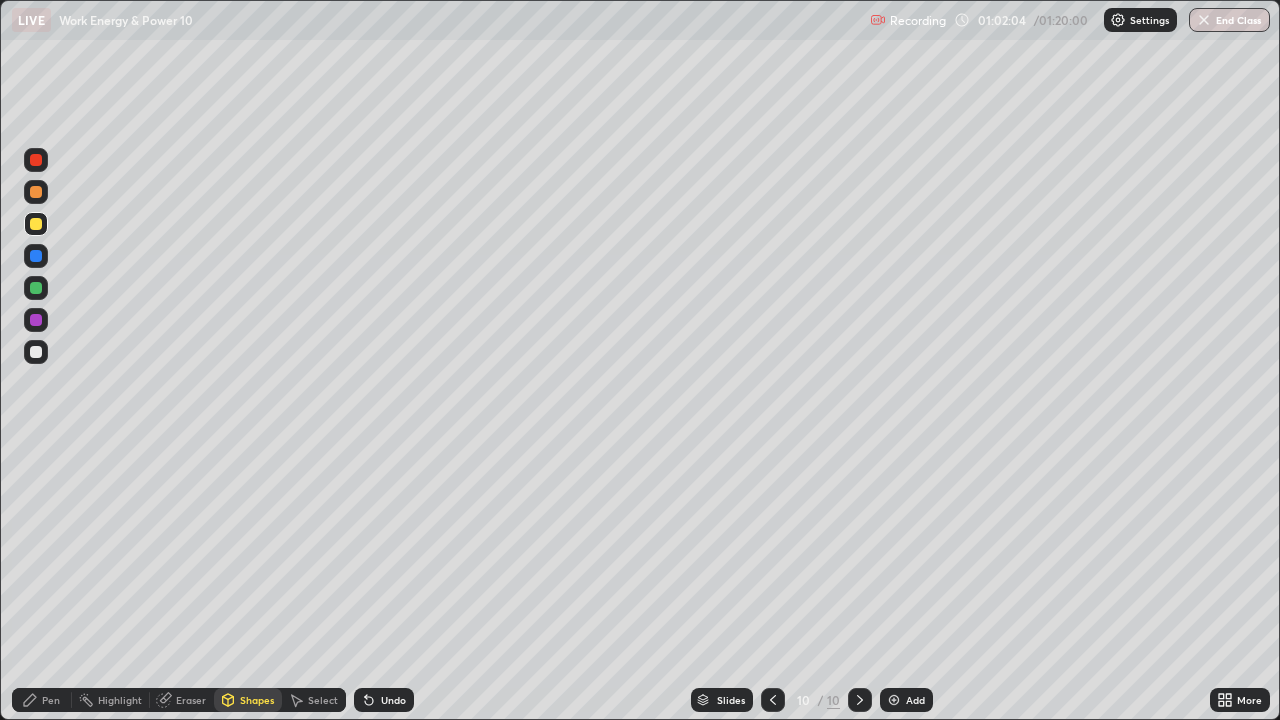click at bounding box center (36, 352) 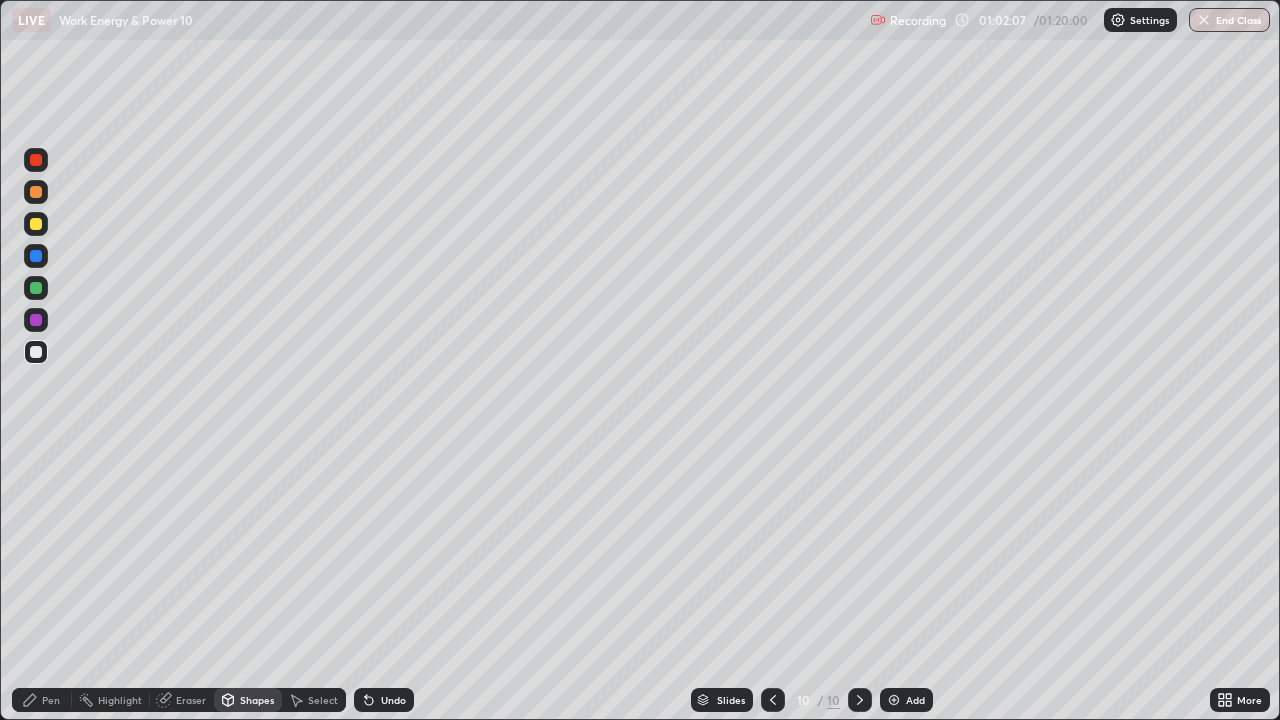 click on "Pen" at bounding box center [42, 700] 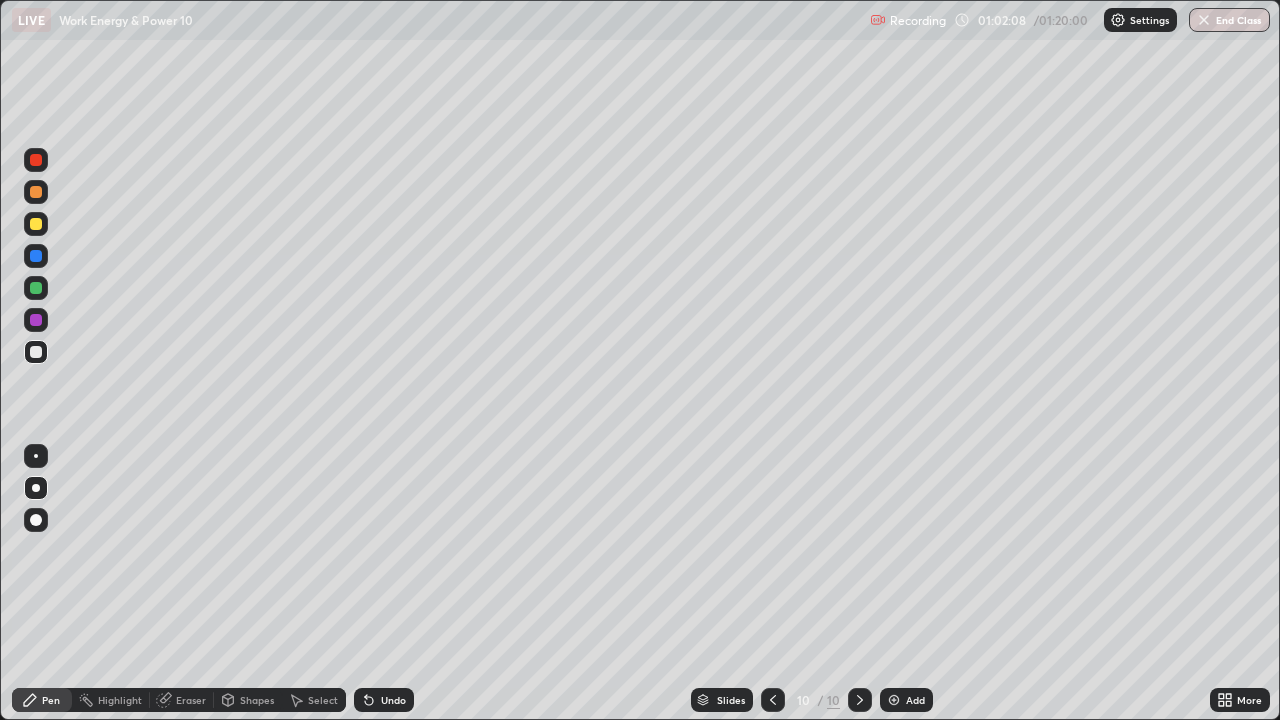 click at bounding box center [36, 224] 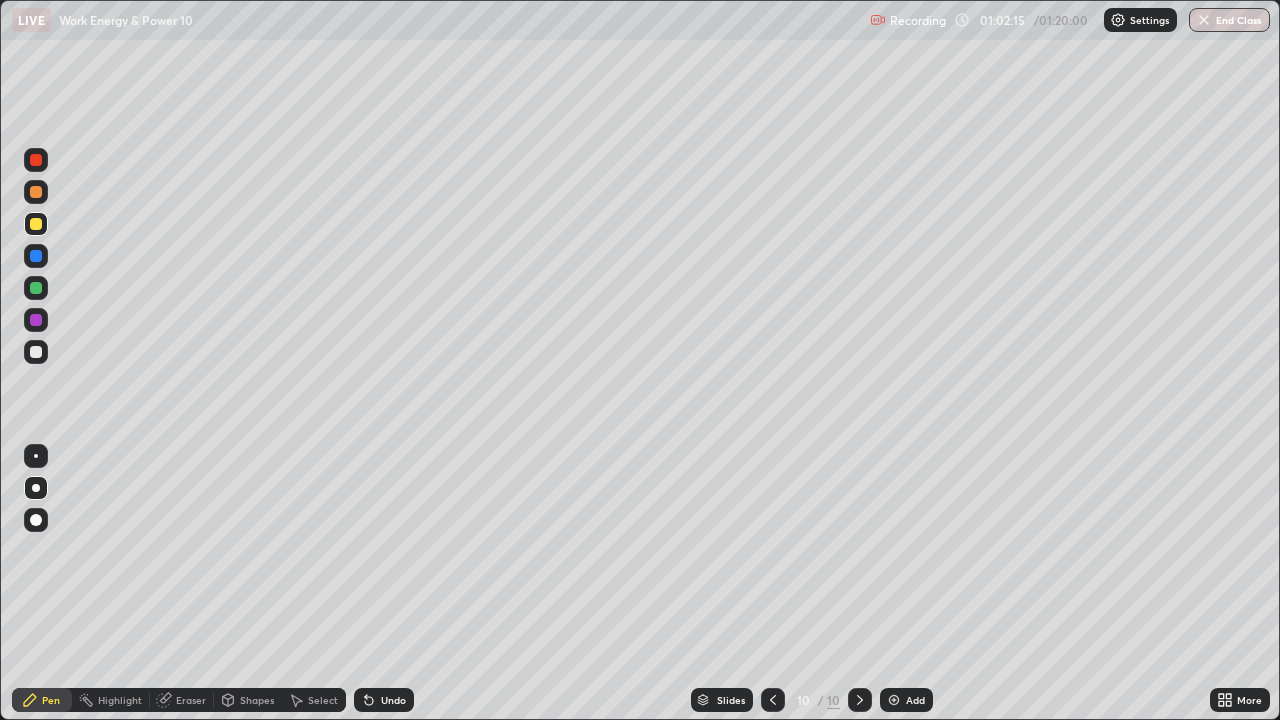 click at bounding box center (36, 224) 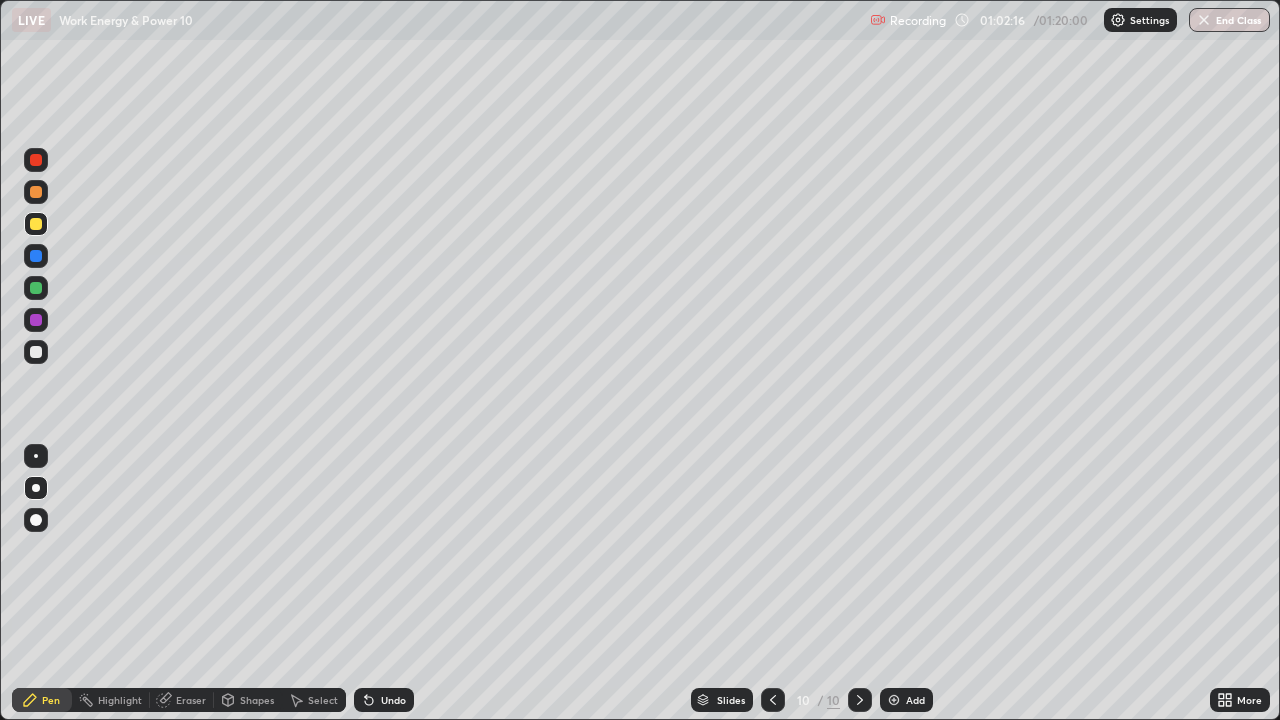 click at bounding box center (36, 192) 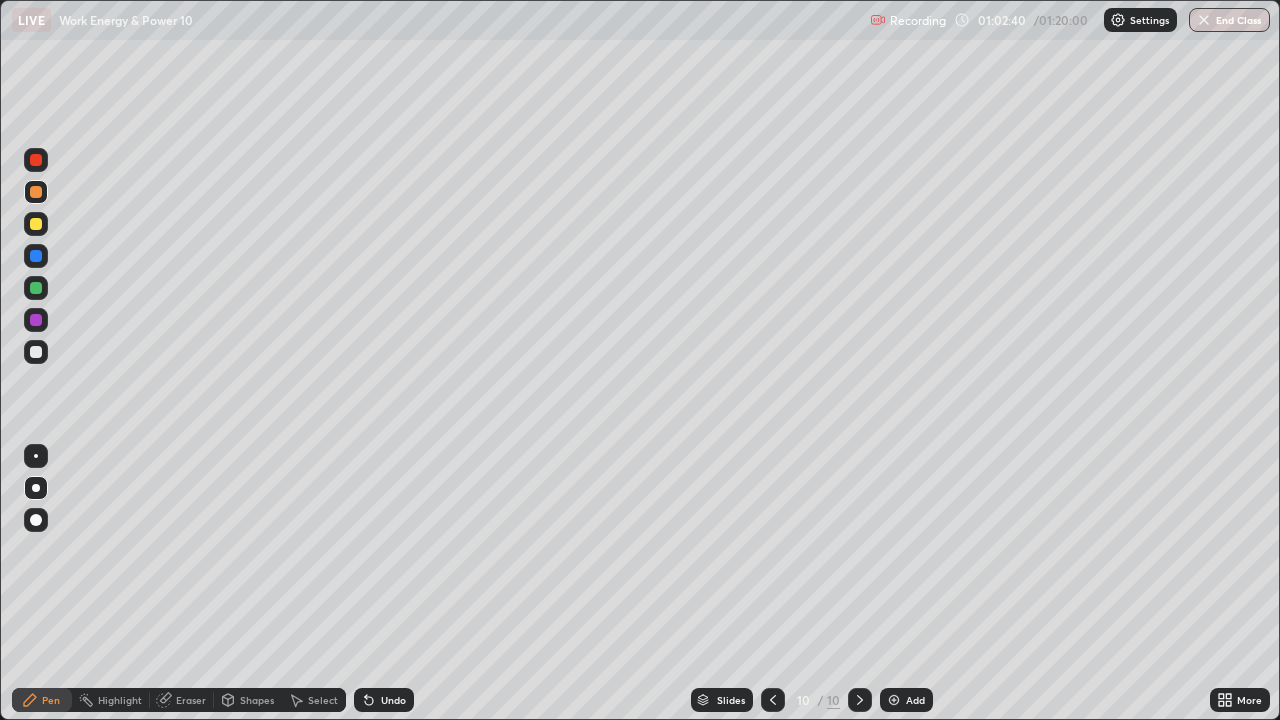 click at bounding box center (36, 352) 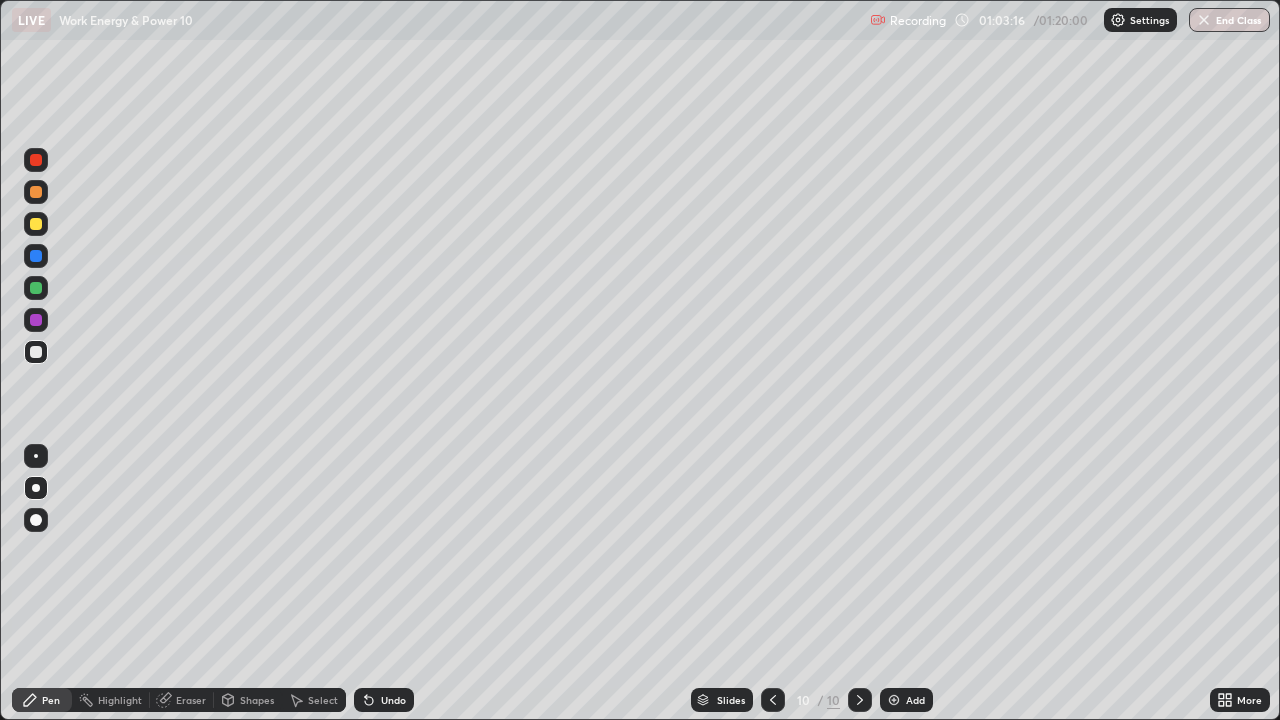 click at bounding box center [36, 256] 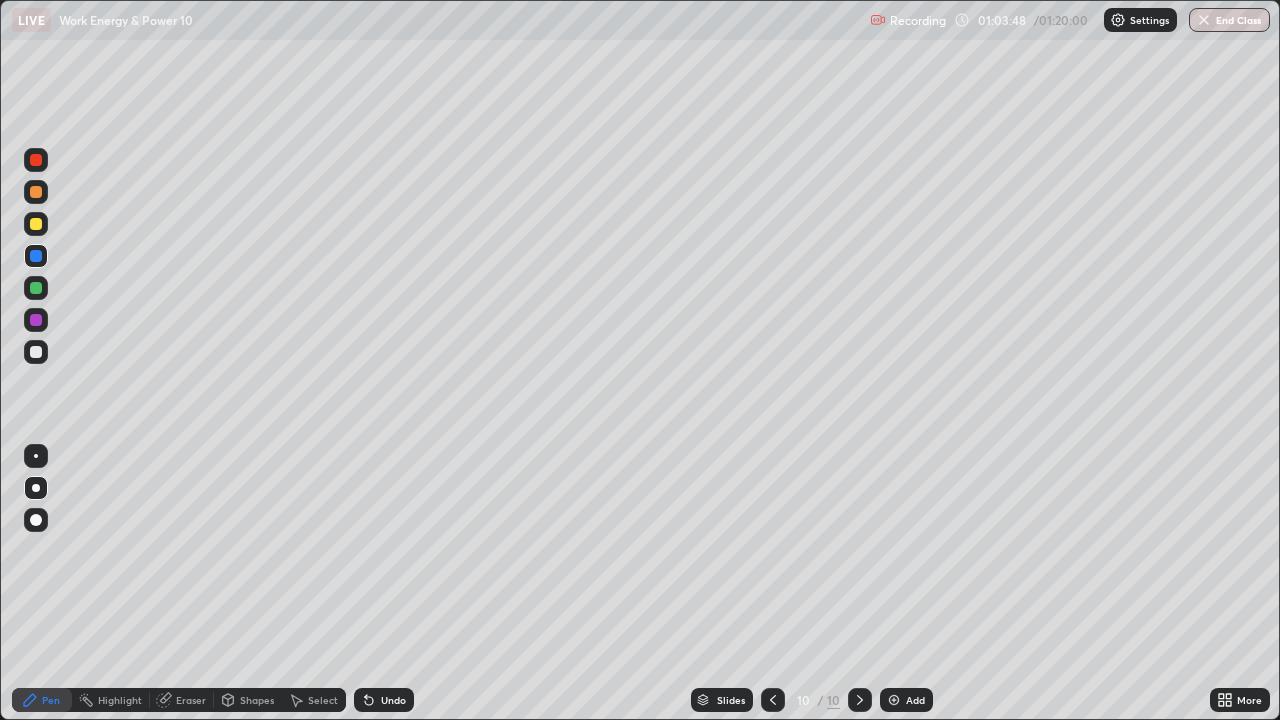click at bounding box center (36, 352) 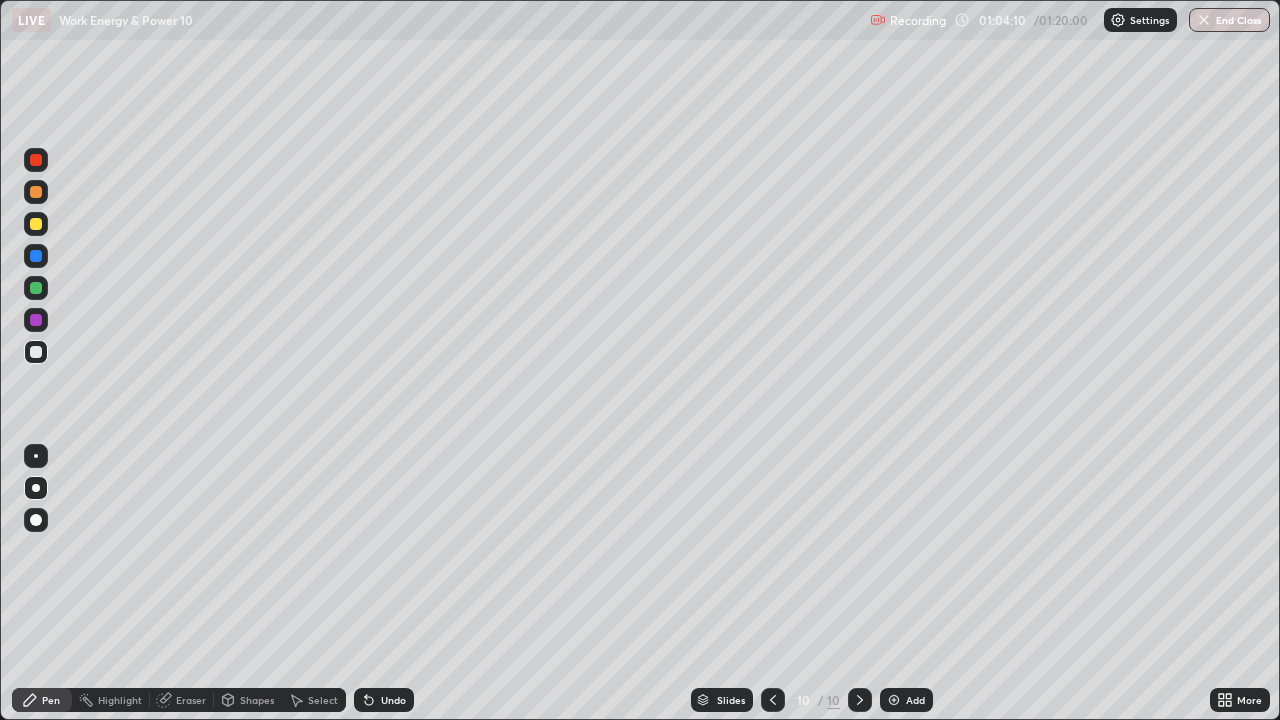click at bounding box center (36, 192) 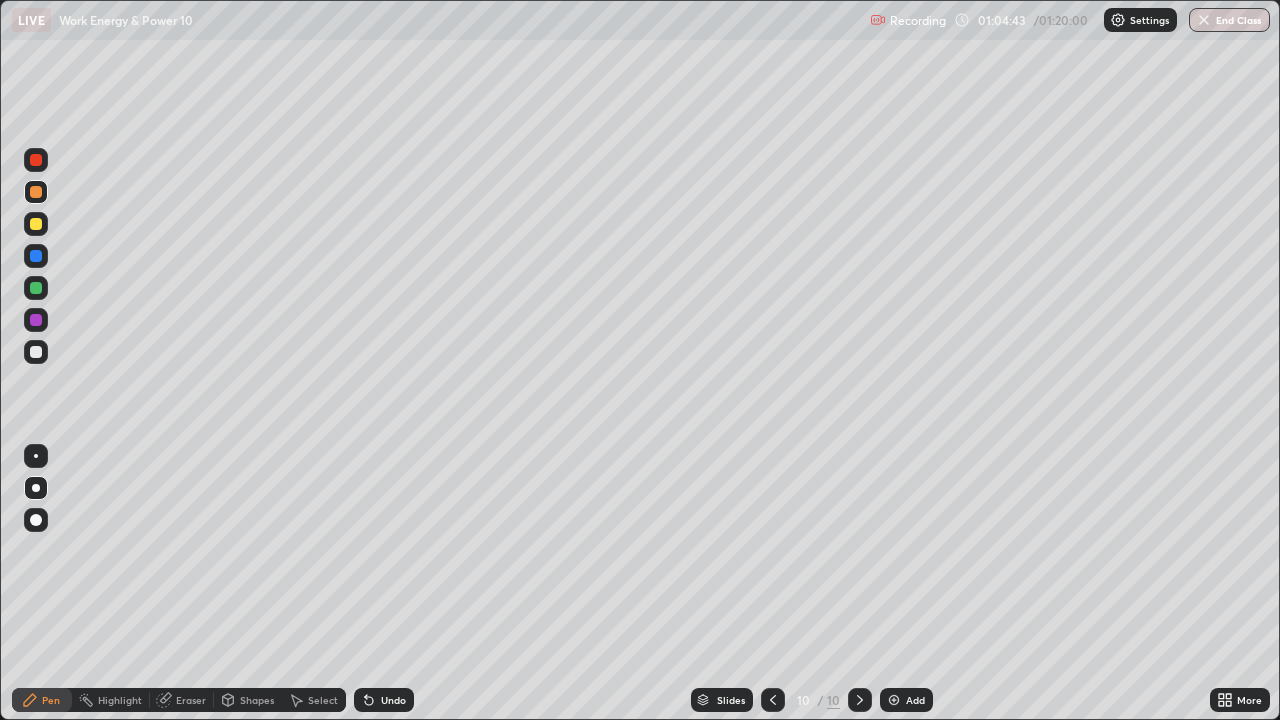 click at bounding box center [36, 288] 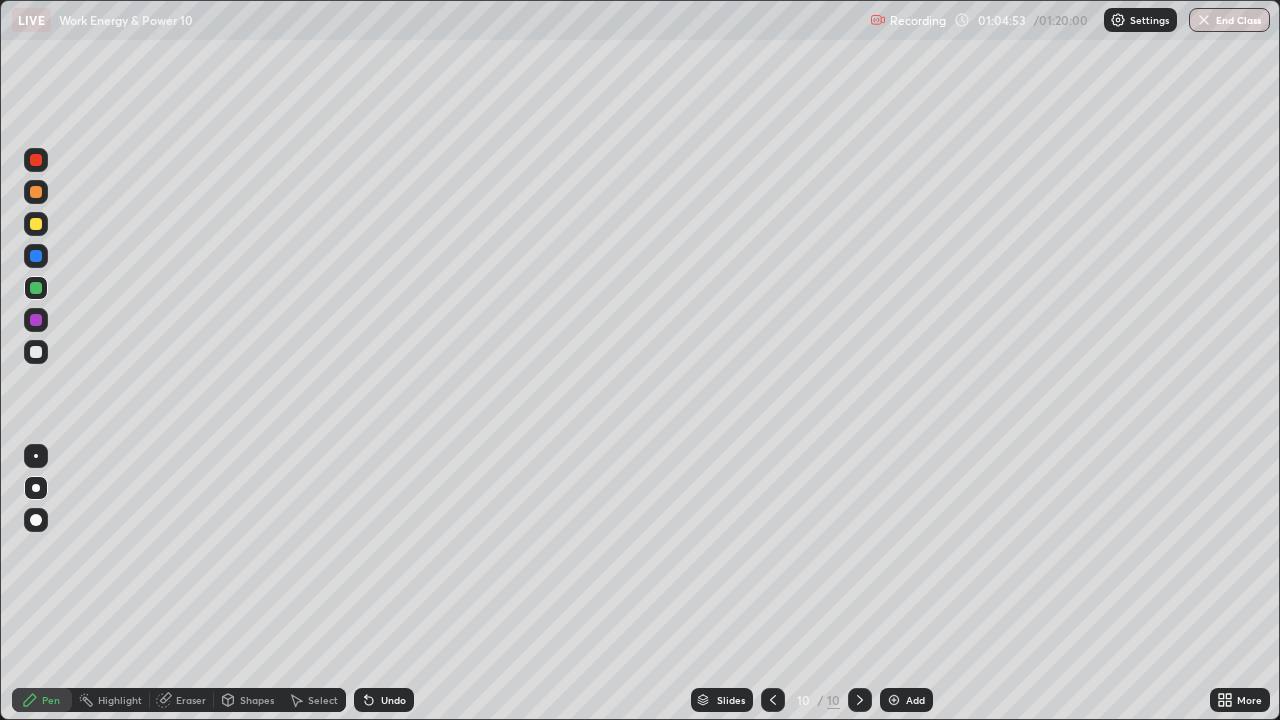 click at bounding box center (36, 352) 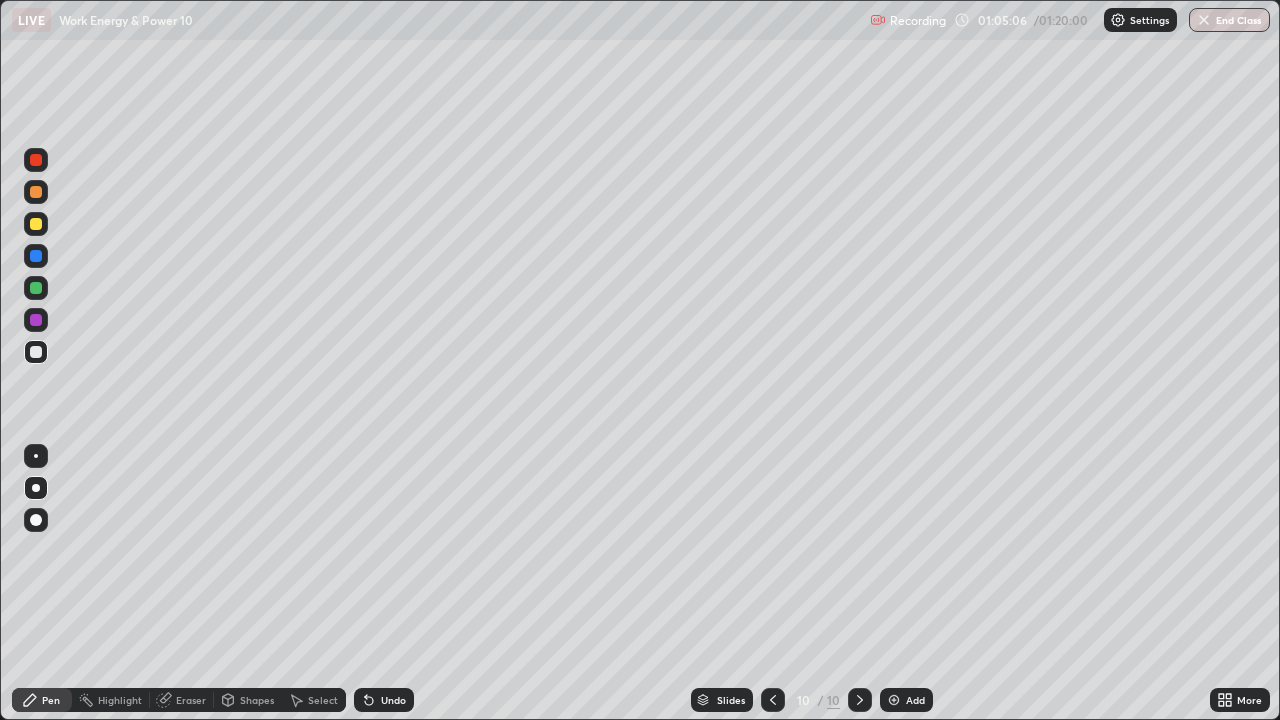 click on "Undo" at bounding box center (384, 700) 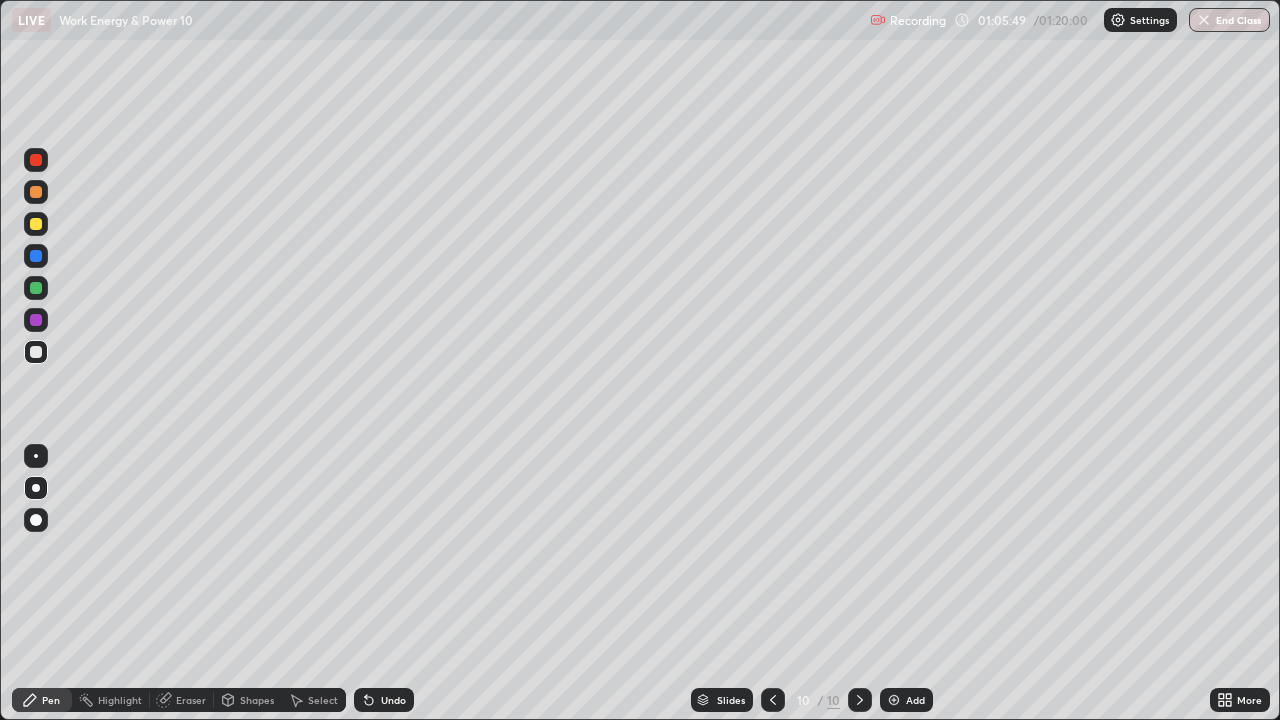 click at bounding box center (36, 352) 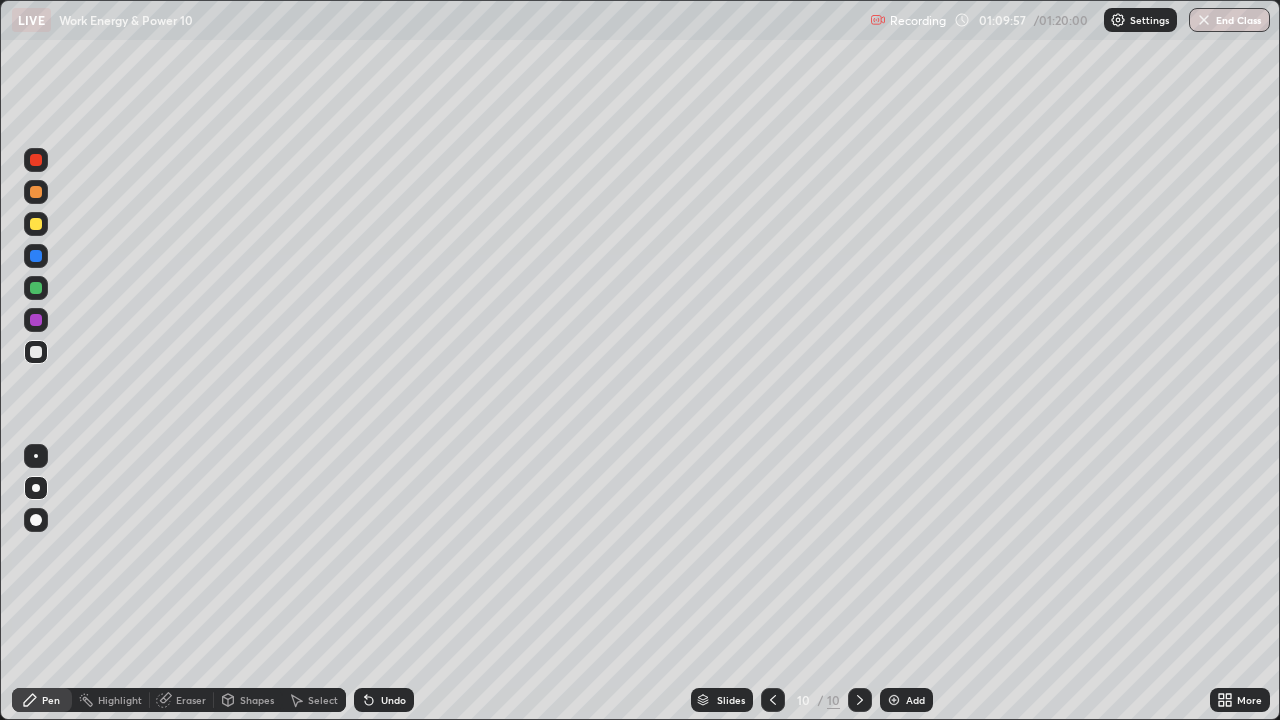 click on "Add" at bounding box center [906, 700] 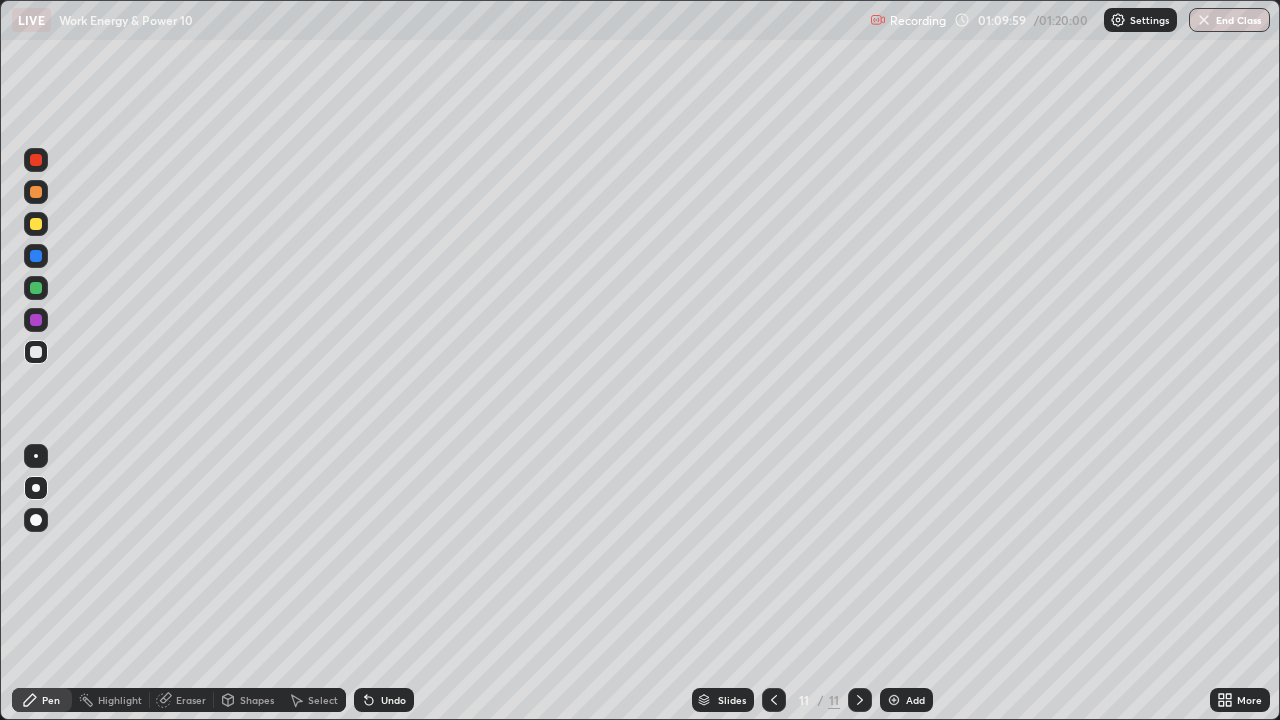 click on "Shapes" at bounding box center [257, 700] 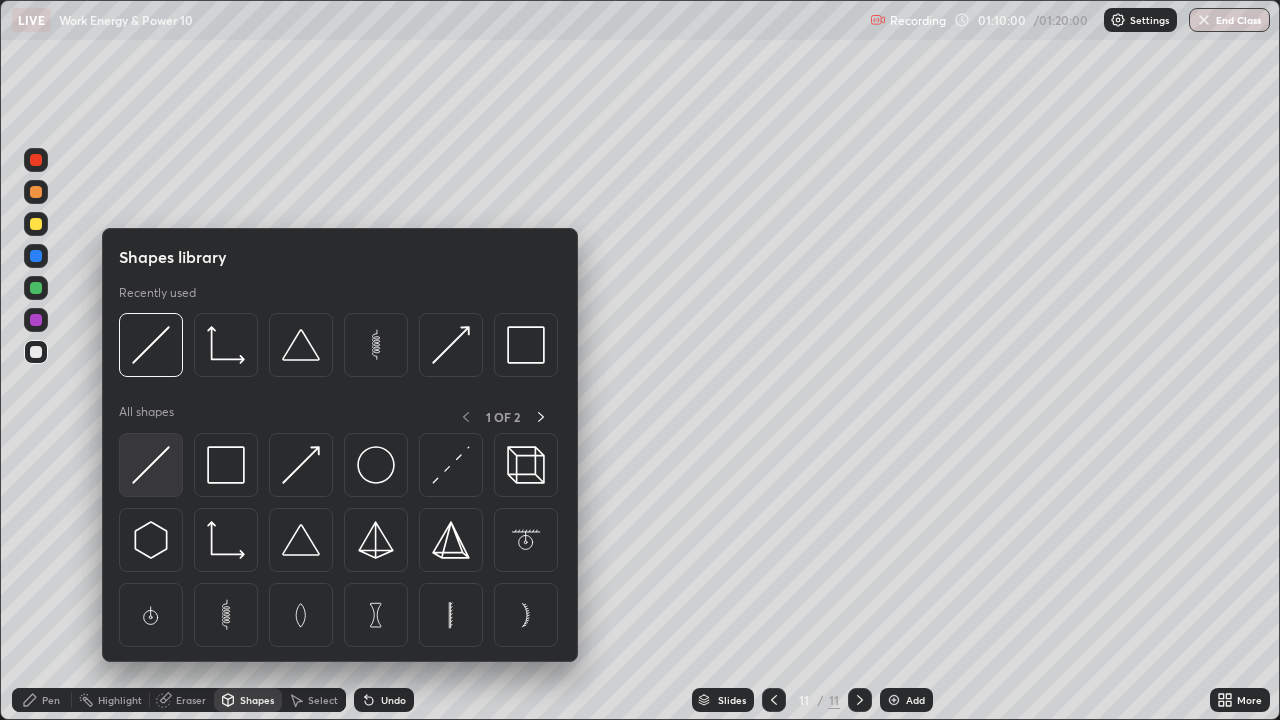 click at bounding box center [151, 465] 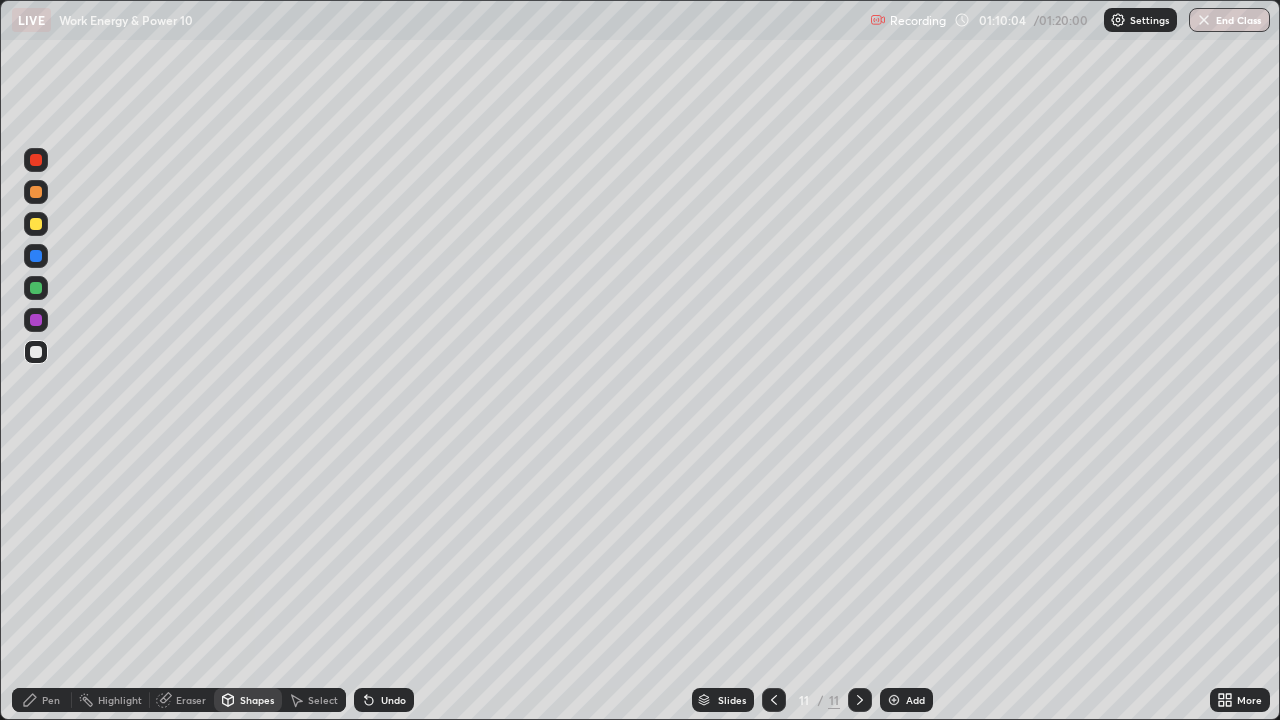 click at bounding box center (36, 224) 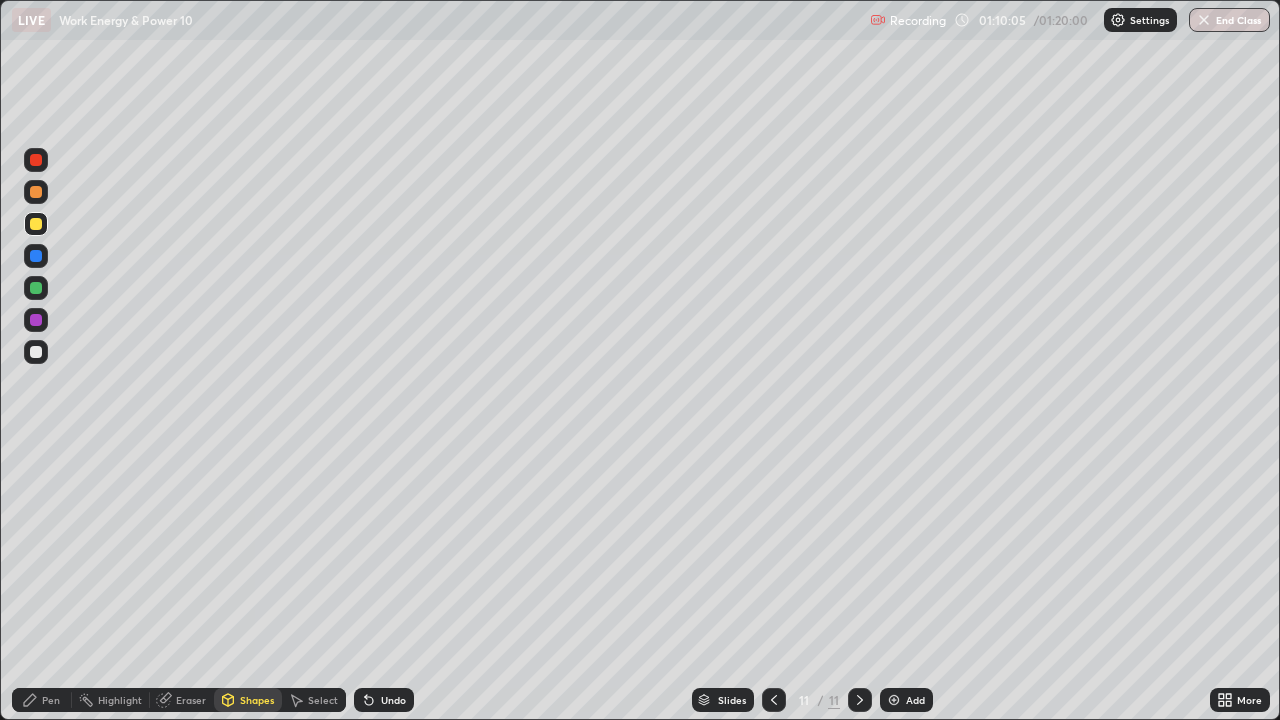 click on "Pen" at bounding box center (51, 700) 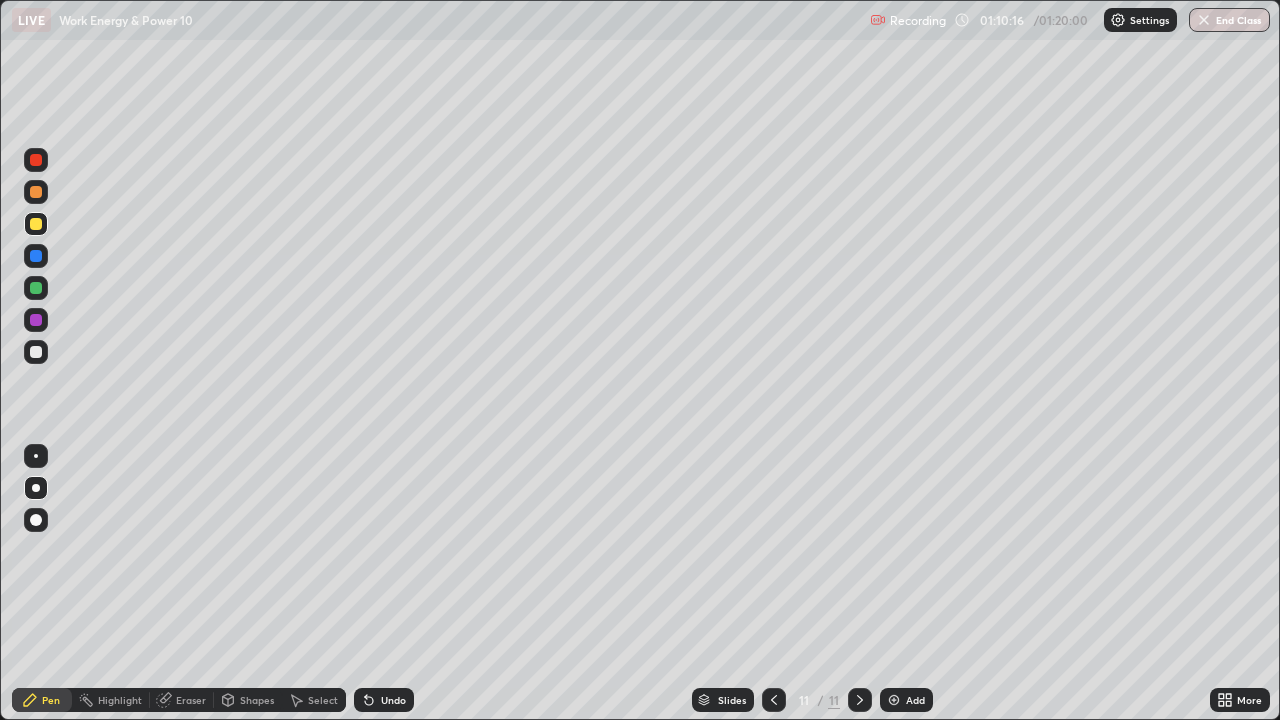 click at bounding box center (36, 256) 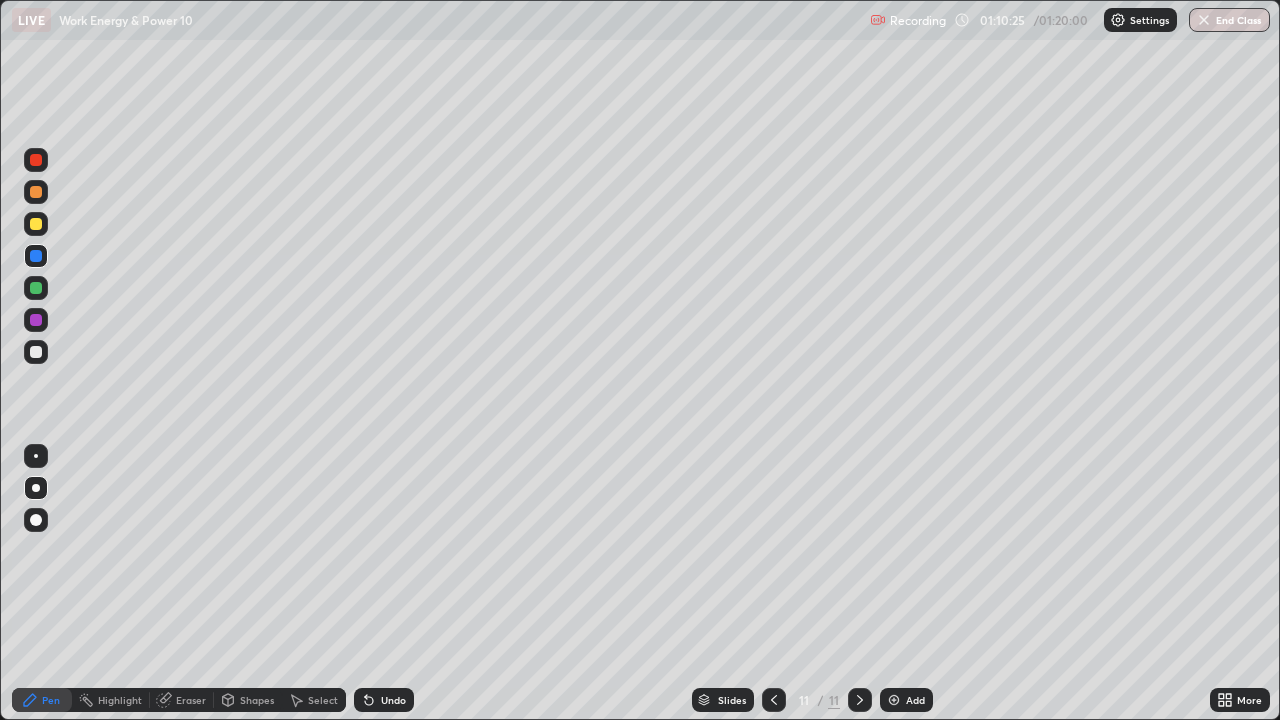 click at bounding box center [36, 352] 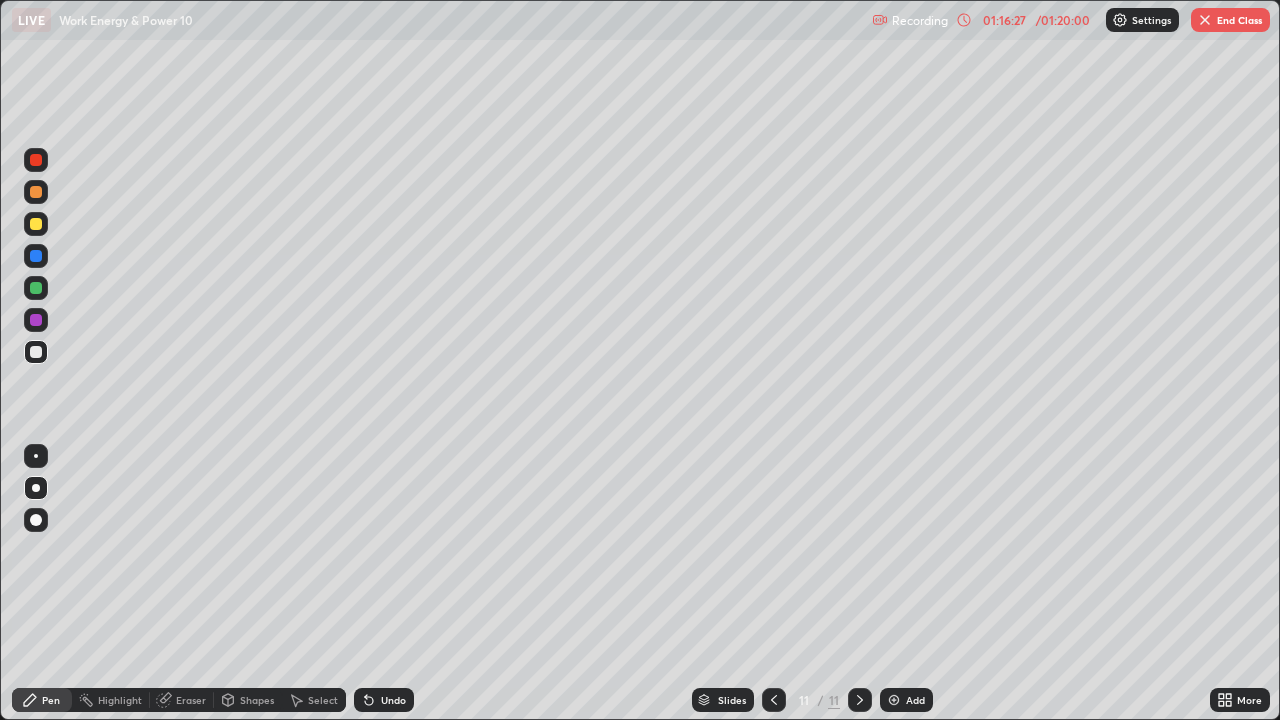 click at bounding box center [36, 520] 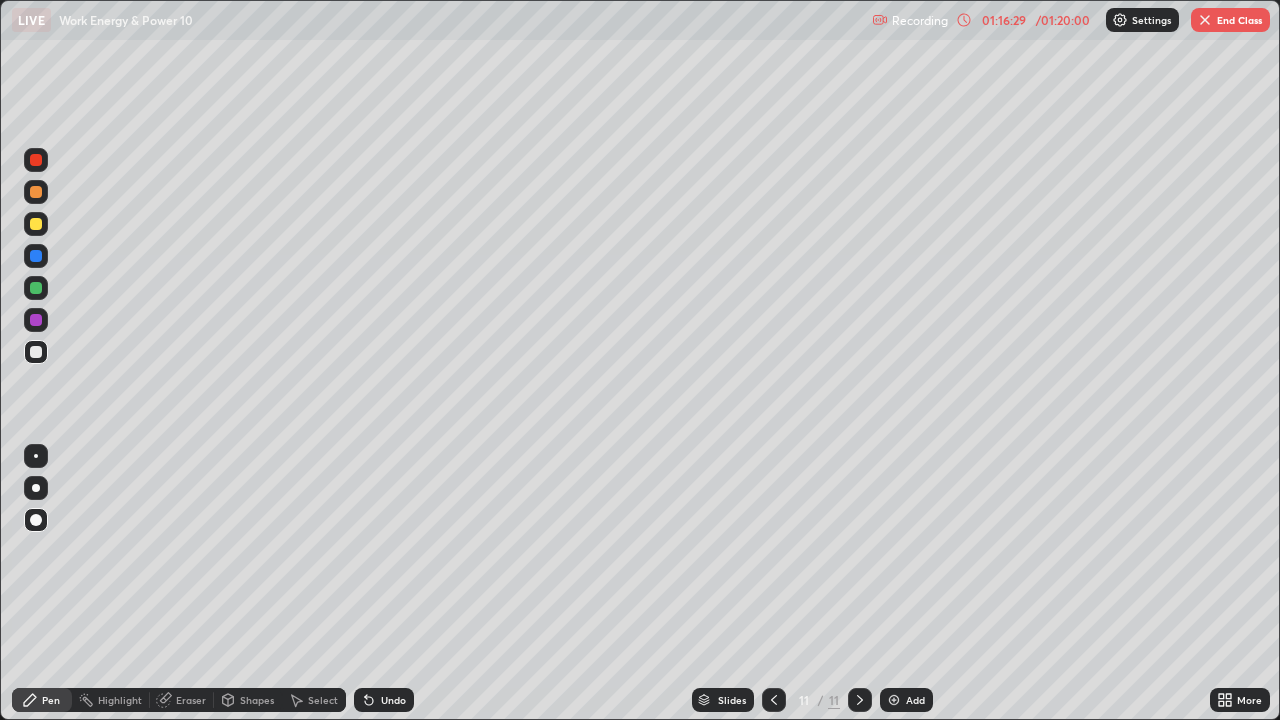click at bounding box center (36, 488) 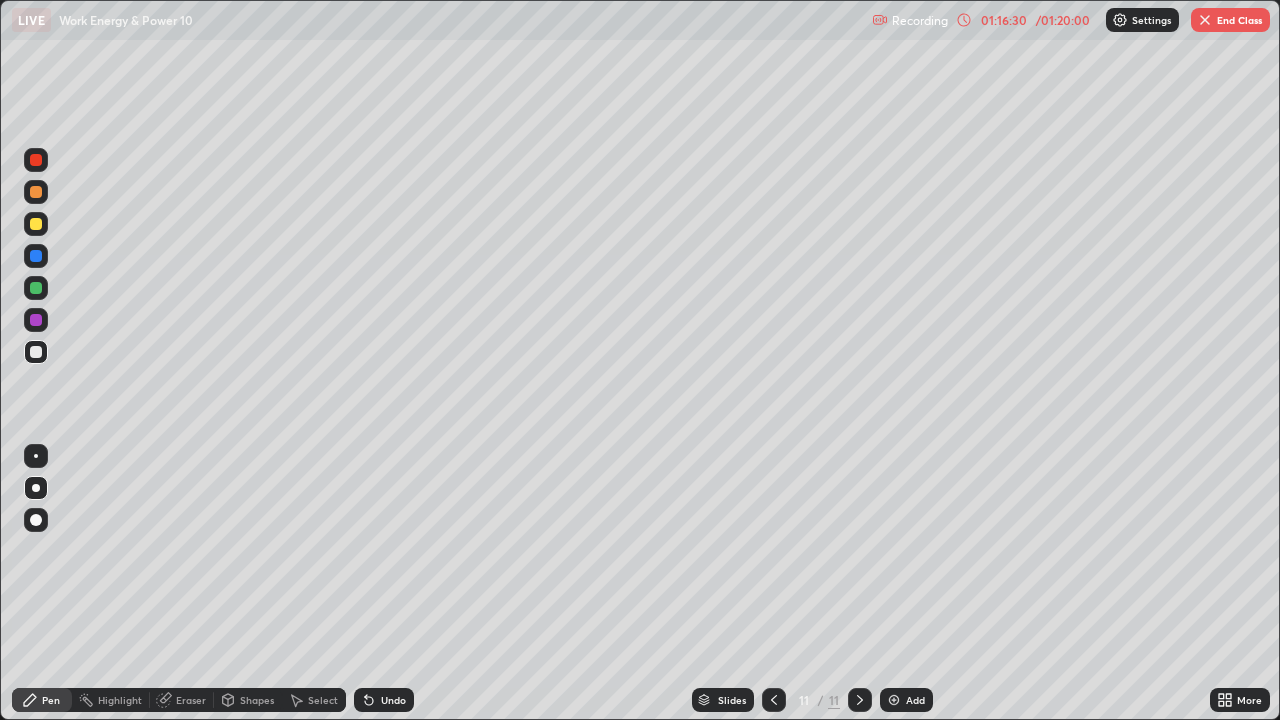 click at bounding box center [36, 456] 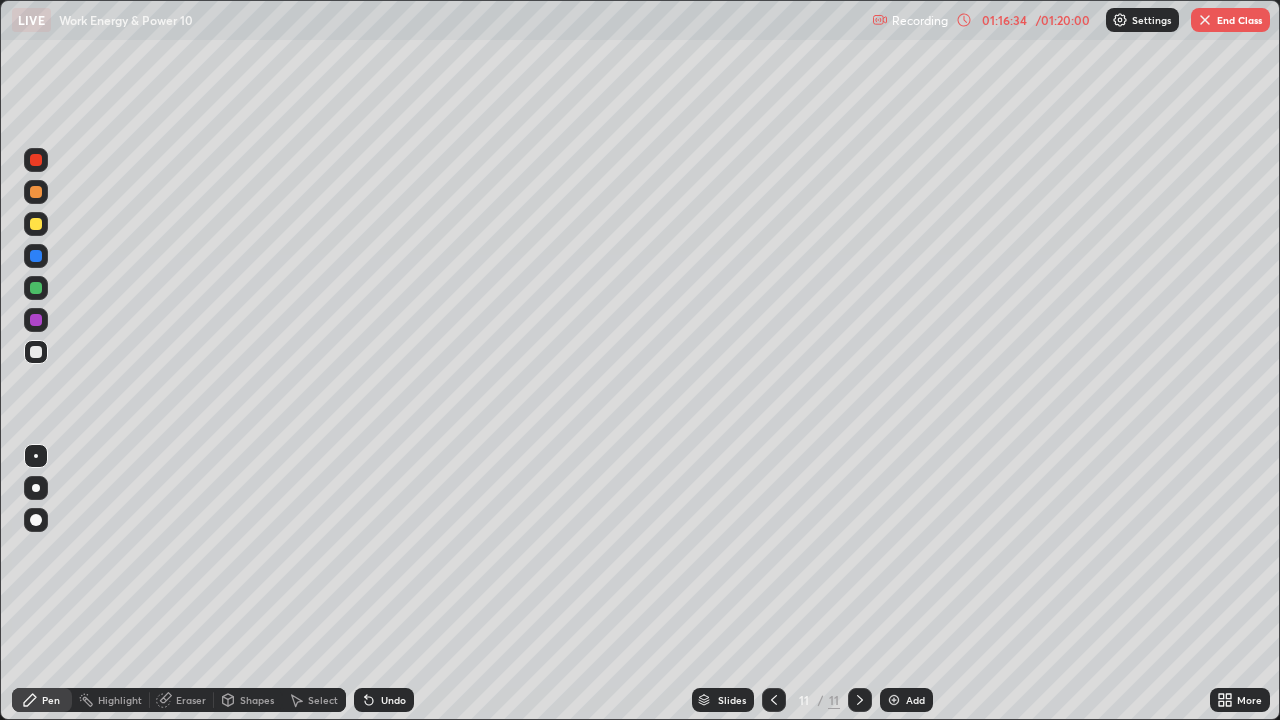 click on "Undo" at bounding box center (384, 700) 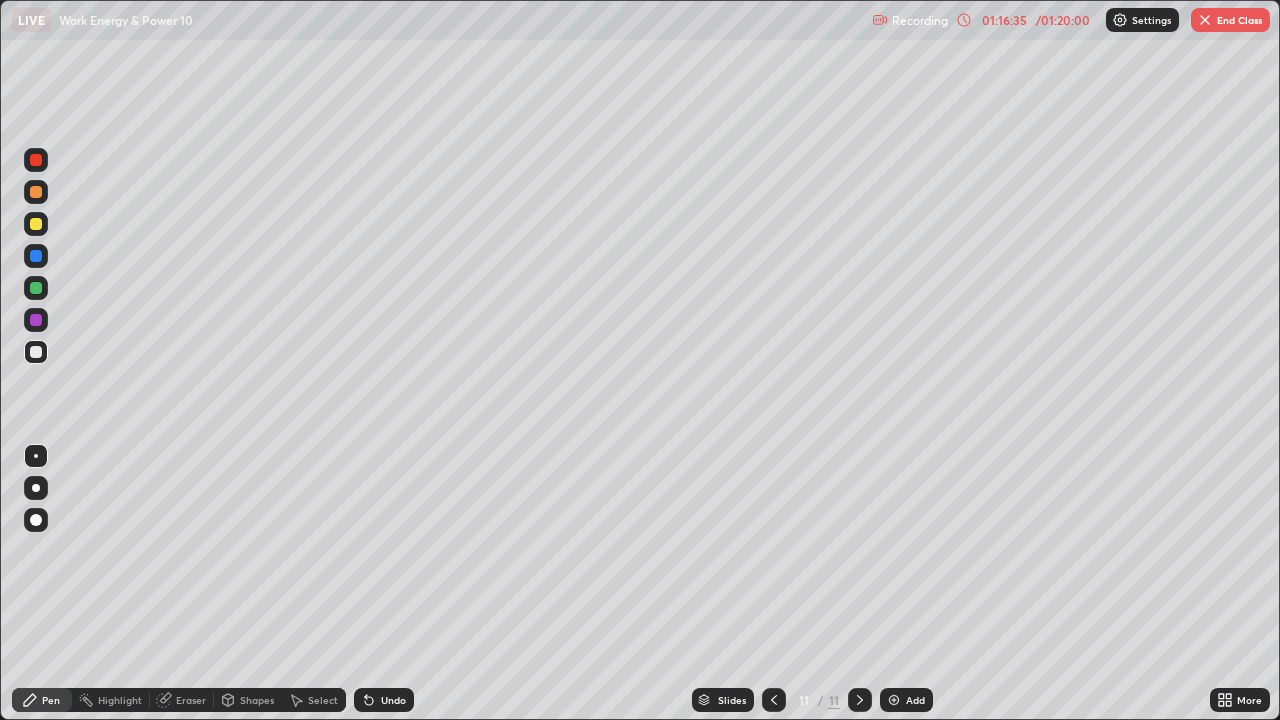 click on "Undo" at bounding box center (393, 700) 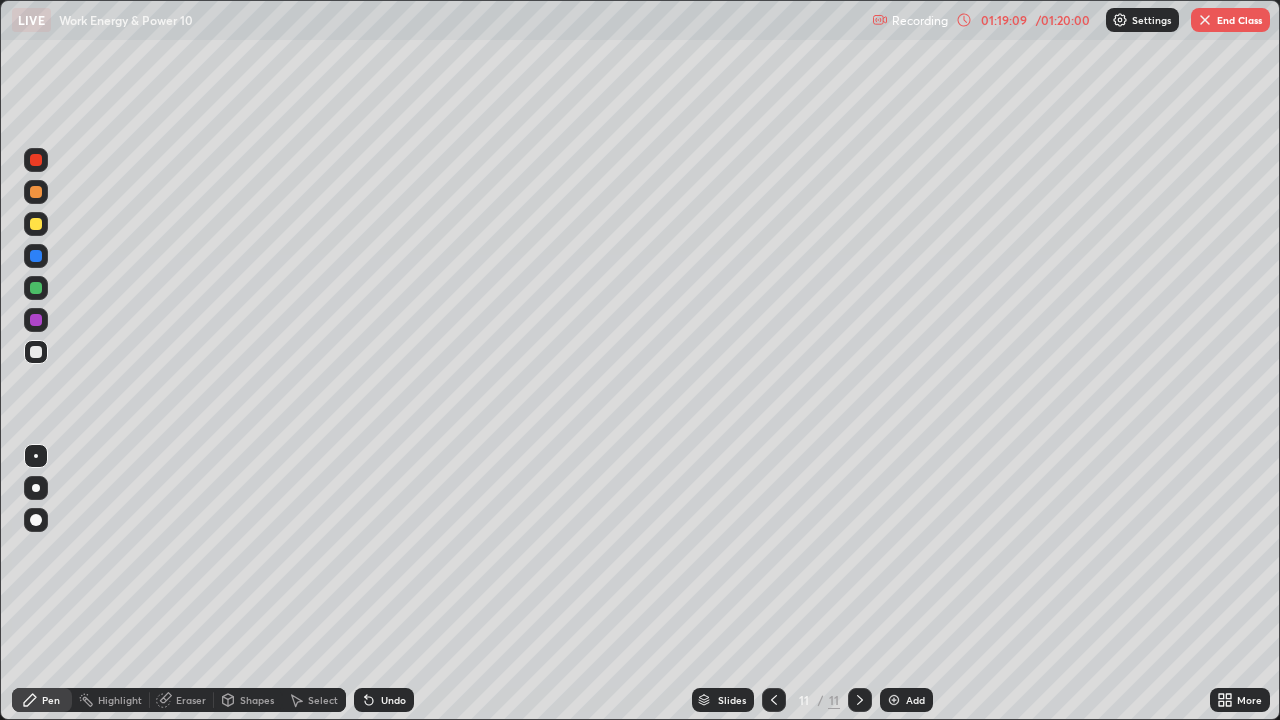 click on "Select" at bounding box center [323, 700] 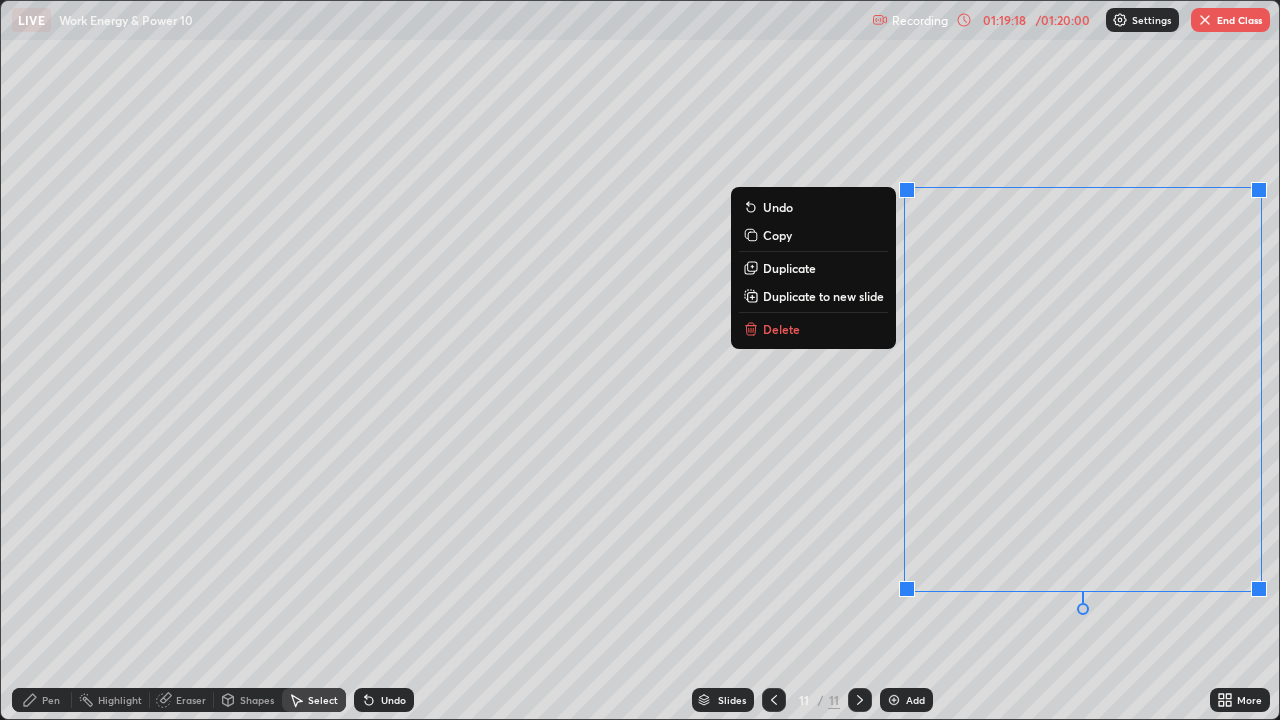 click on "Delete" at bounding box center (813, 329) 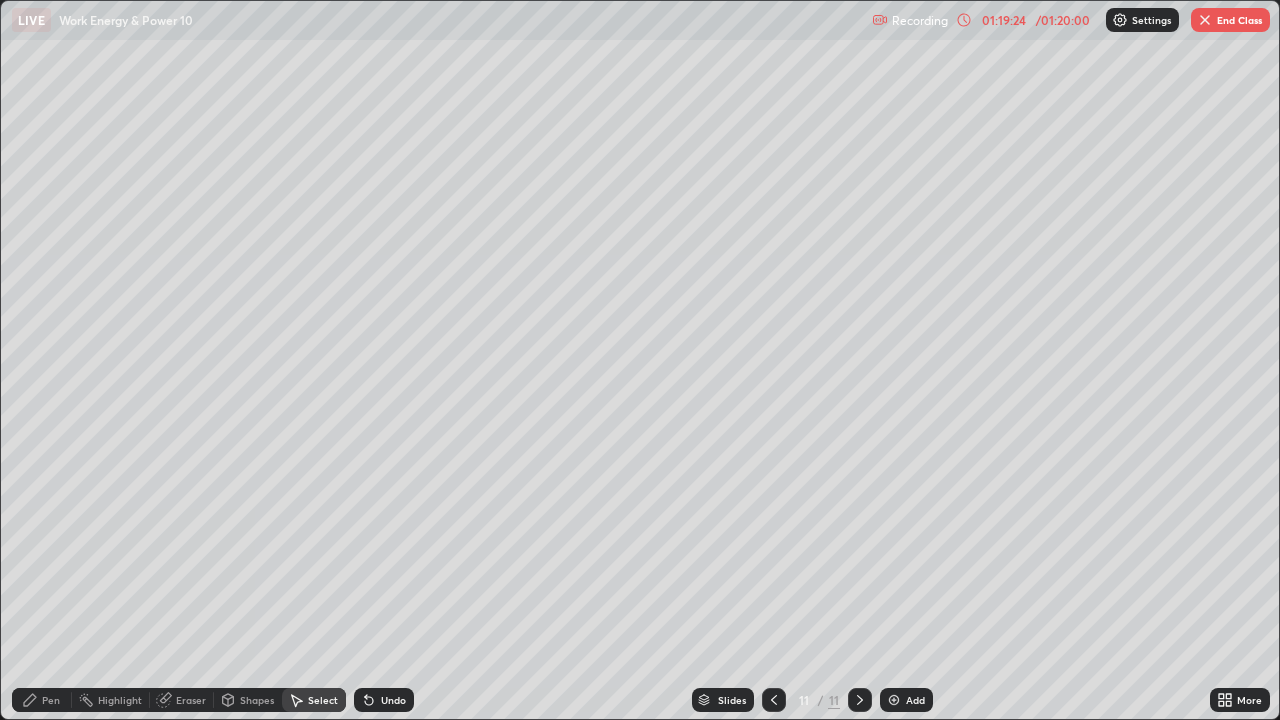 click on "Eraser" at bounding box center [191, 700] 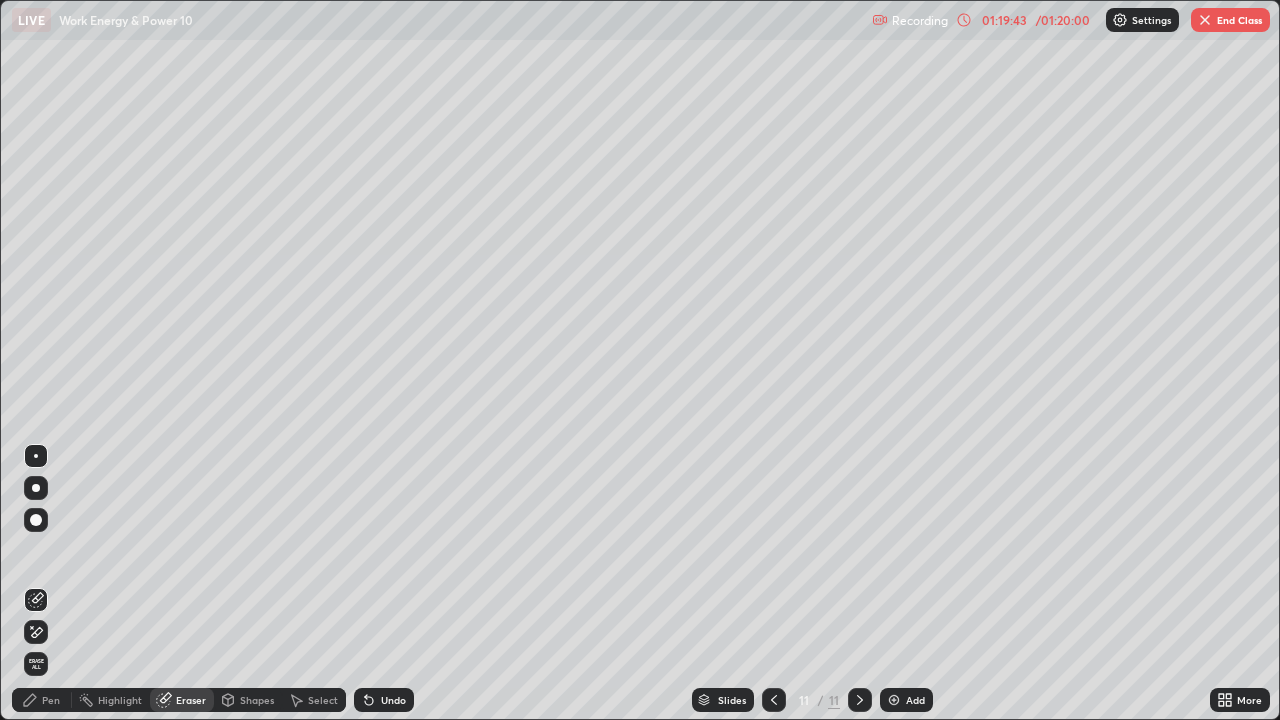 click on "Add" at bounding box center [906, 700] 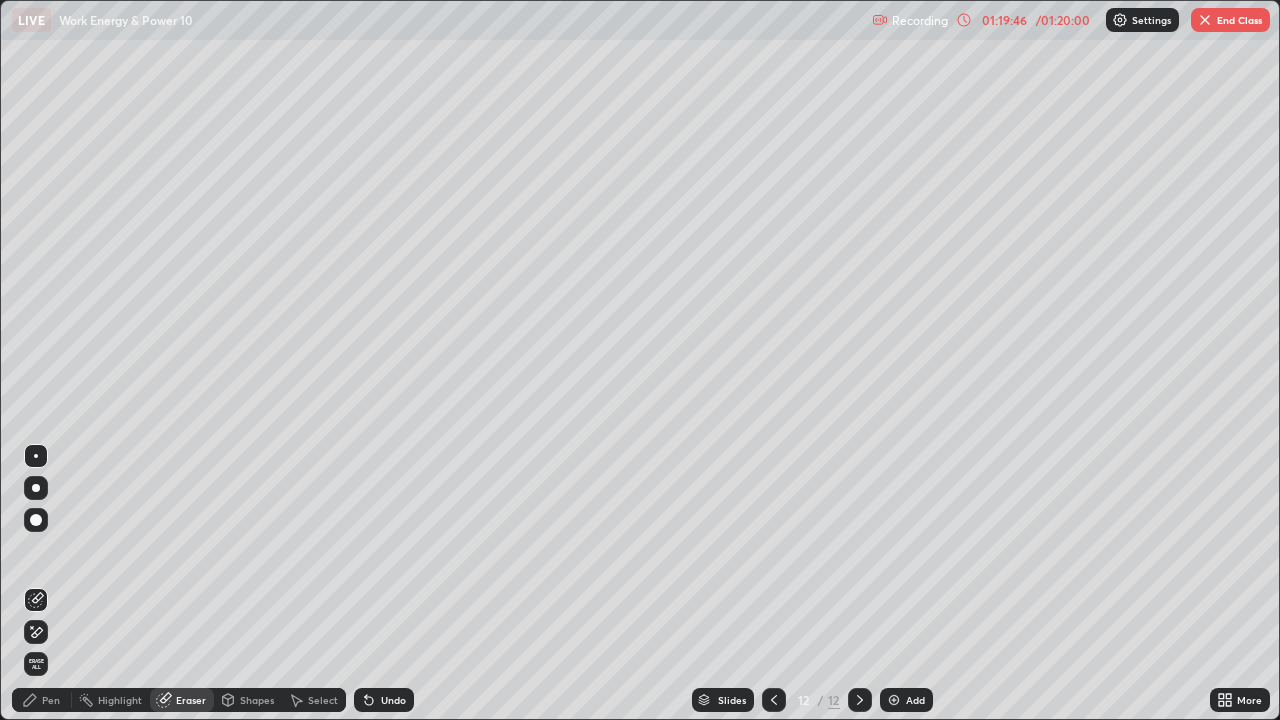 click on "Pen" at bounding box center (51, 700) 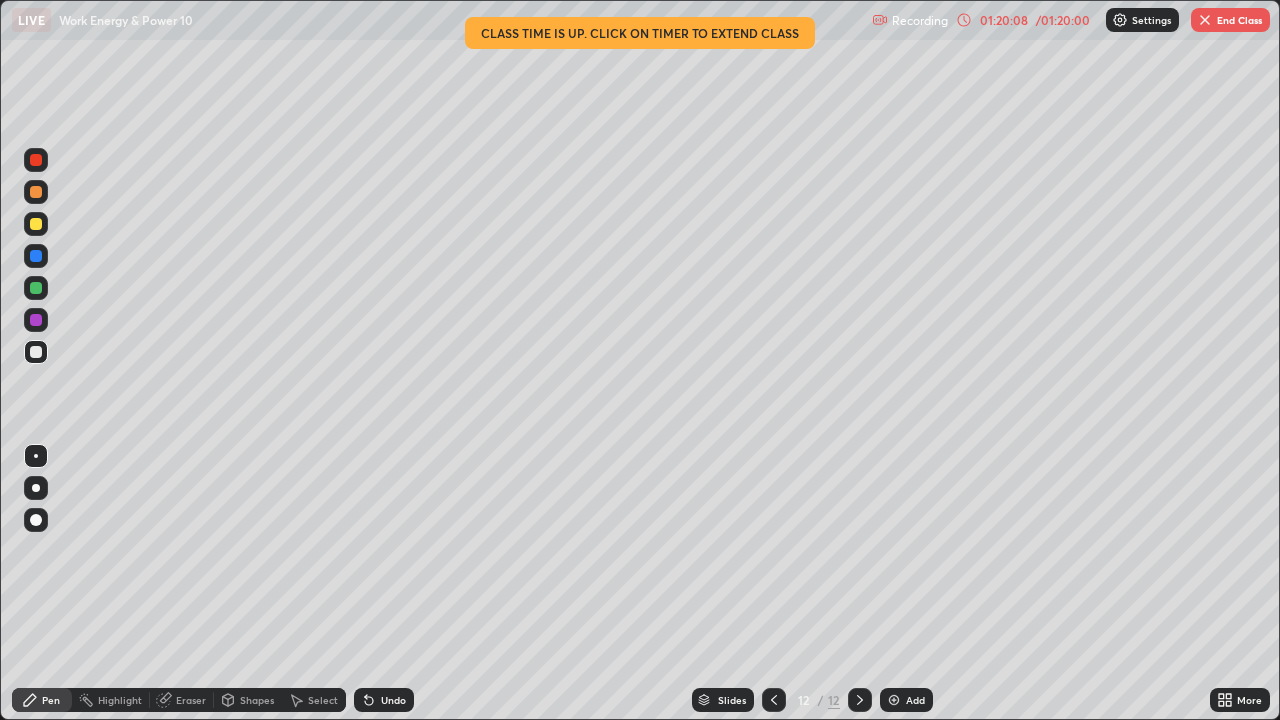 click on "Undo" at bounding box center (393, 700) 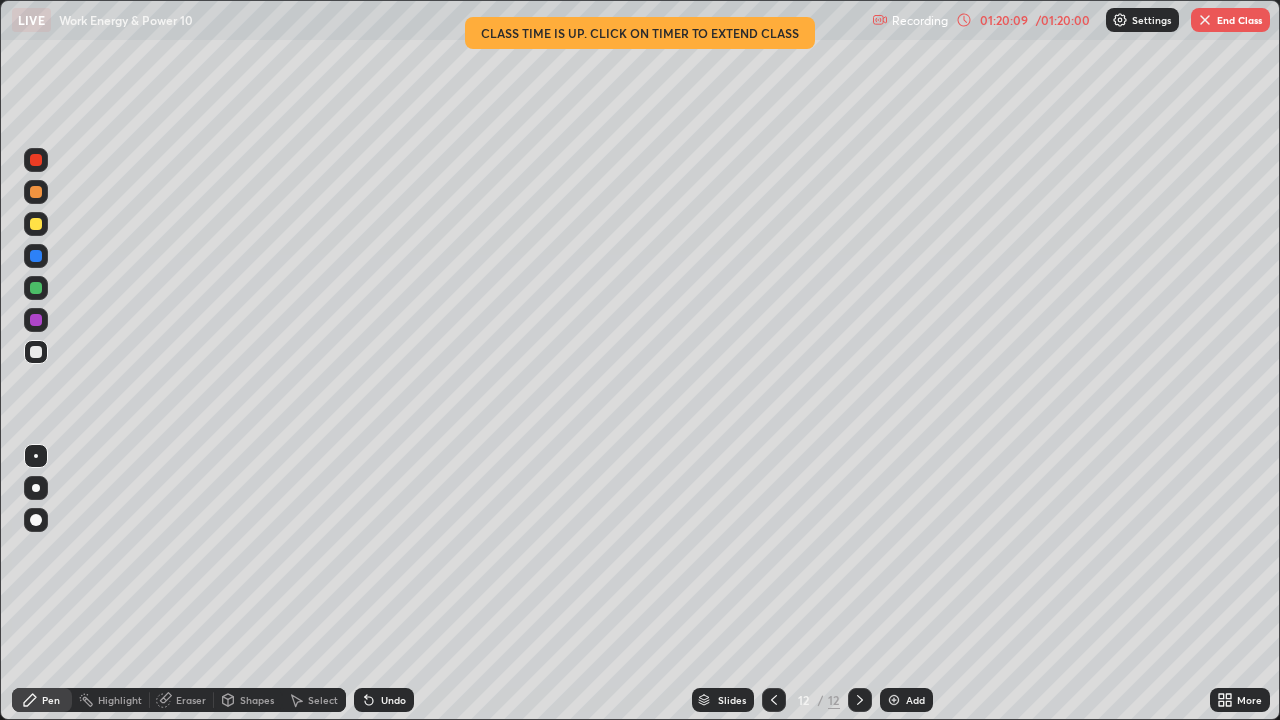 click on "Undo" at bounding box center [393, 700] 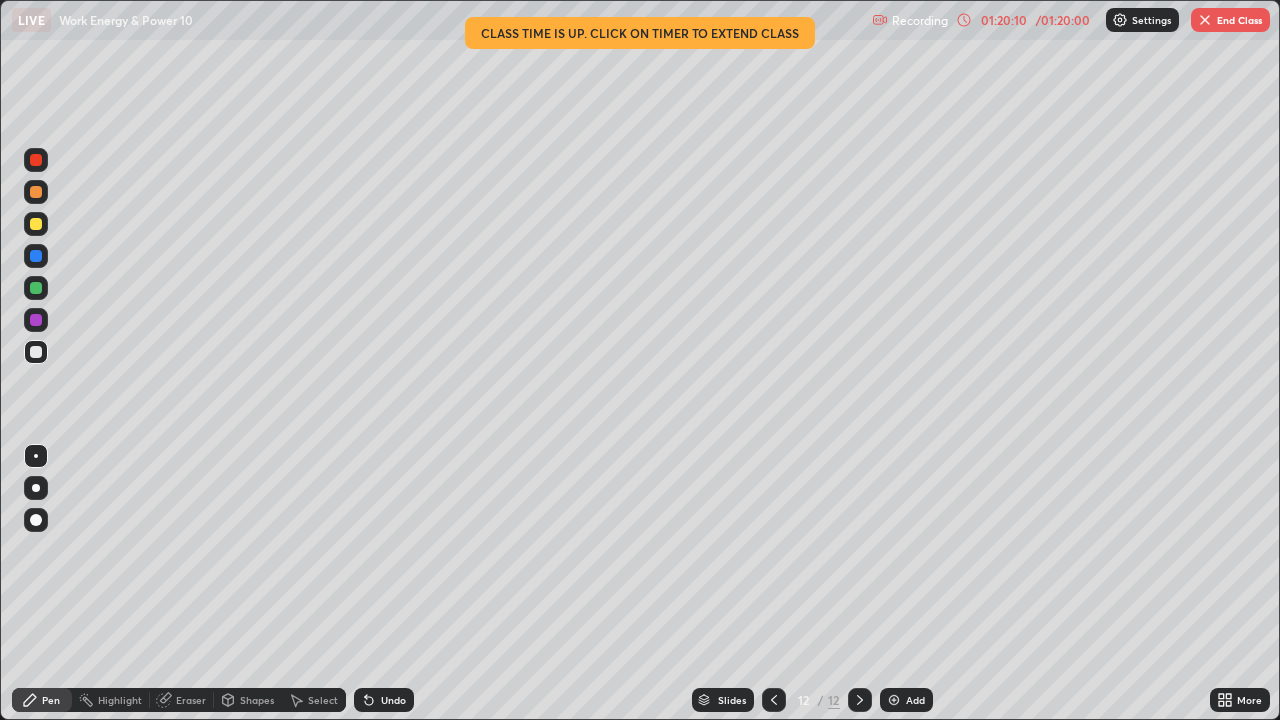 click on "Undo" at bounding box center [393, 700] 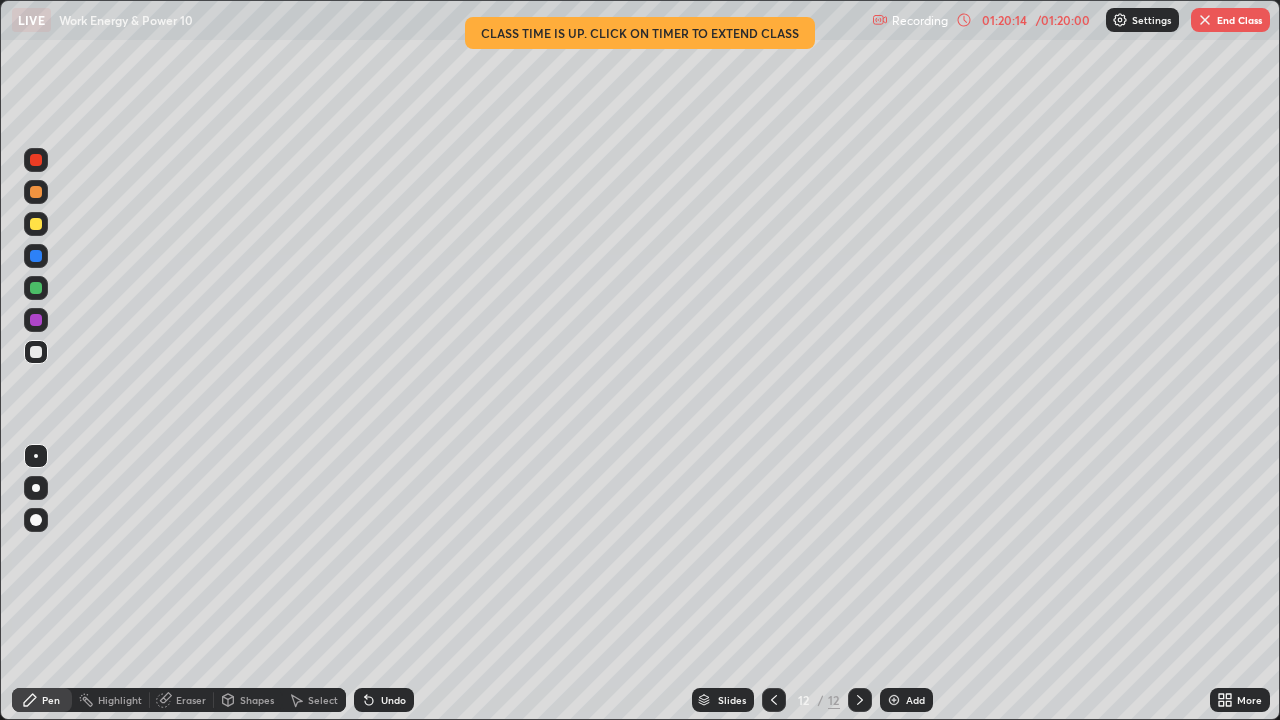 click on "Undo" at bounding box center [393, 700] 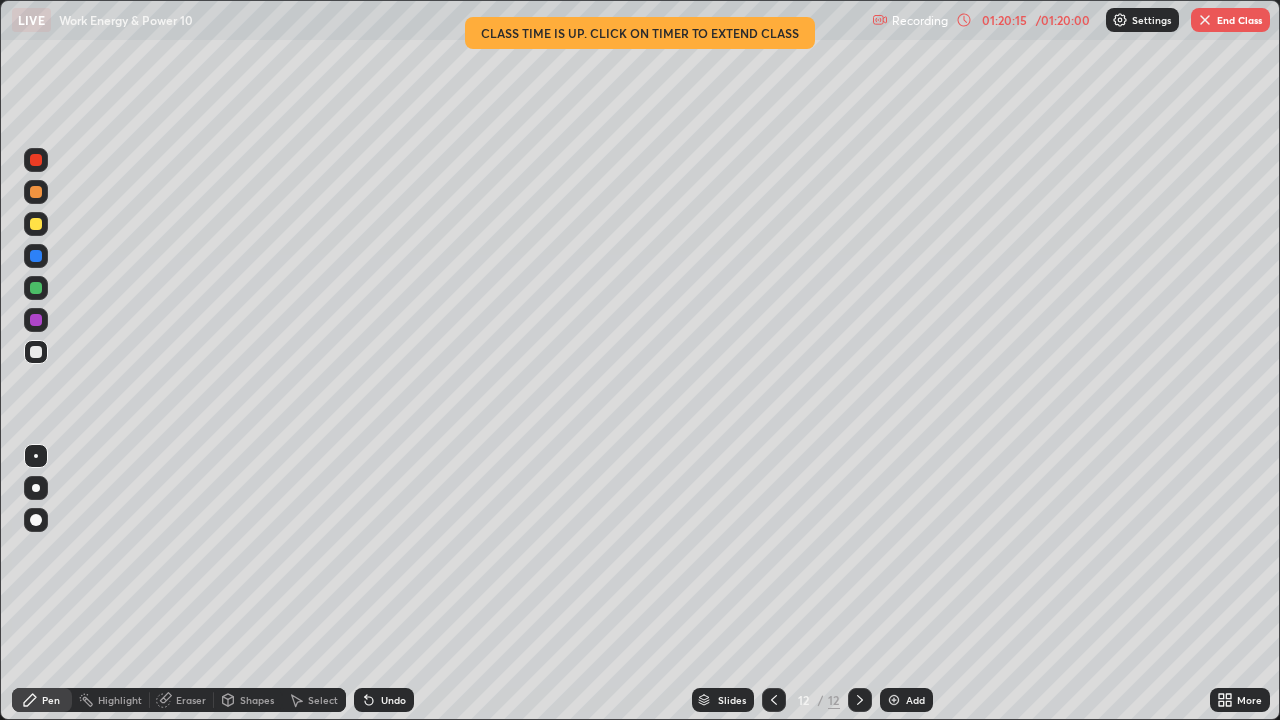 click on "Undo" at bounding box center [393, 700] 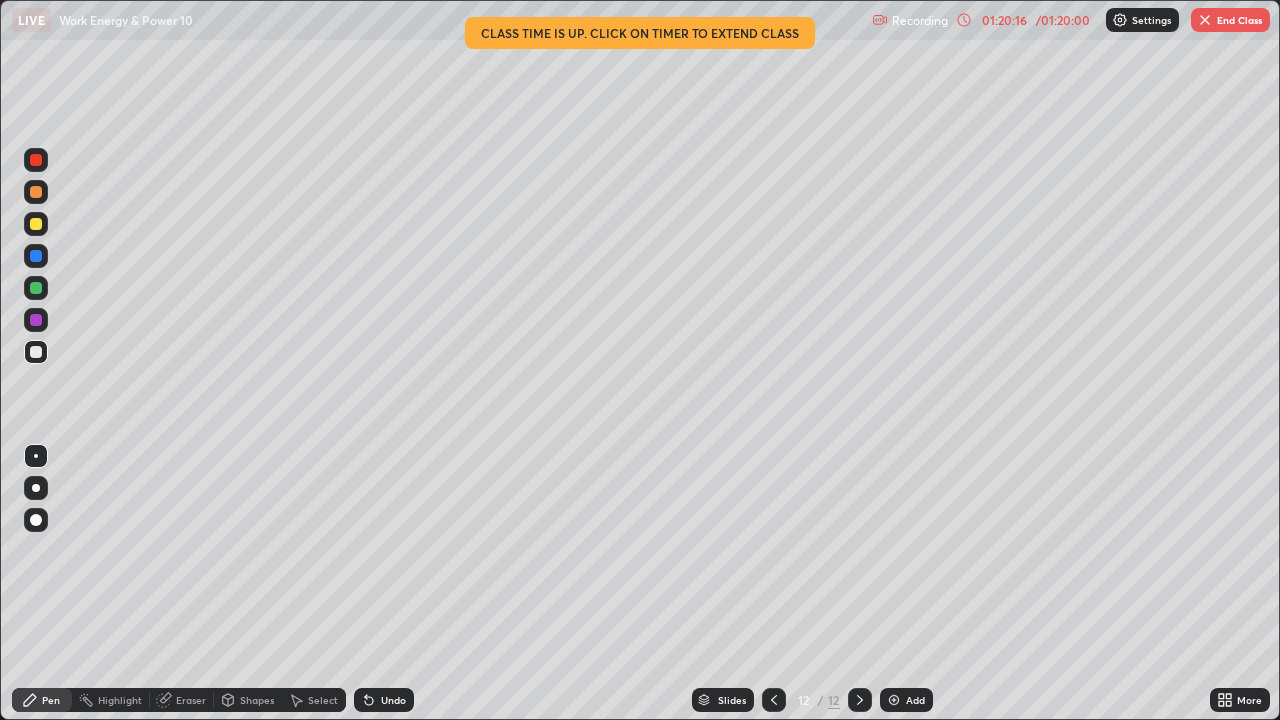 click on "Undo" at bounding box center [393, 700] 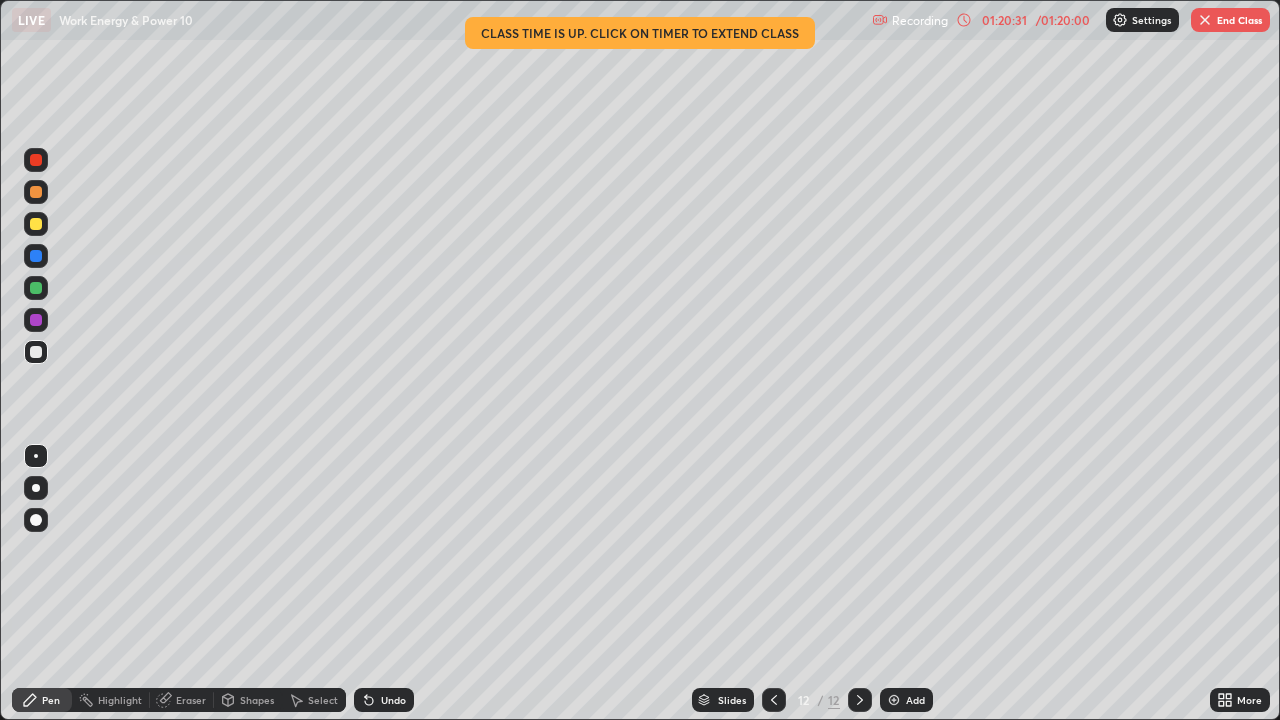 click on "Undo" at bounding box center [384, 700] 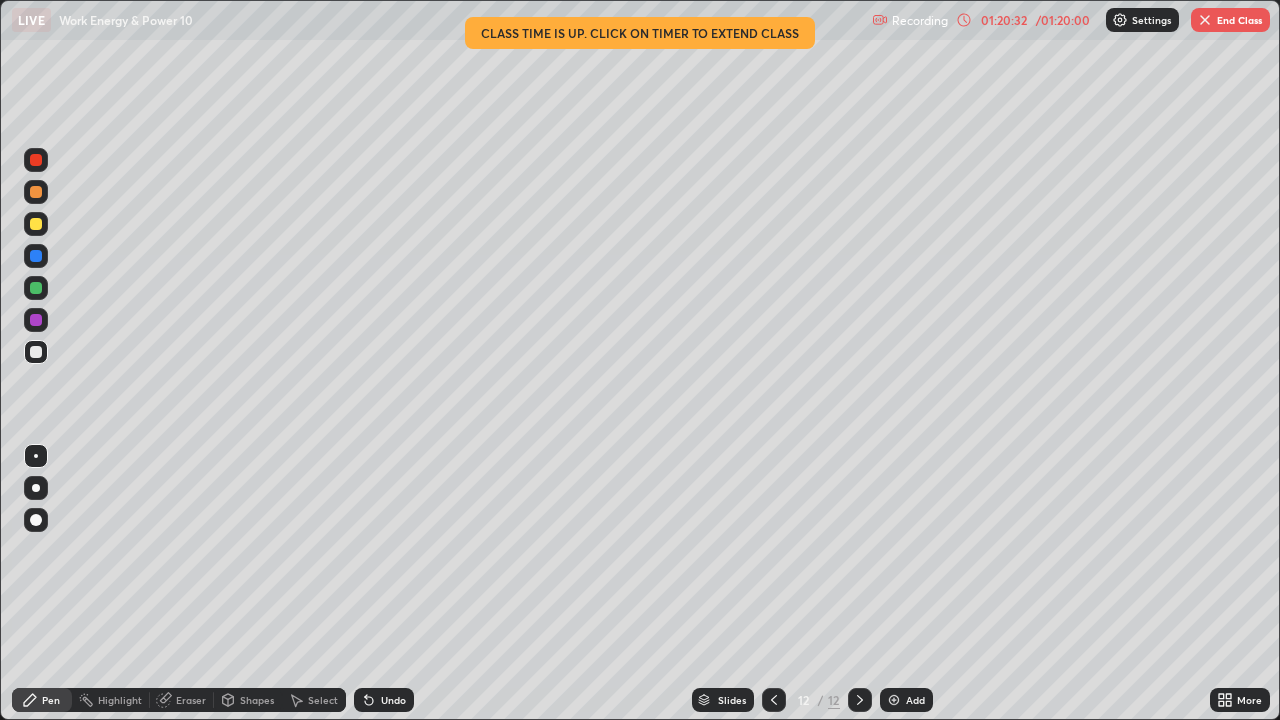 click on "Undo" at bounding box center [393, 700] 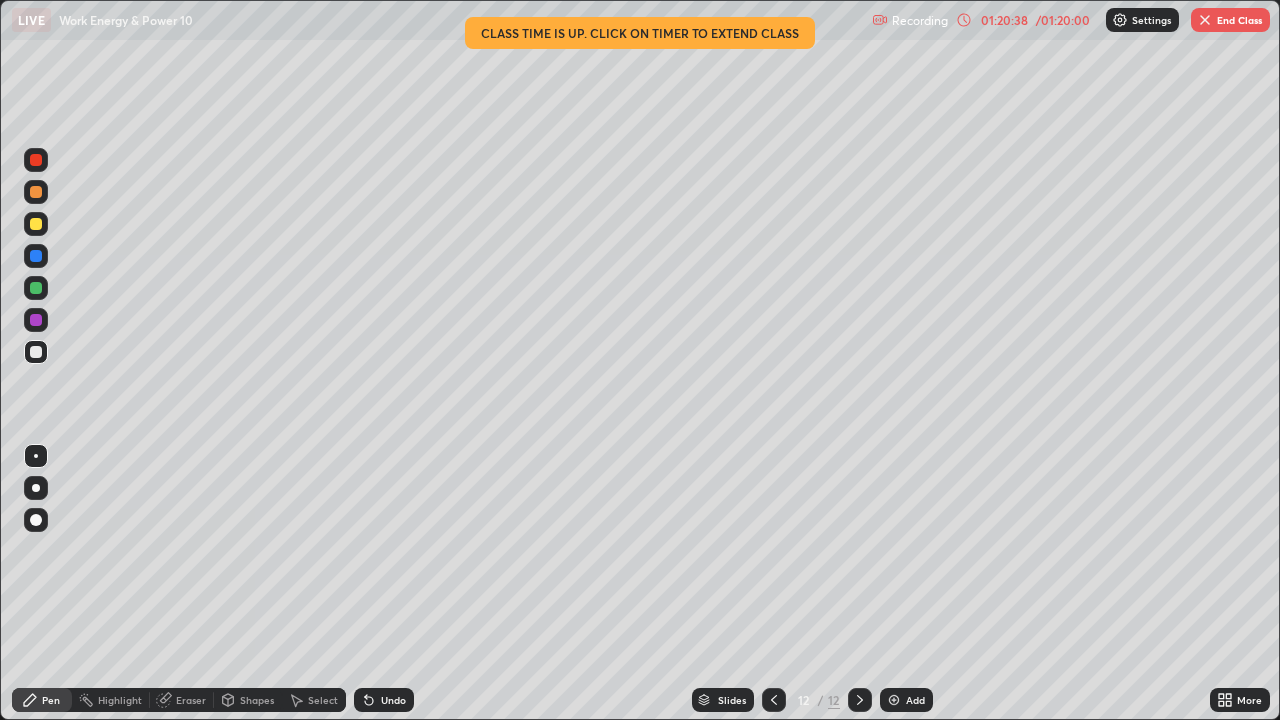 click at bounding box center [860, 700] 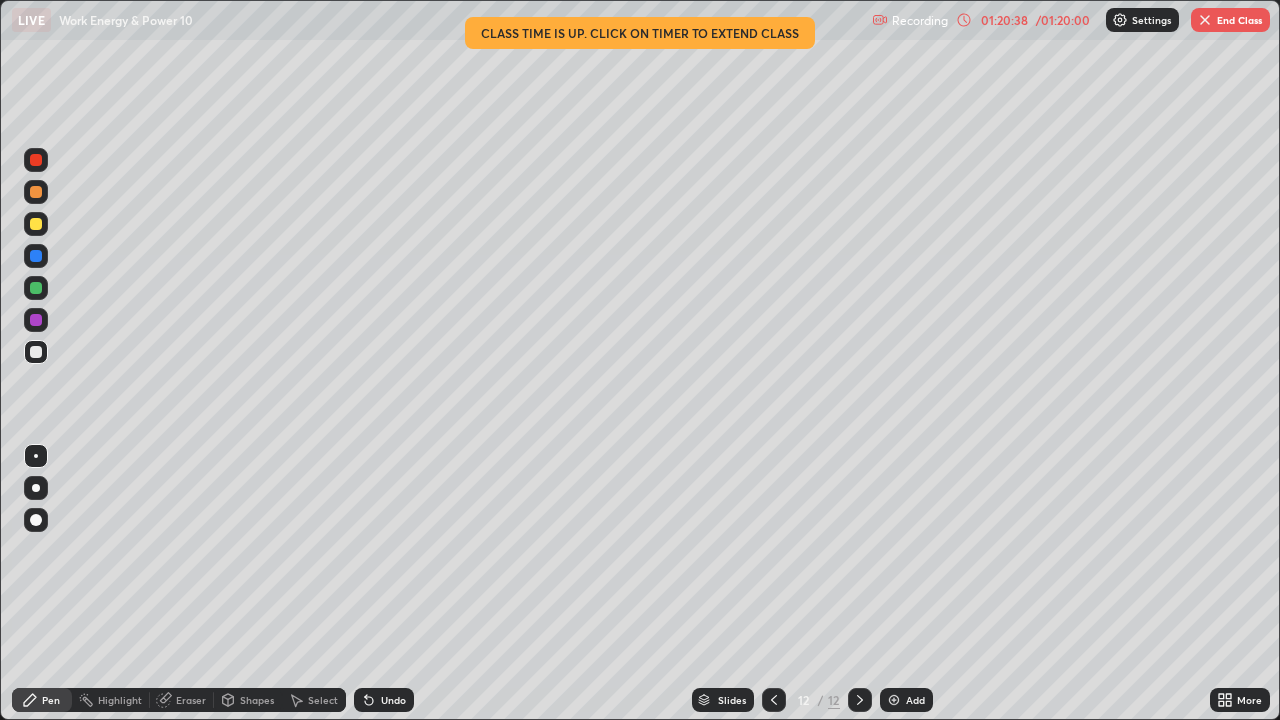 click at bounding box center [860, 700] 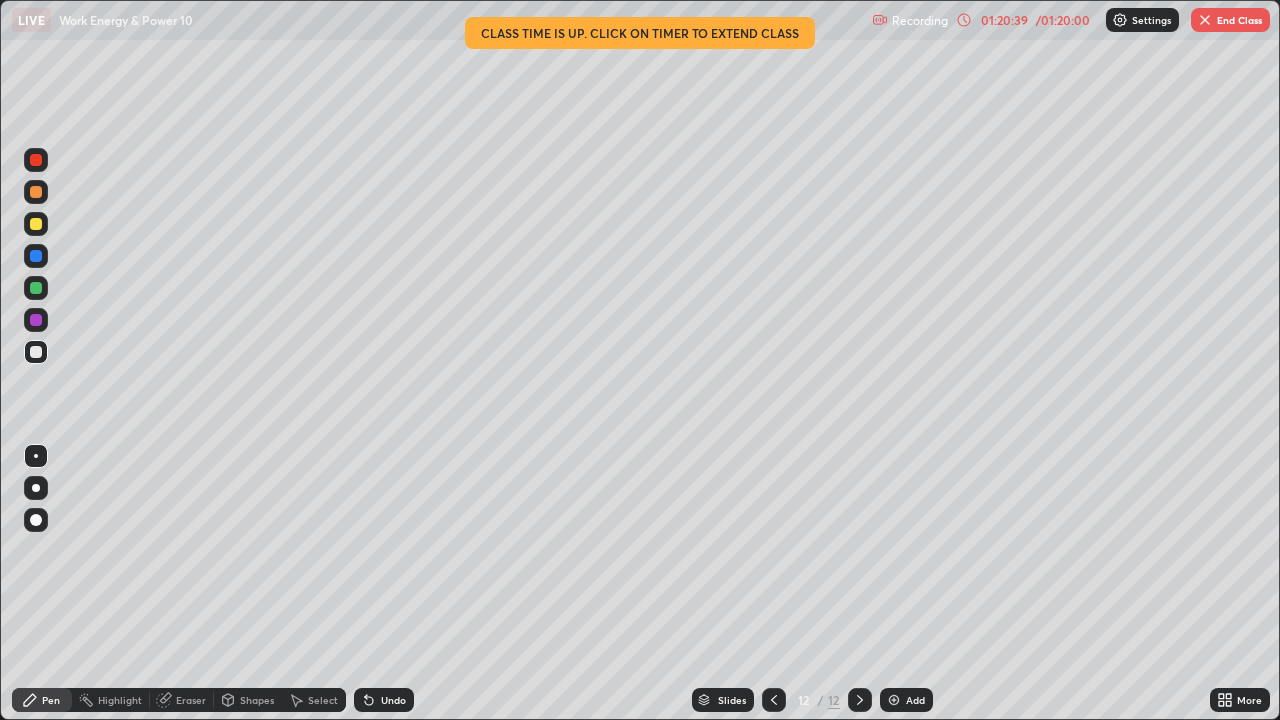 click at bounding box center [894, 700] 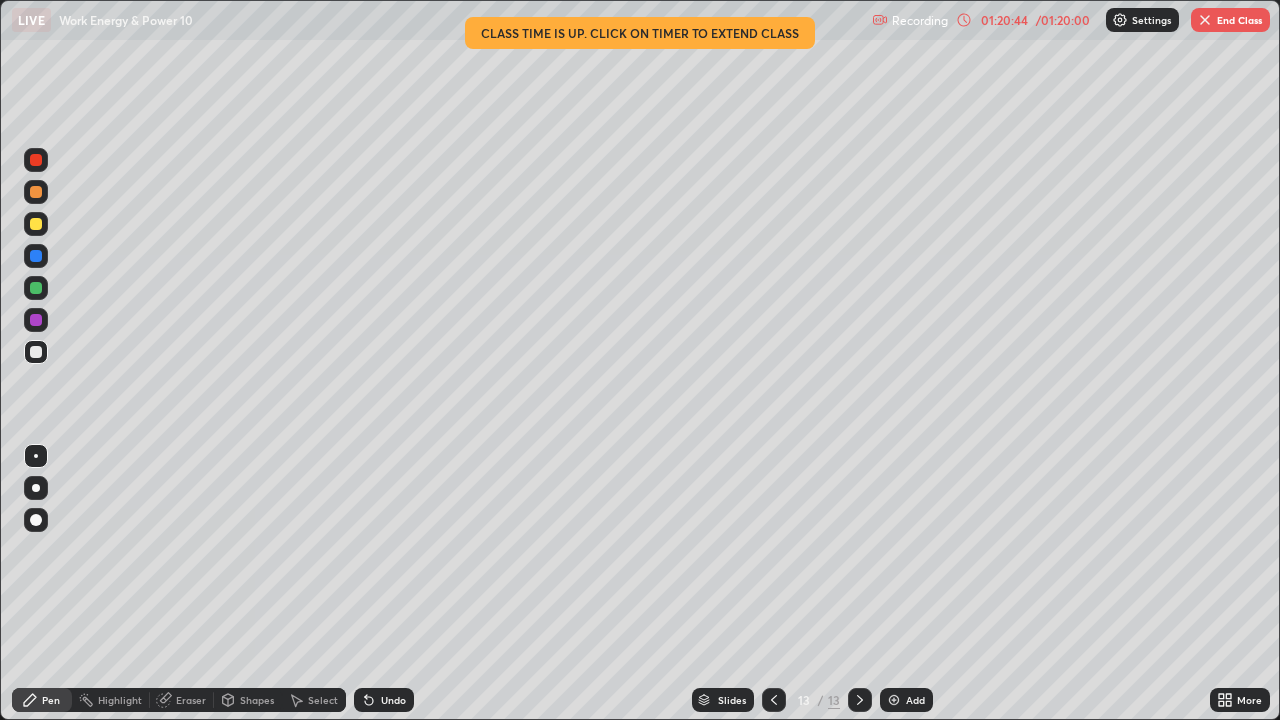 click on "Add" at bounding box center [915, 700] 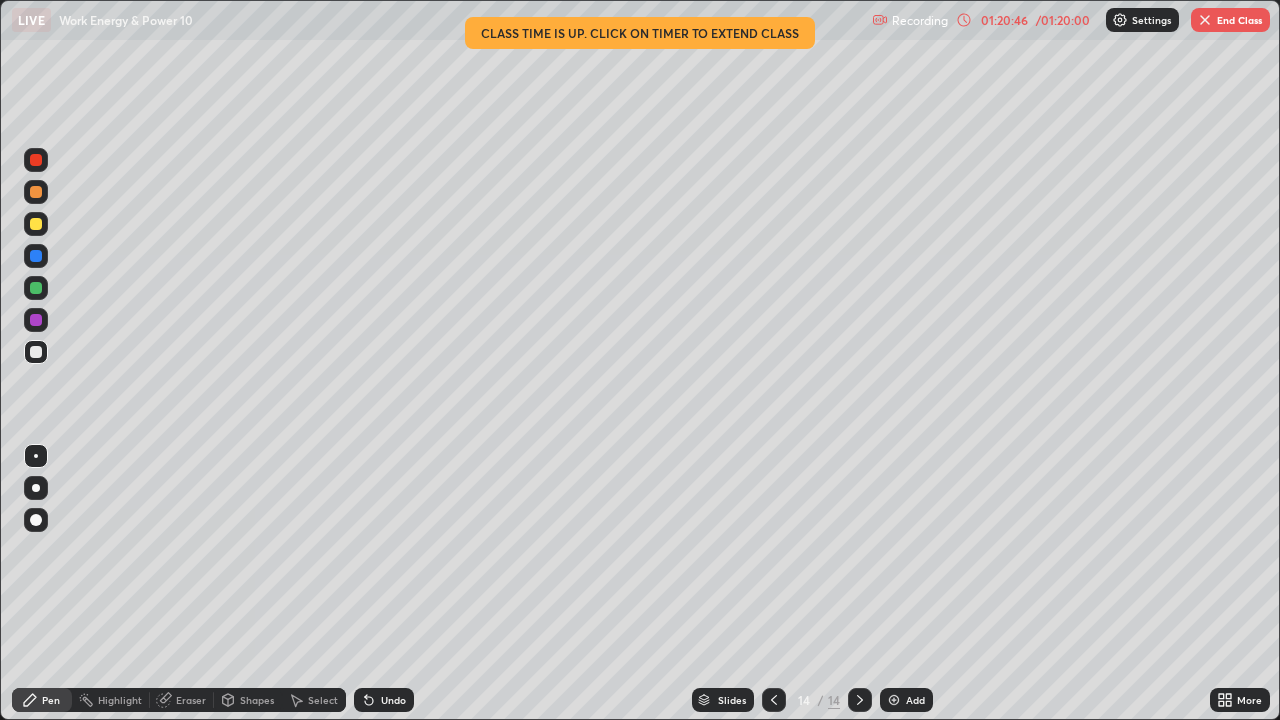click 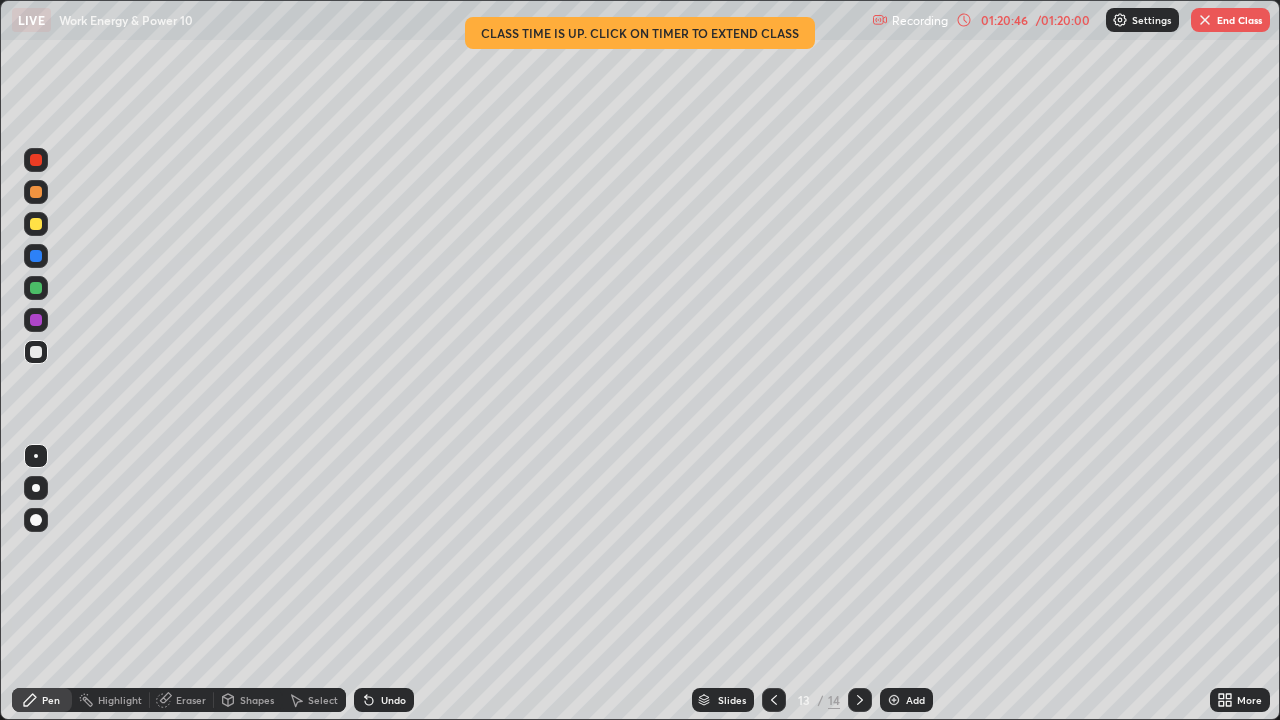 click 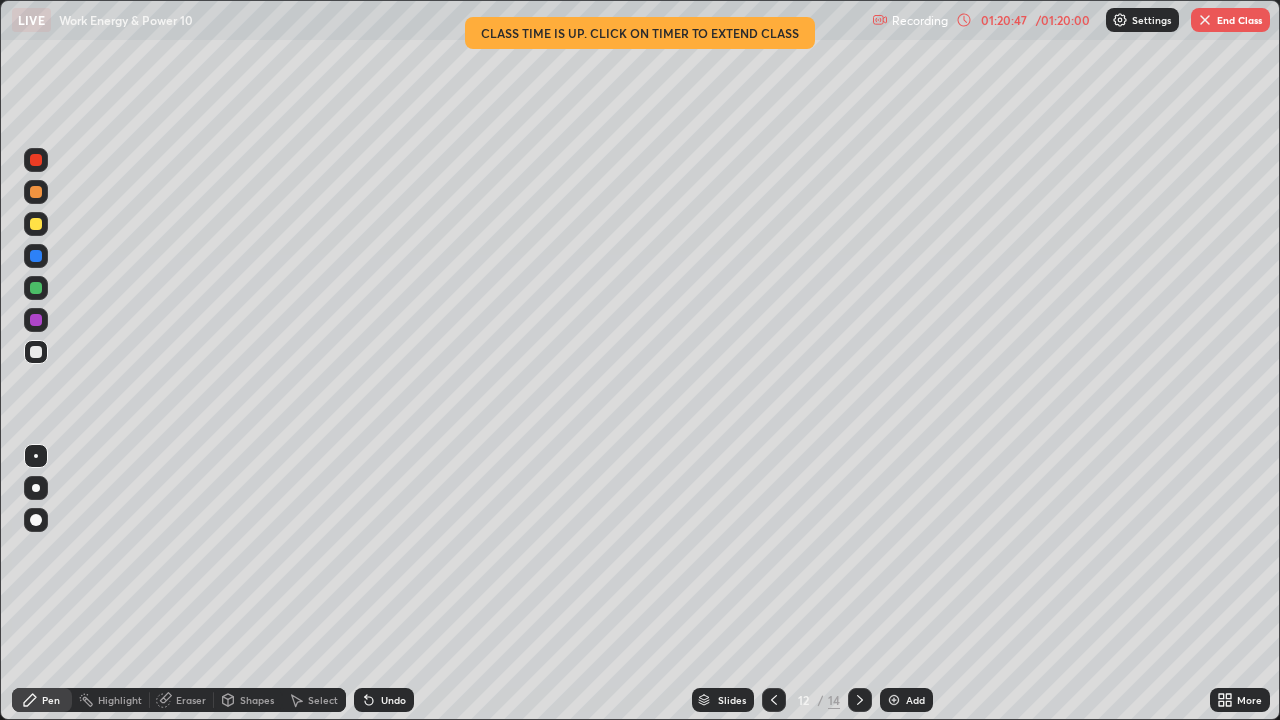 click on "End Class" at bounding box center (1230, 20) 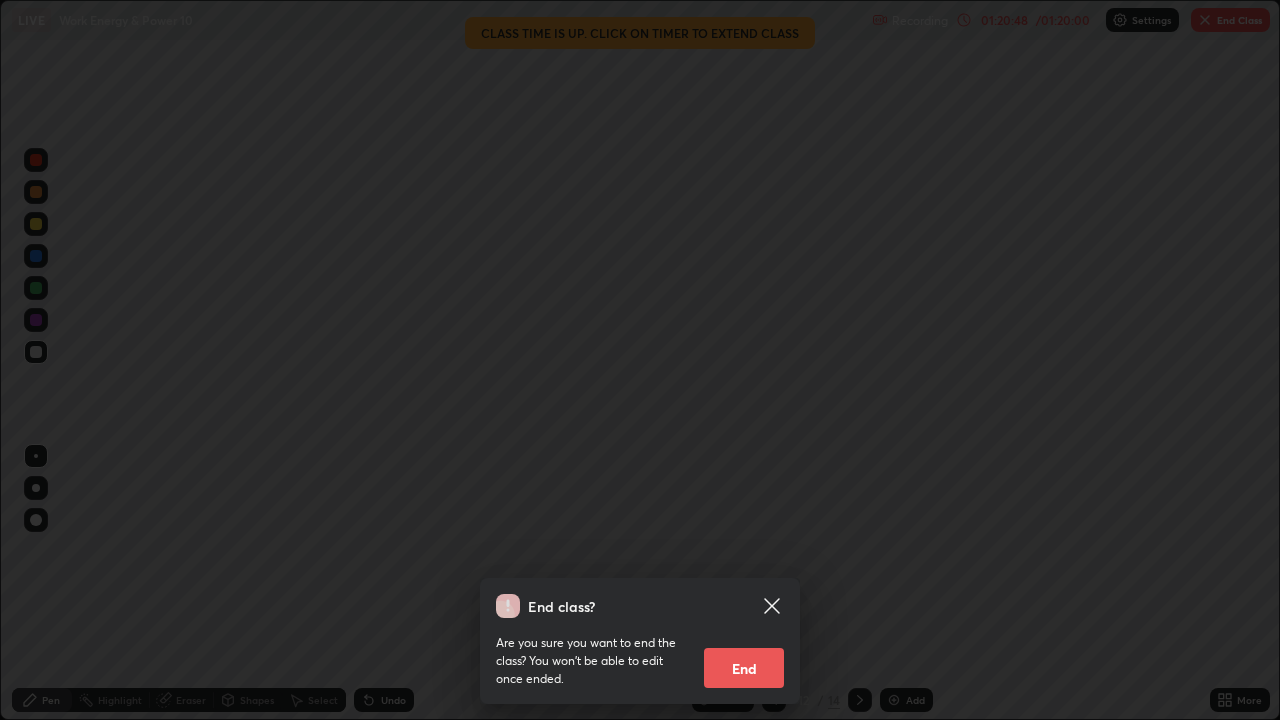 click on "End" at bounding box center [744, 668] 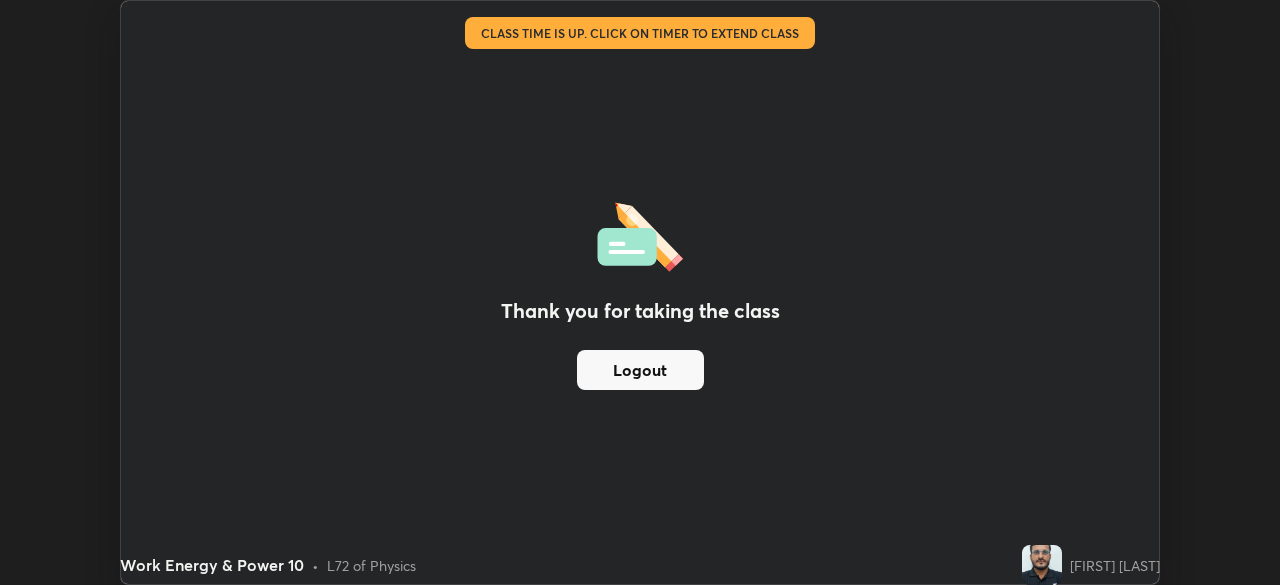 scroll, scrollTop: 585, scrollLeft: 1280, axis: both 